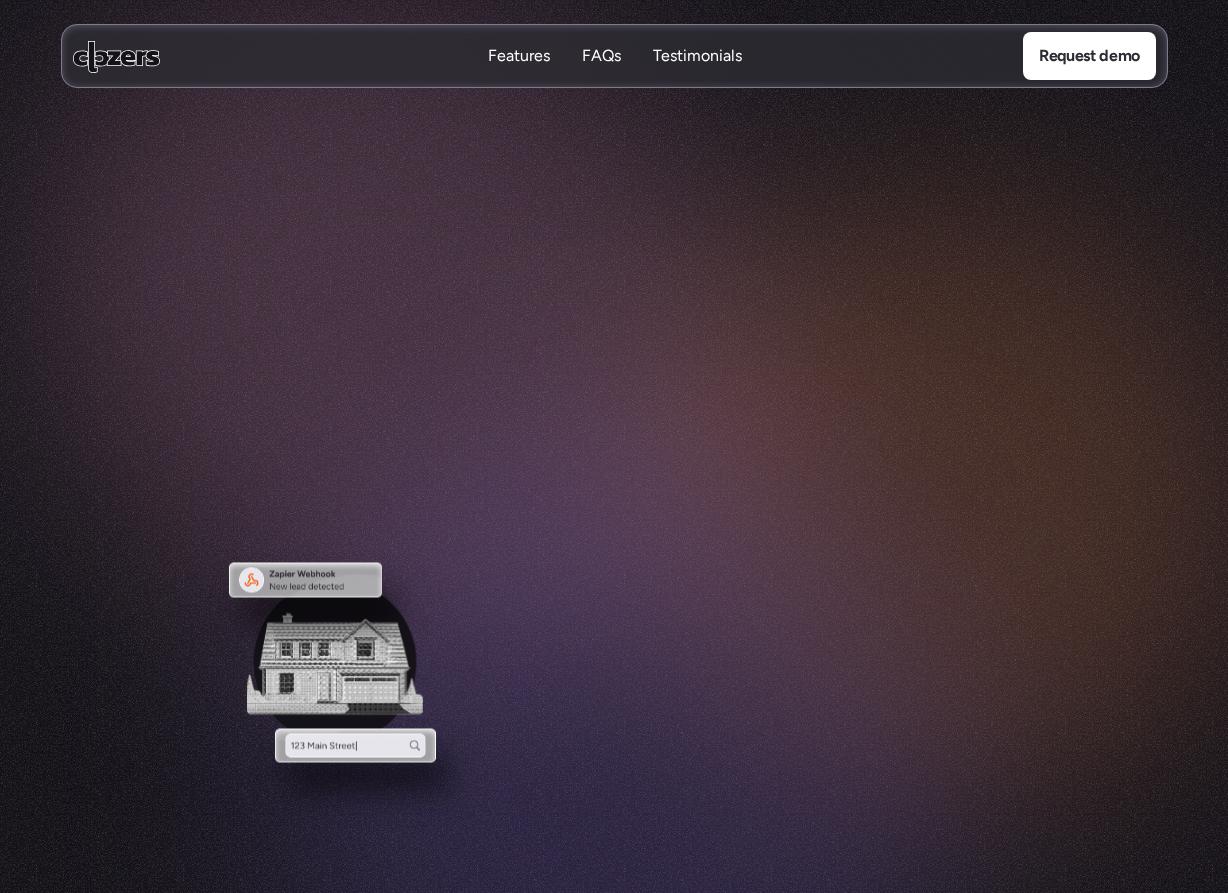 scroll, scrollTop: 0, scrollLeft: 0, axis: both 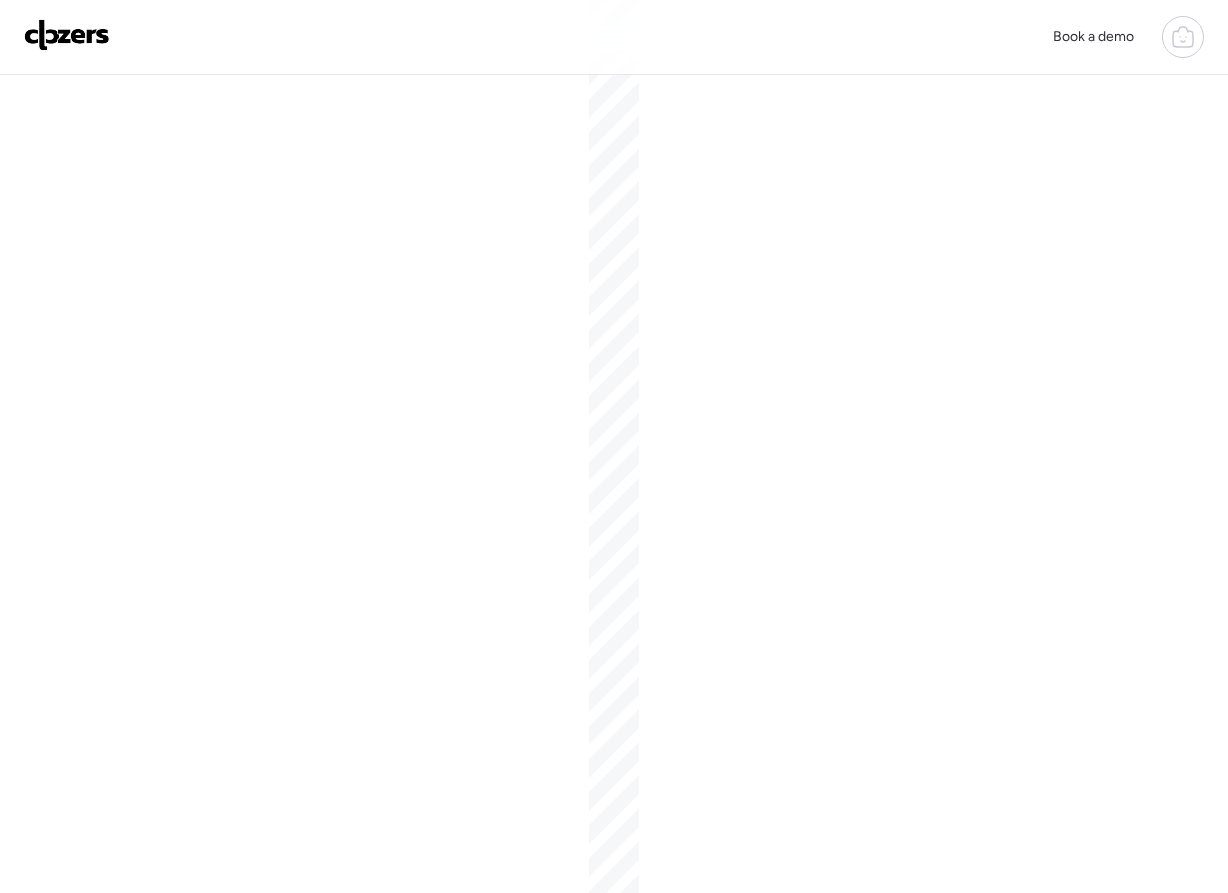 click on "Book a demo" at bounding box center (614, 37) 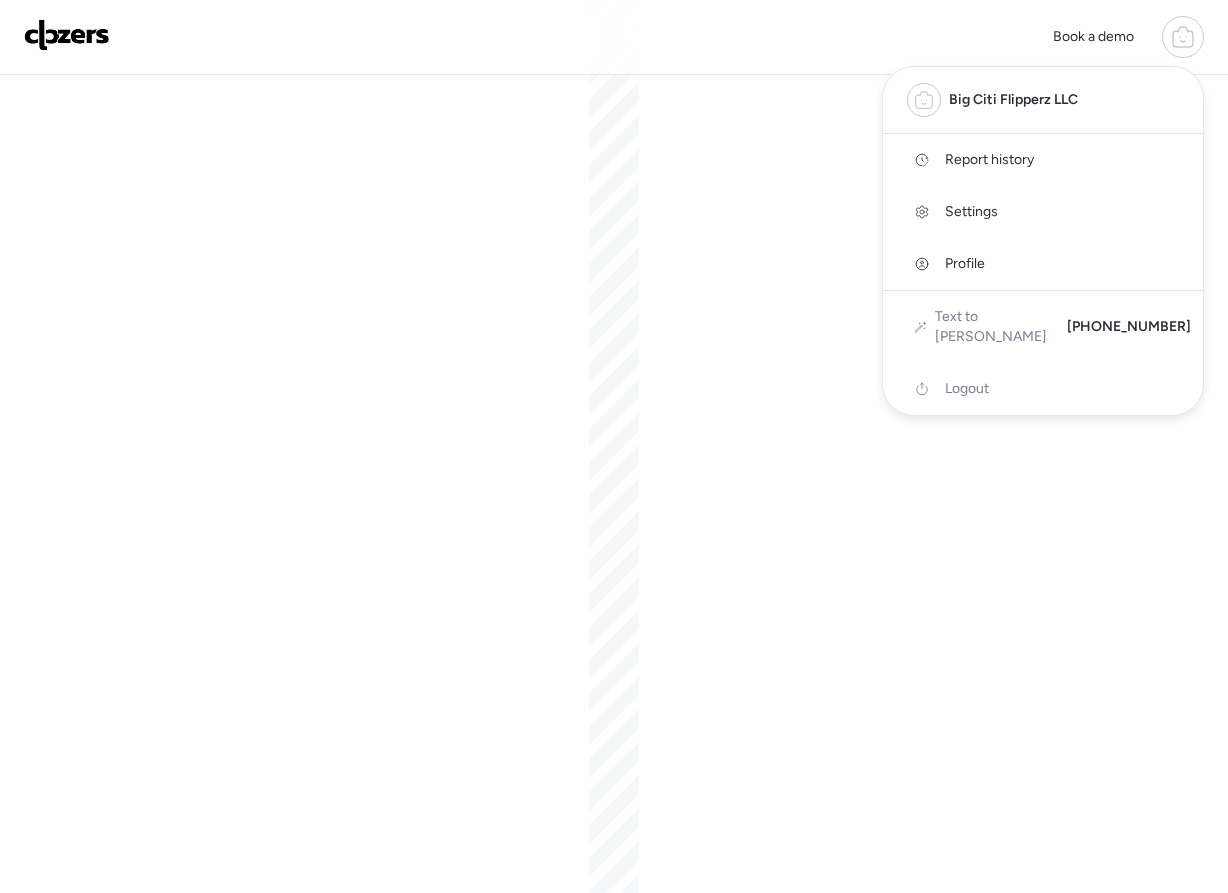 click on "Report history" at bounding box center (989, 160) 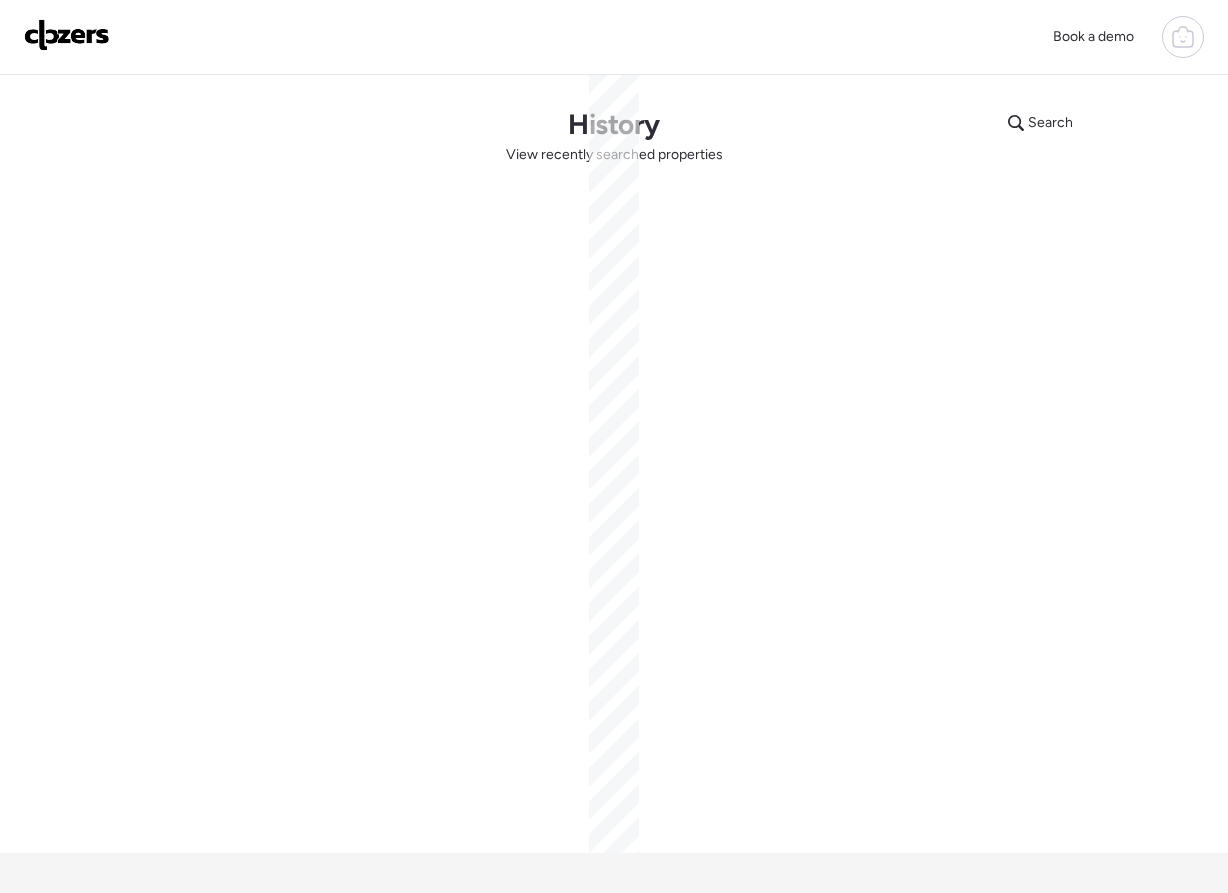 scroll, scrollTop: 207, scrollLeft: 0, axis: vertical 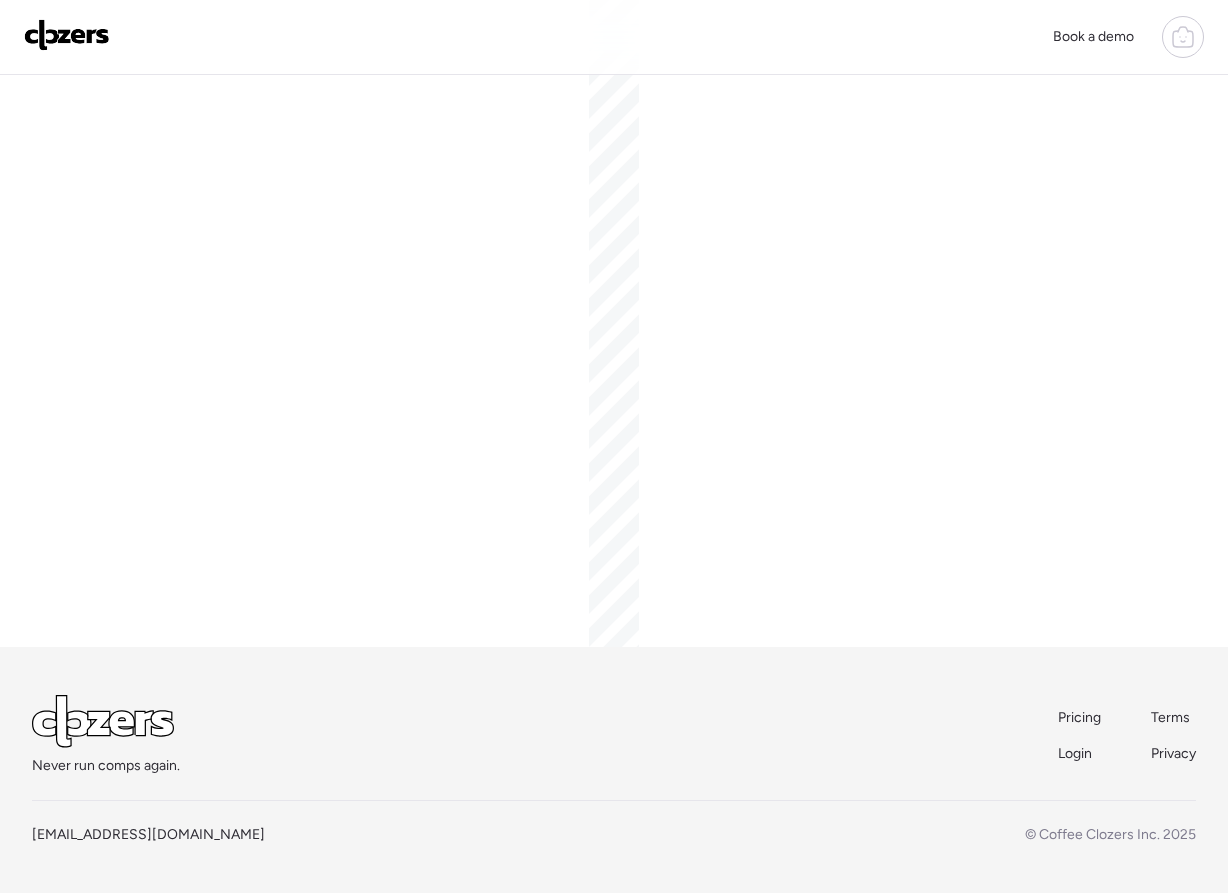 click on "Pricing" at bounding box center [1079, 717] 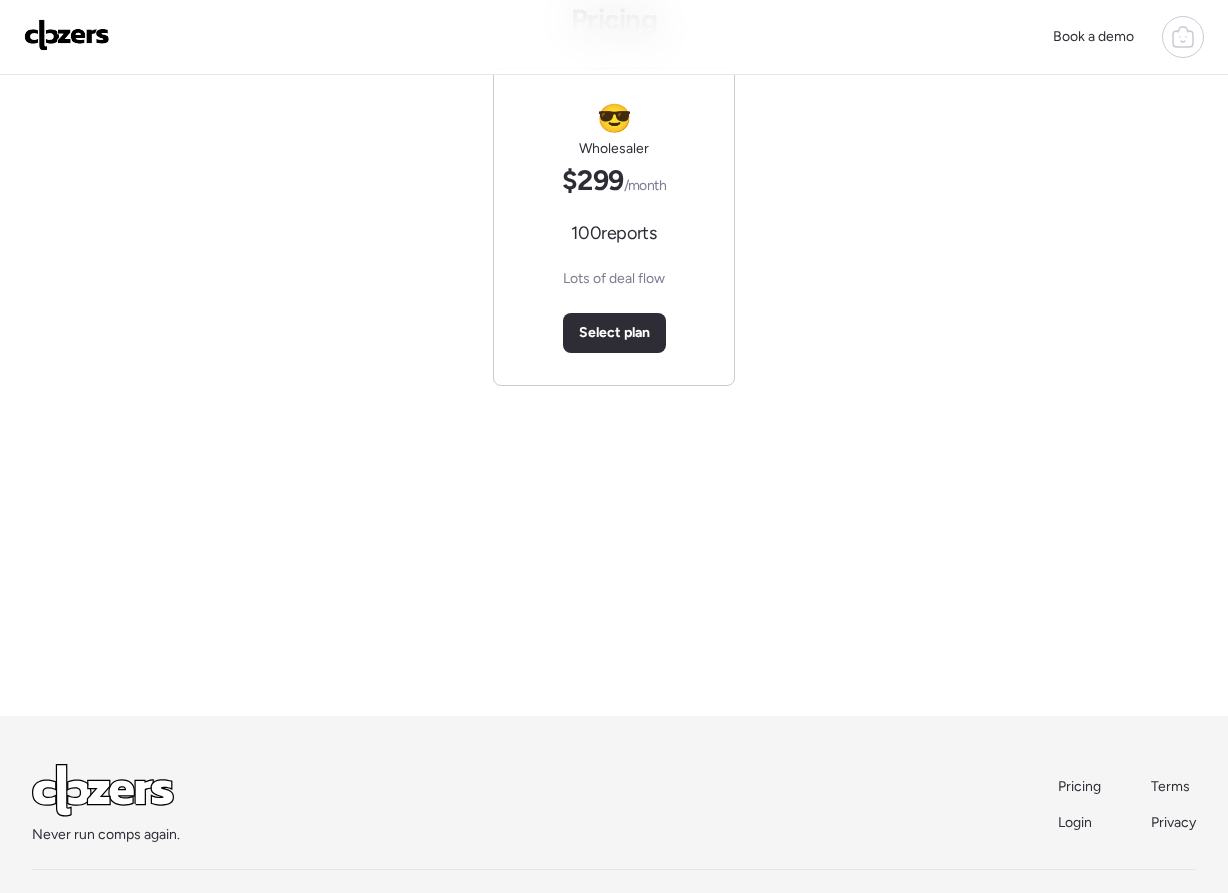 scroll, scrollTop: 143, scrollLeft: 0, axis: vertical 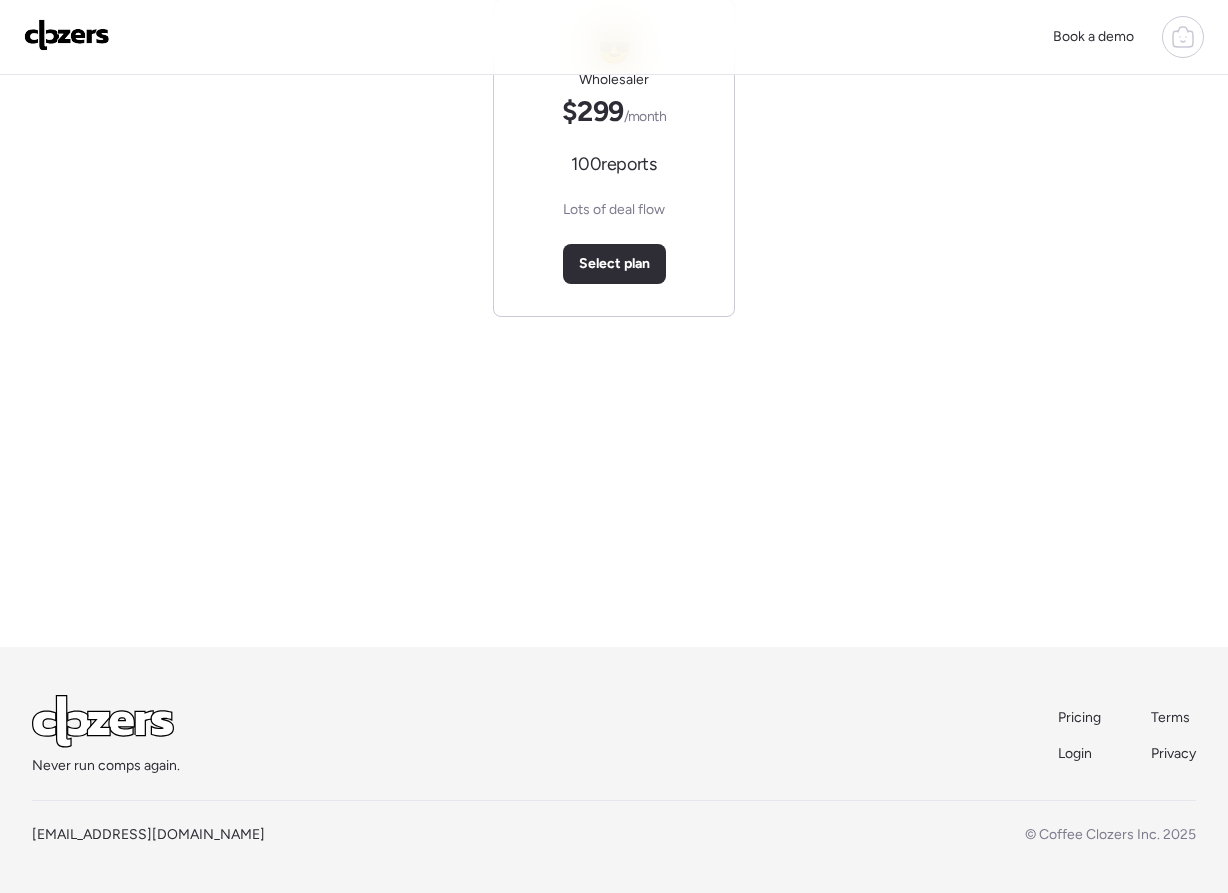 click on "Terms" at bounding box center (1170, 717) 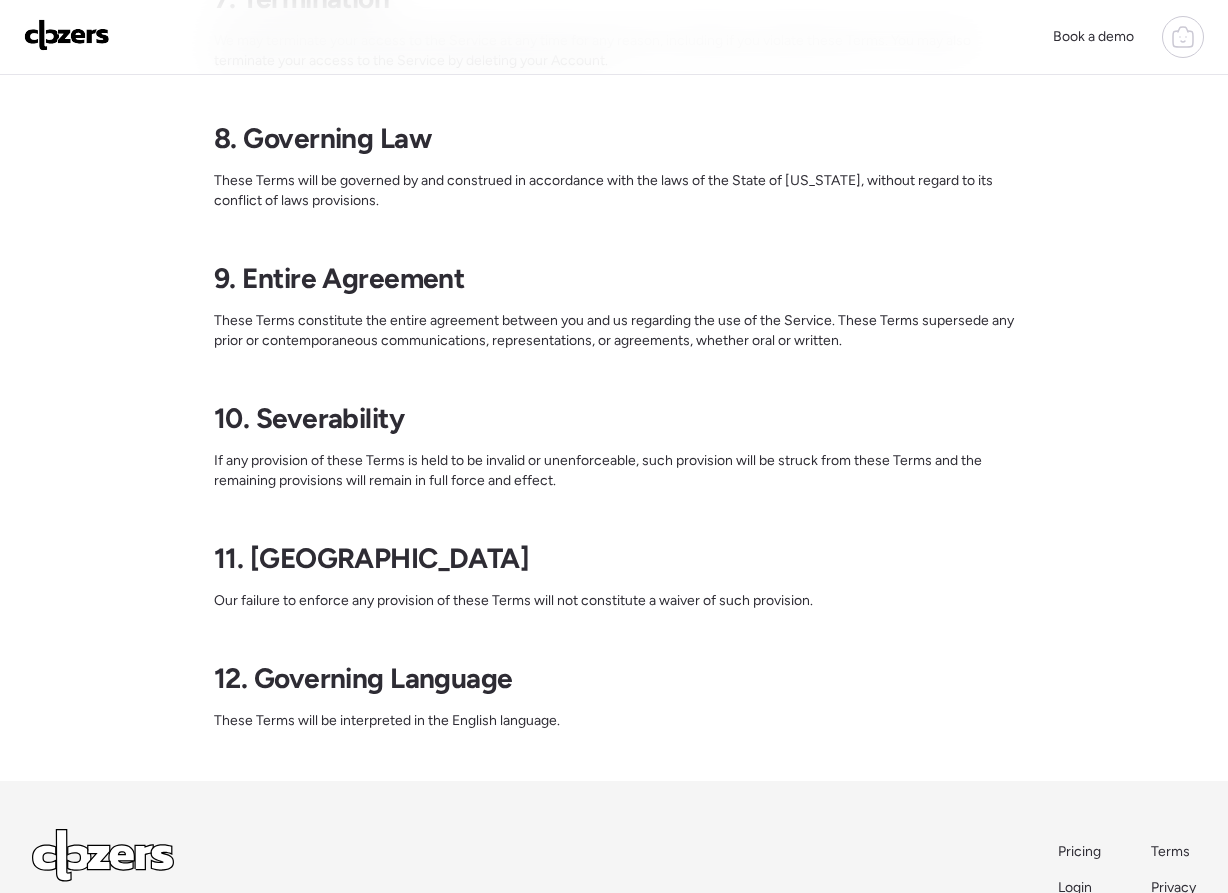 scroll, scrollTop: 1671, scrollLeft: 0, axis: vertical 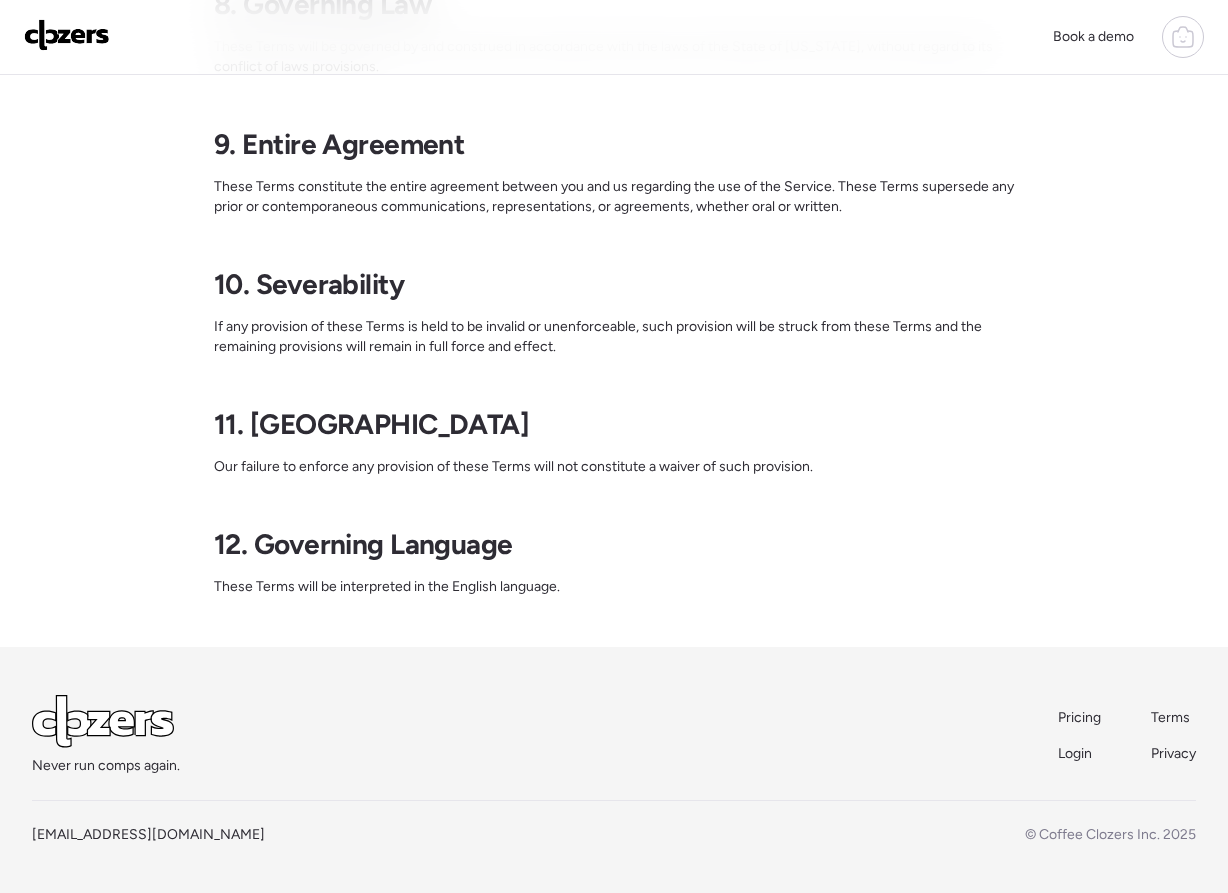 click on "Pricing" at bounding box center [1079, 717] 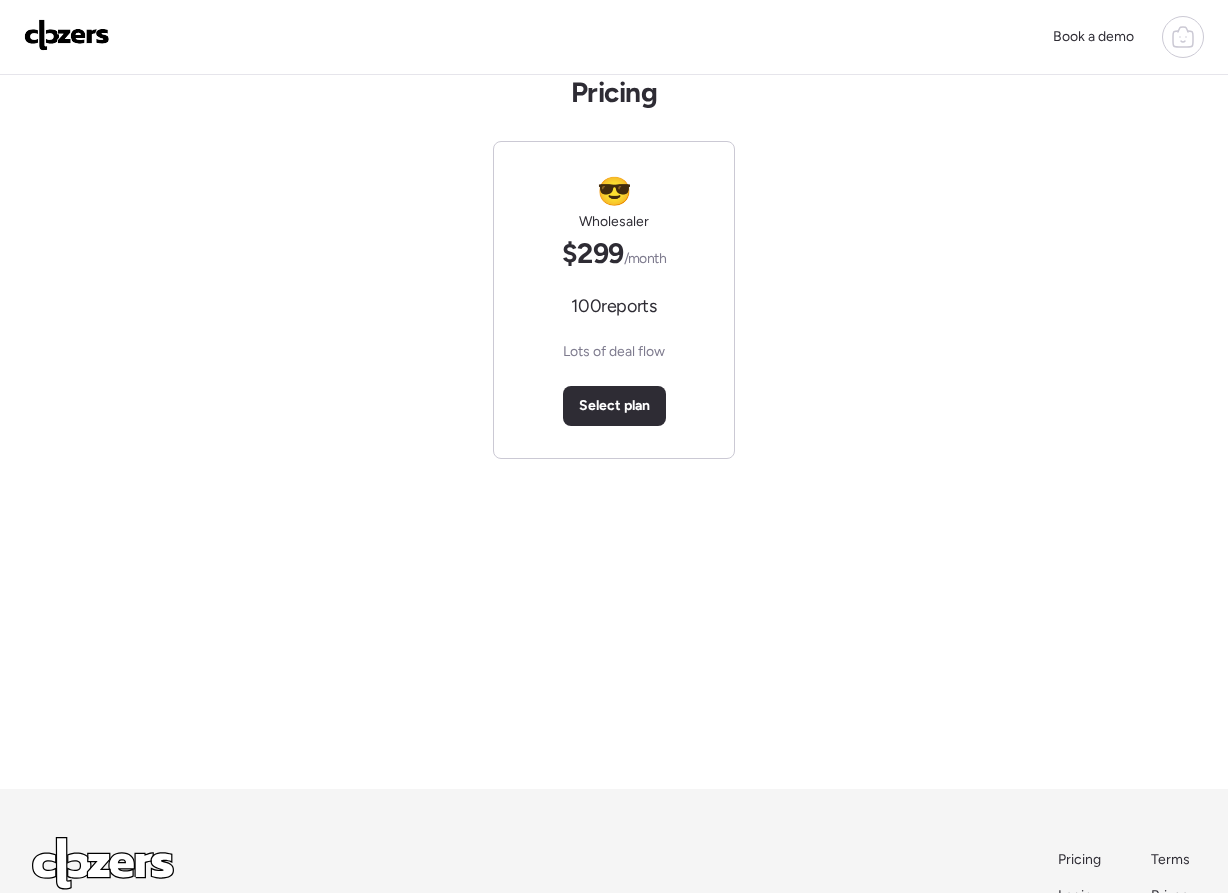 scroll, scrollTop: 143, scrollLeft: 0, axis: vertical 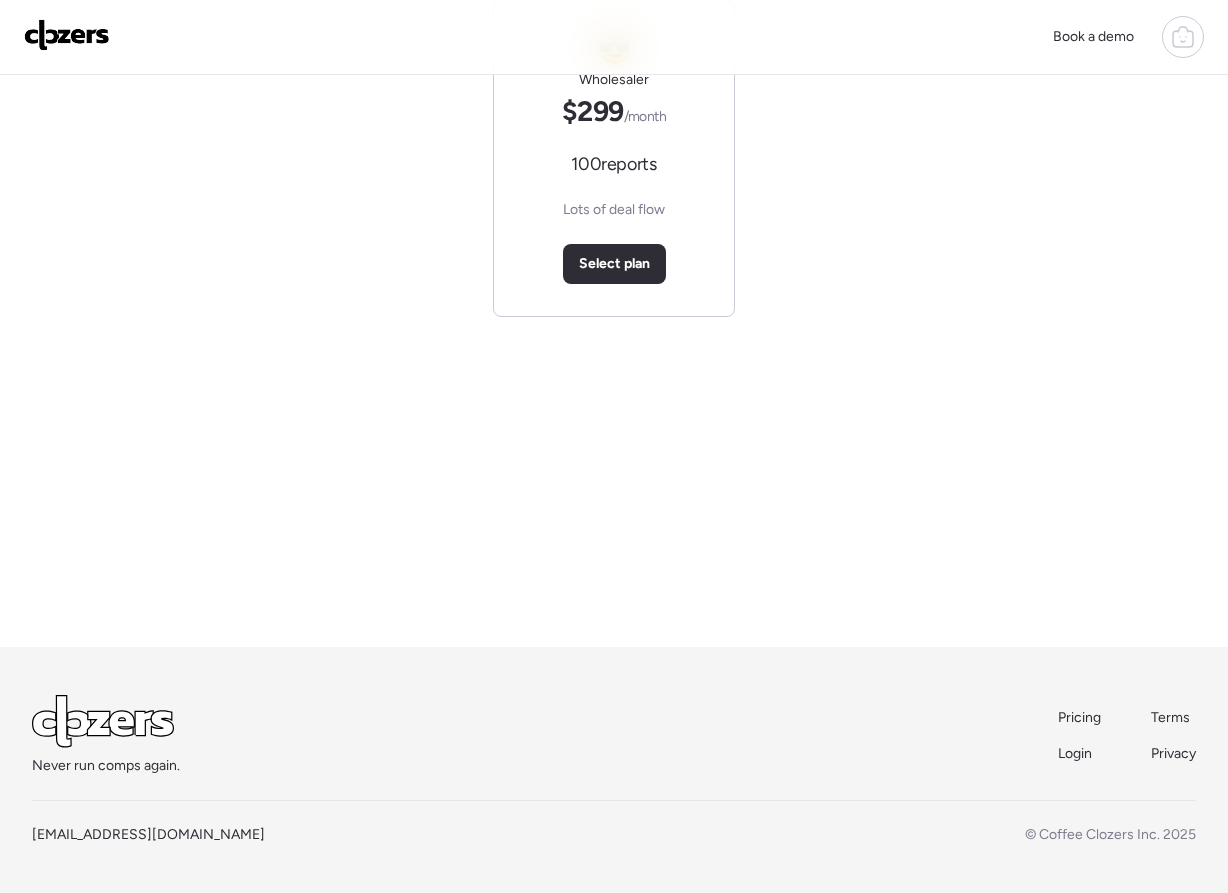 click at bounding box center (1183, 37) 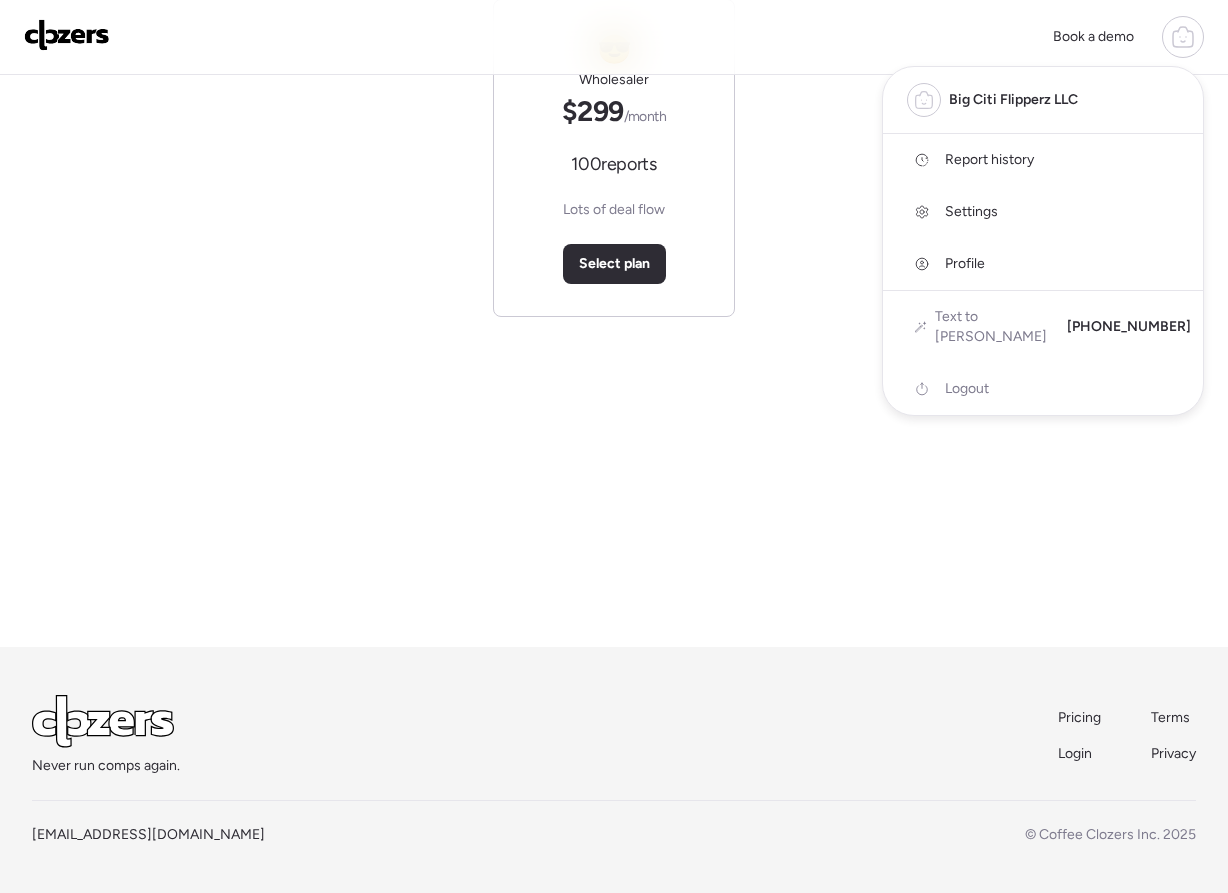 click on "Settings" at bounding box center [971, 212] 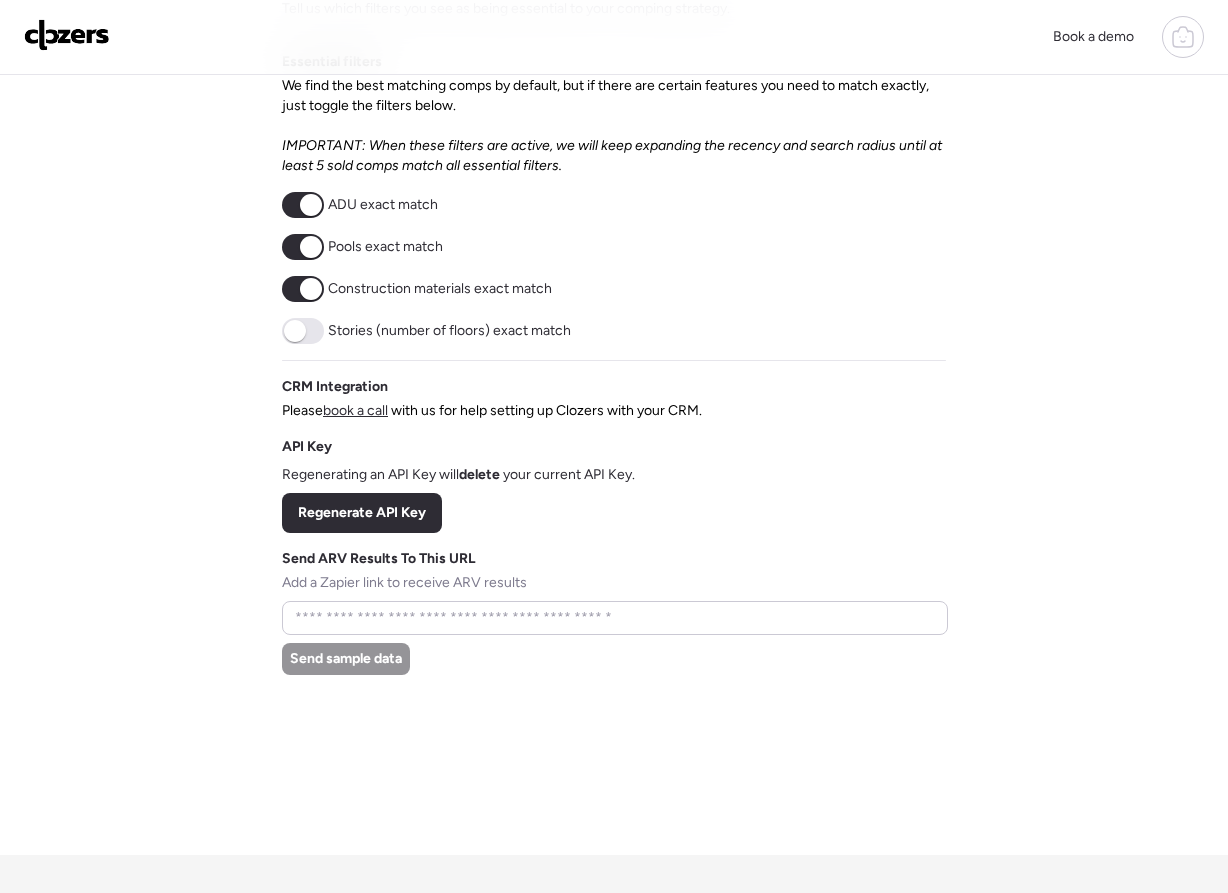 scroll, scrollTop: 0, scrollLeft: 0, axis: both 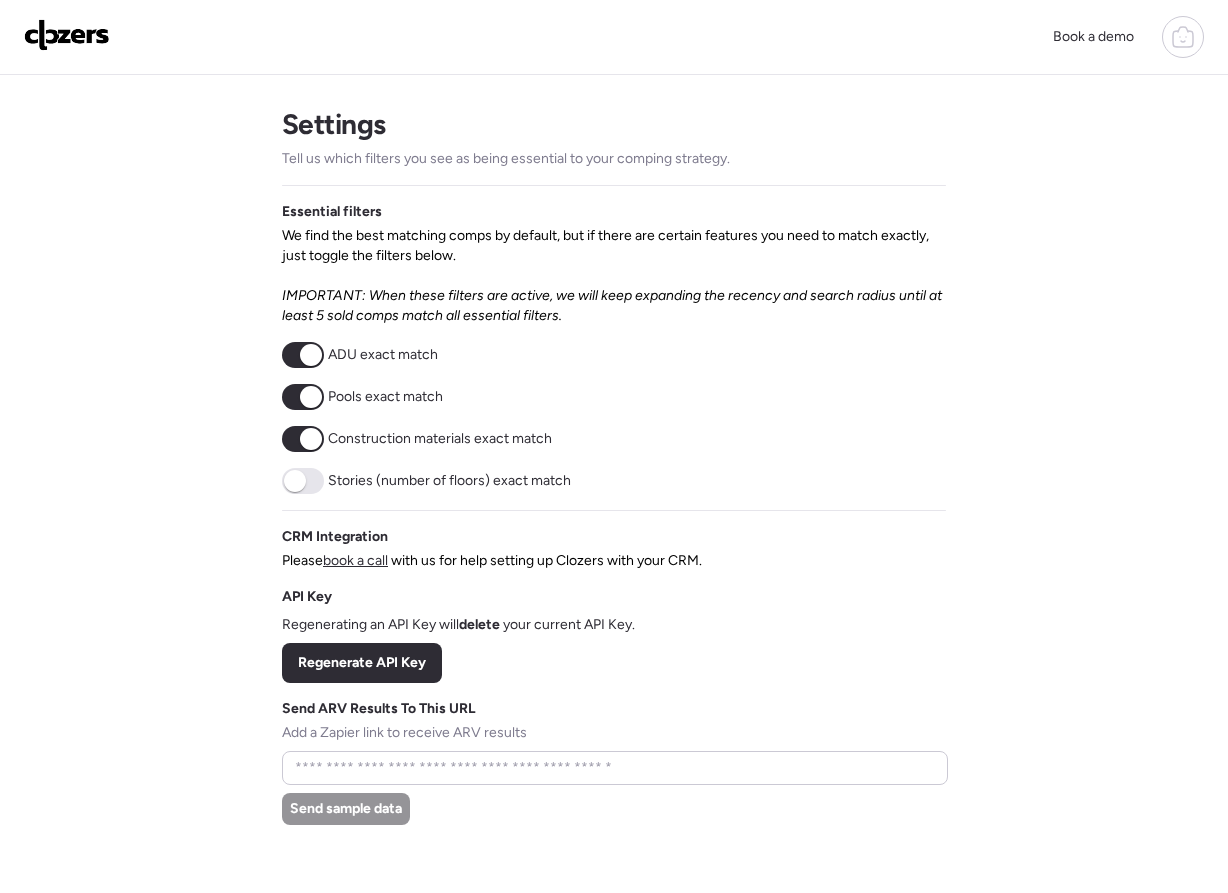 click 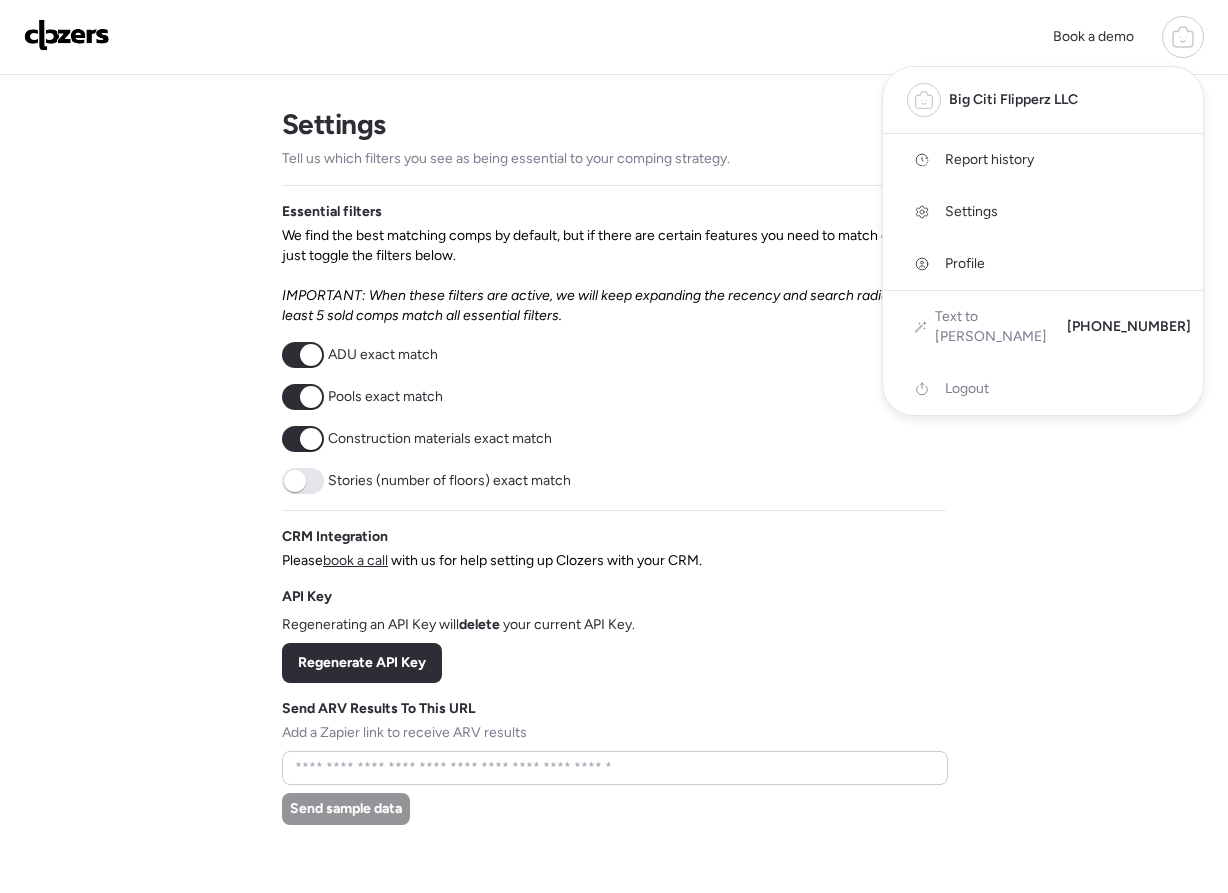 click on "Report history" at bounding box center (1043, 160) 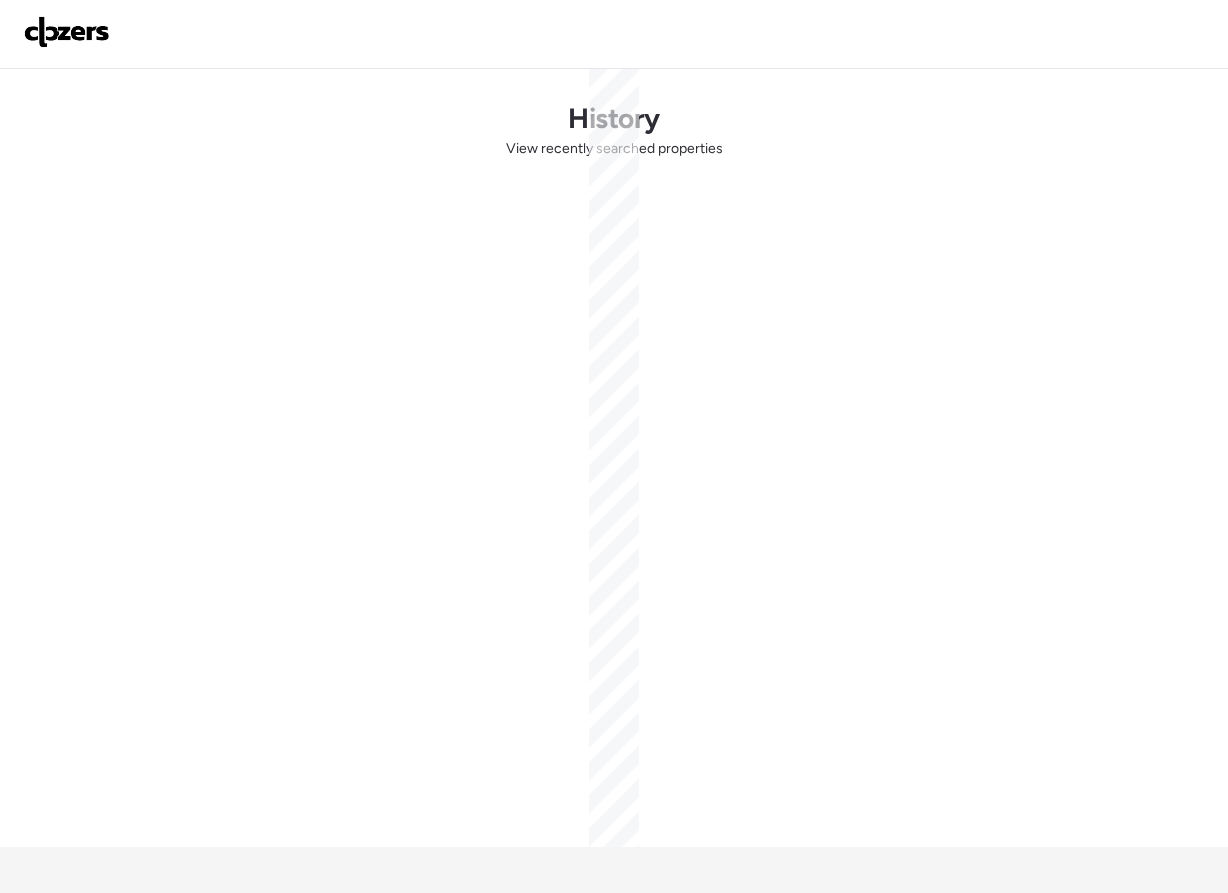 scroll, scrollTop: 0, scrollLeft: 0, axis: both 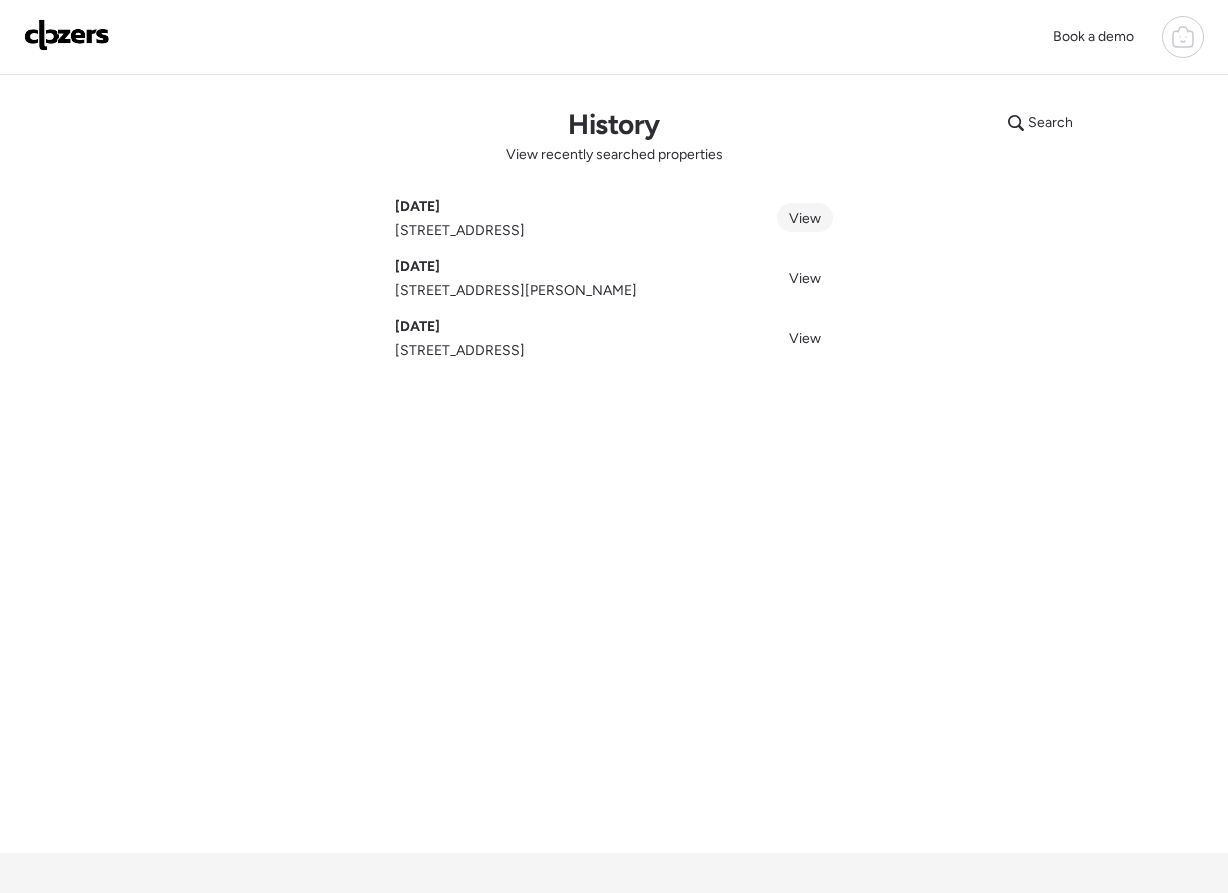 click on "View" at bounding box center [805, 218] 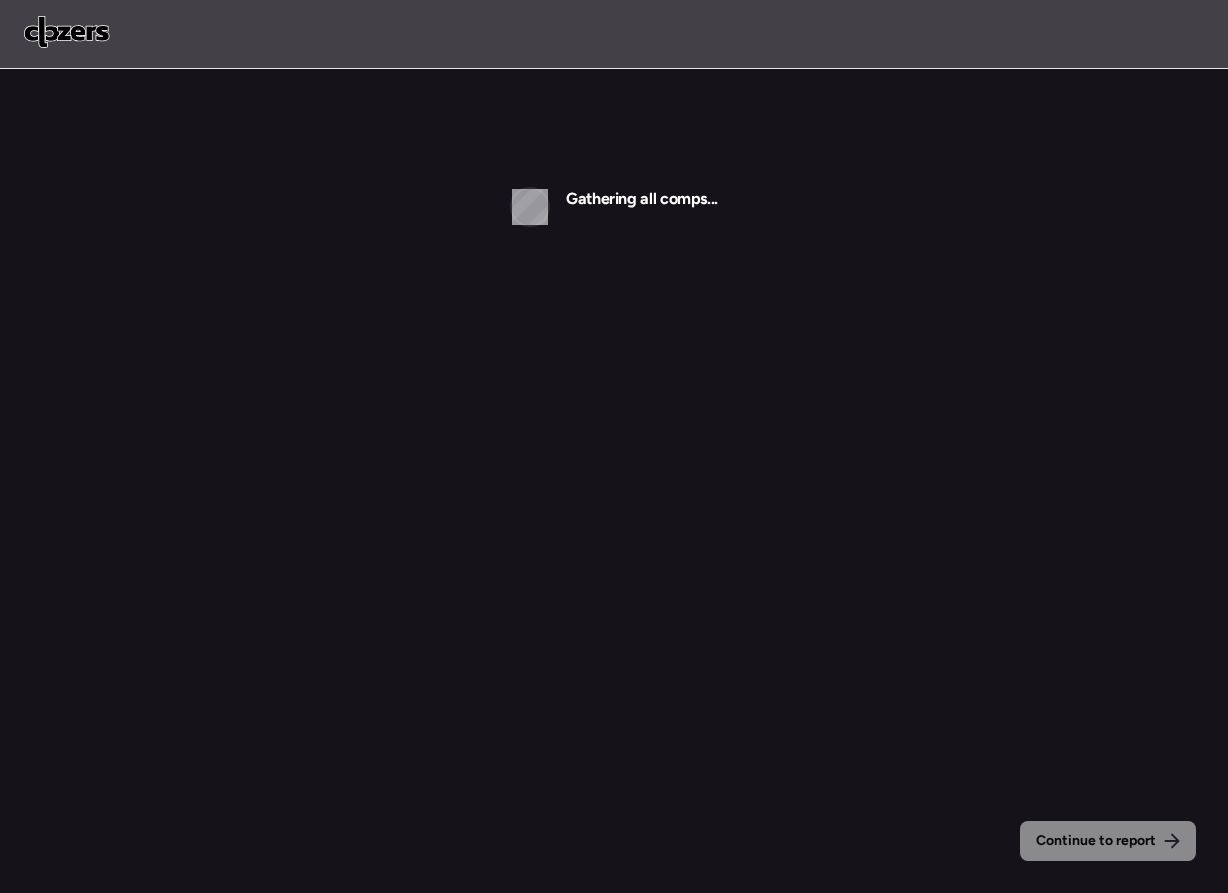 scroll, scrollTop: 0, scrollLeft: 0, axis: both 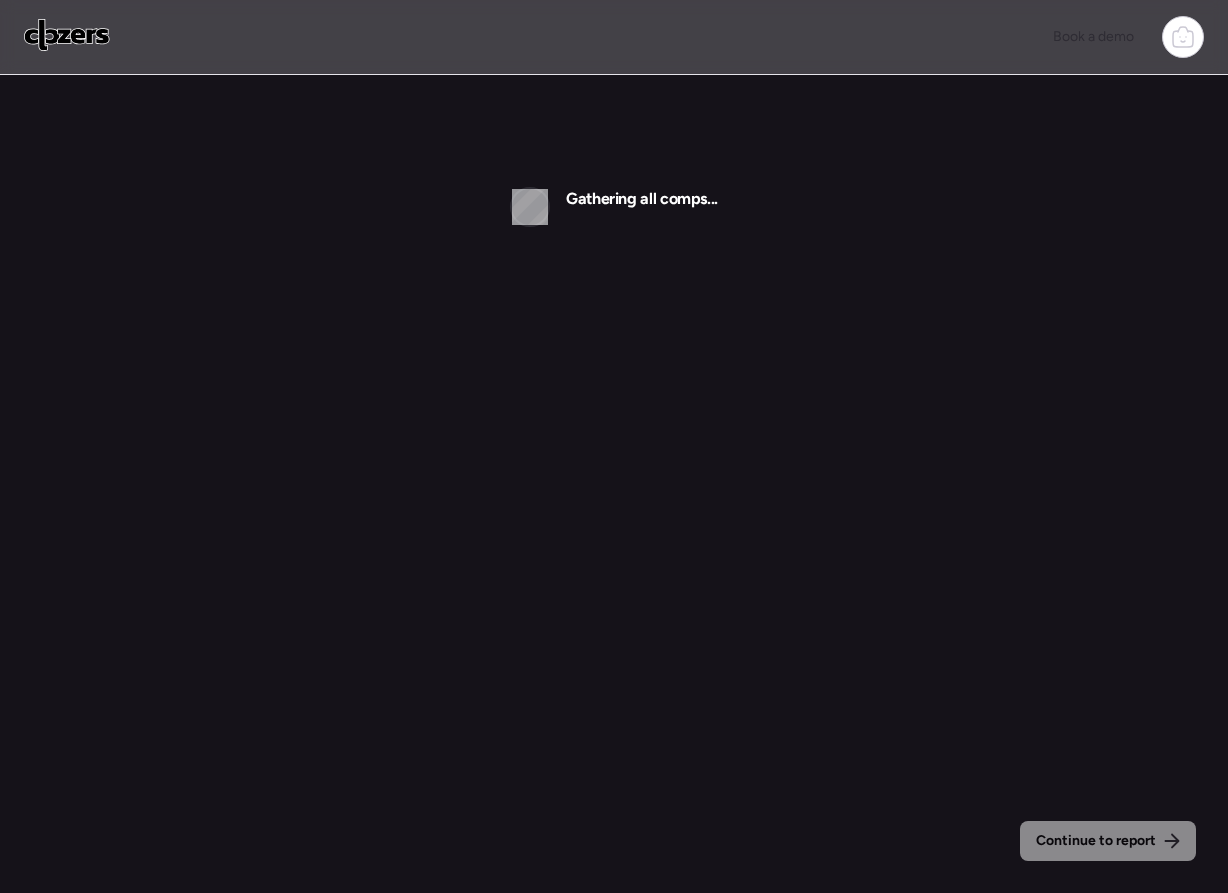 click on "Continue to report" at bounding box center (1108, 841) 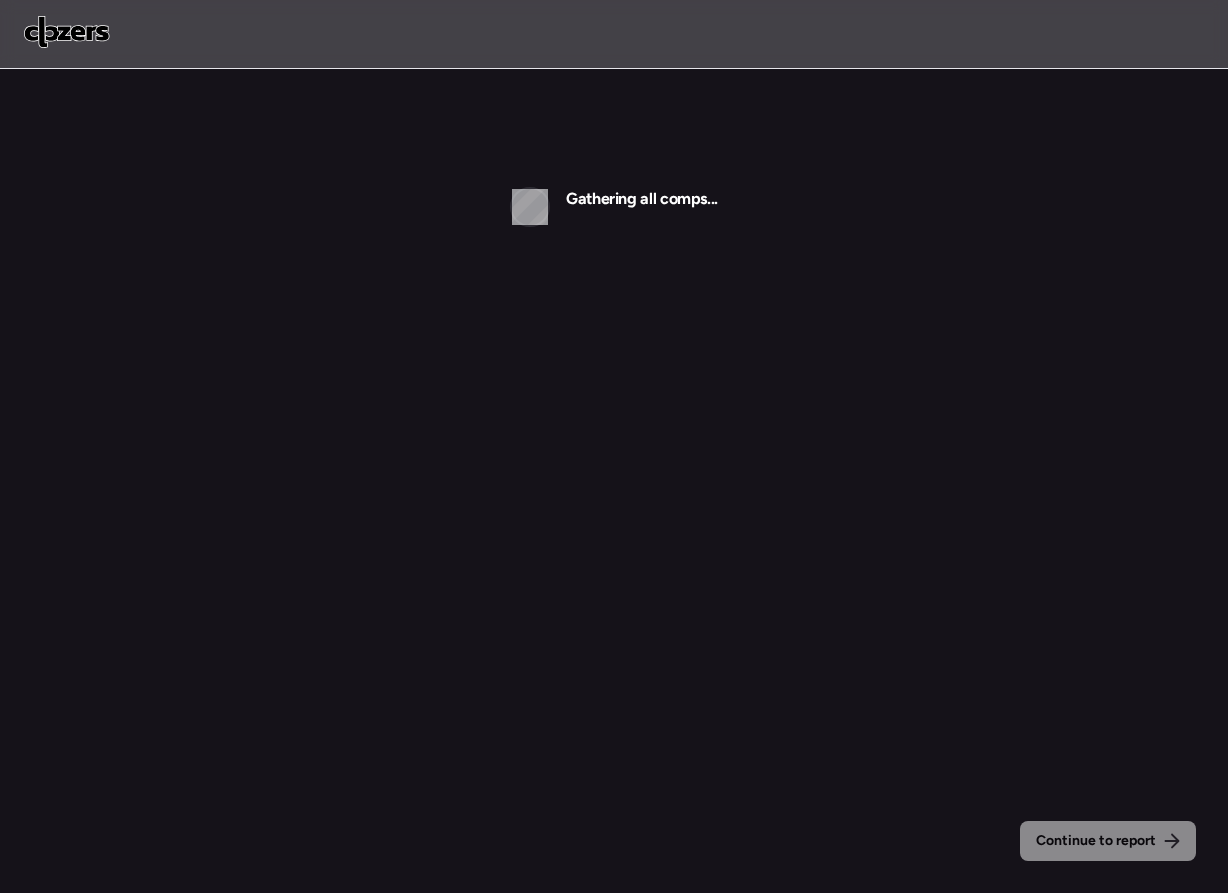 scroll, scrollTop: 0, scrollLeft: 0, axis: both 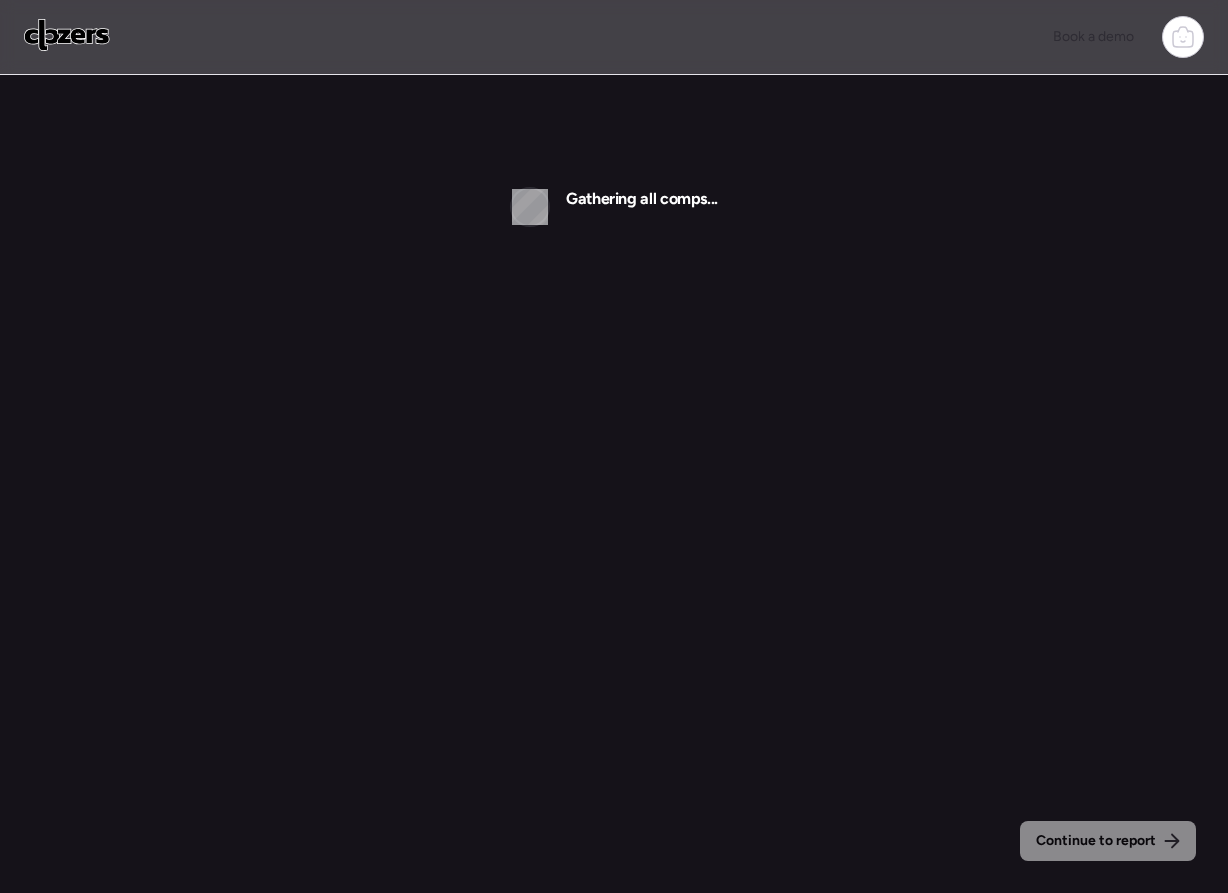 click 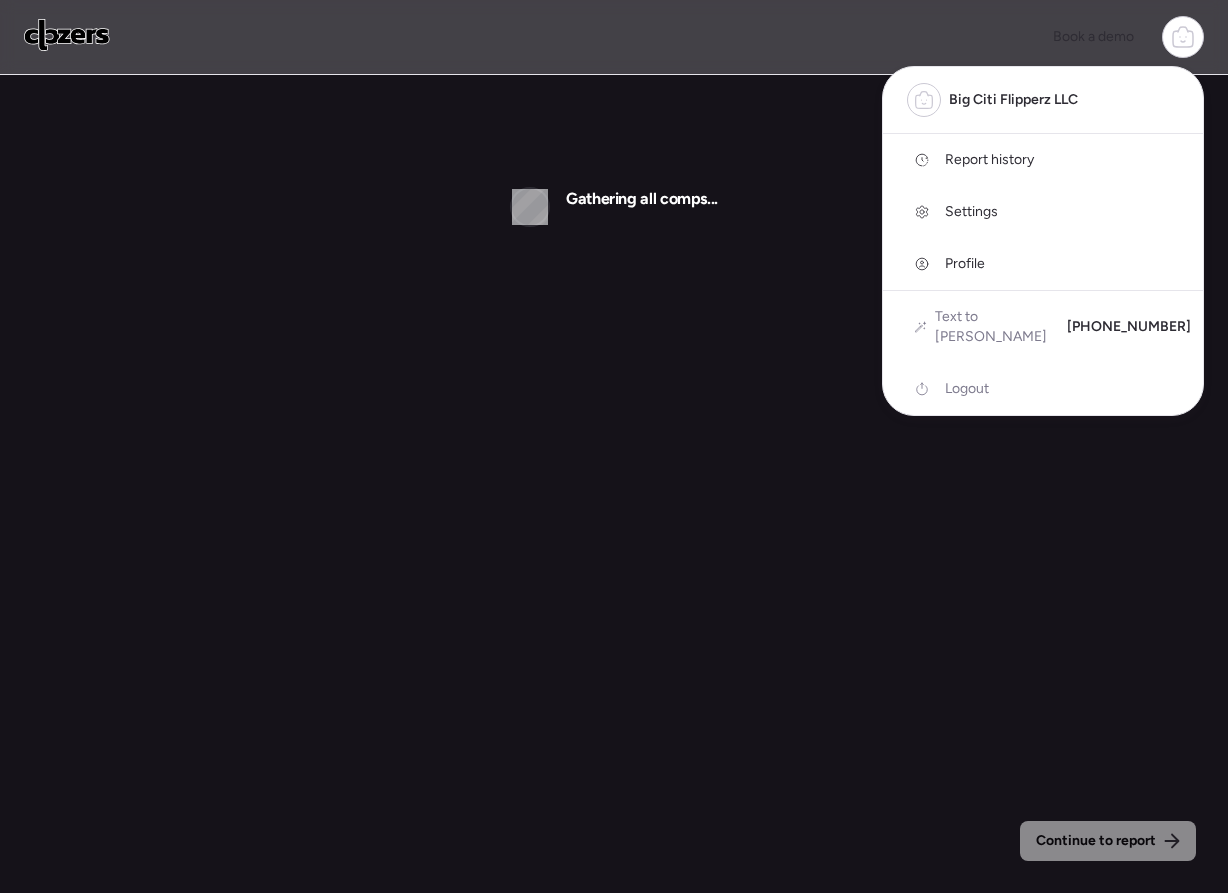 click on "Report history" at bounding box center (1043, 160) 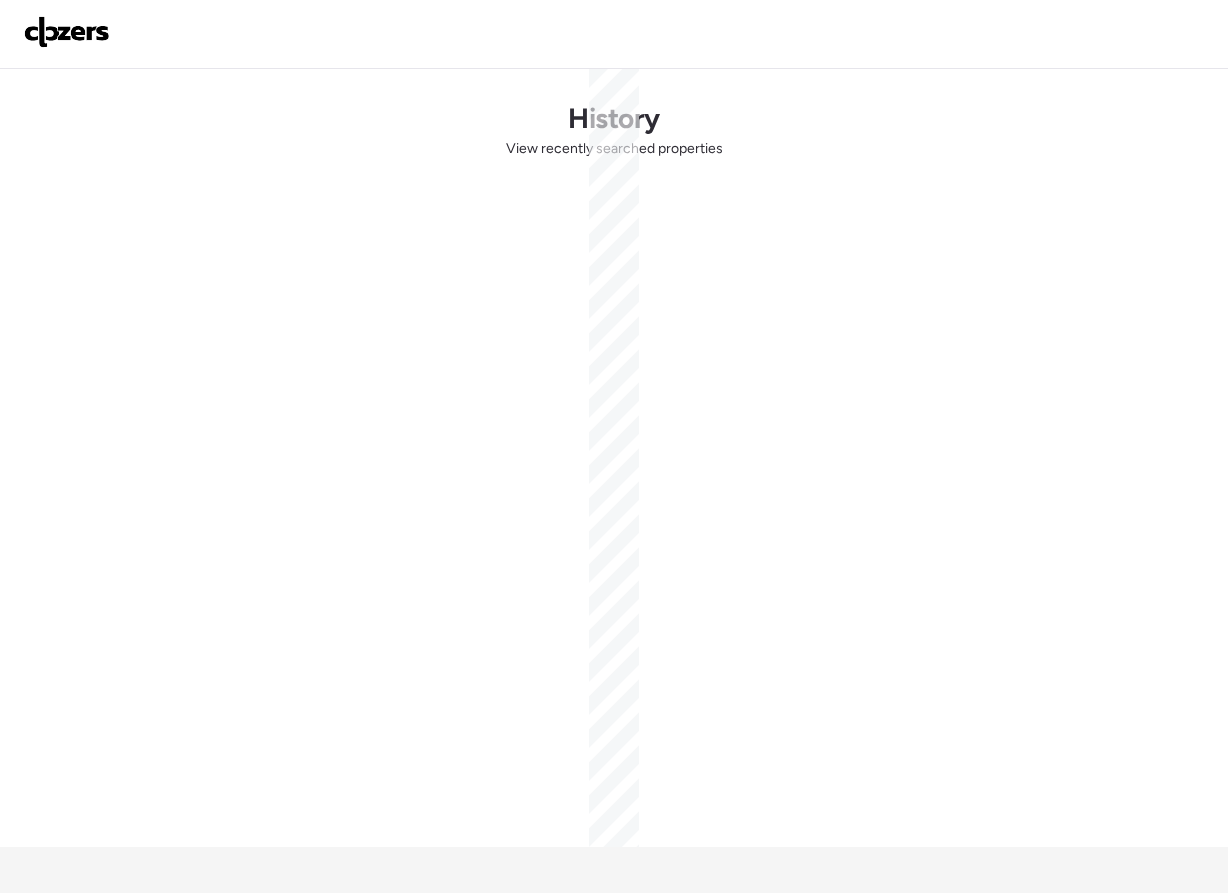 scroll, scrollTop: 0, scrollLeft: 0, axis: both 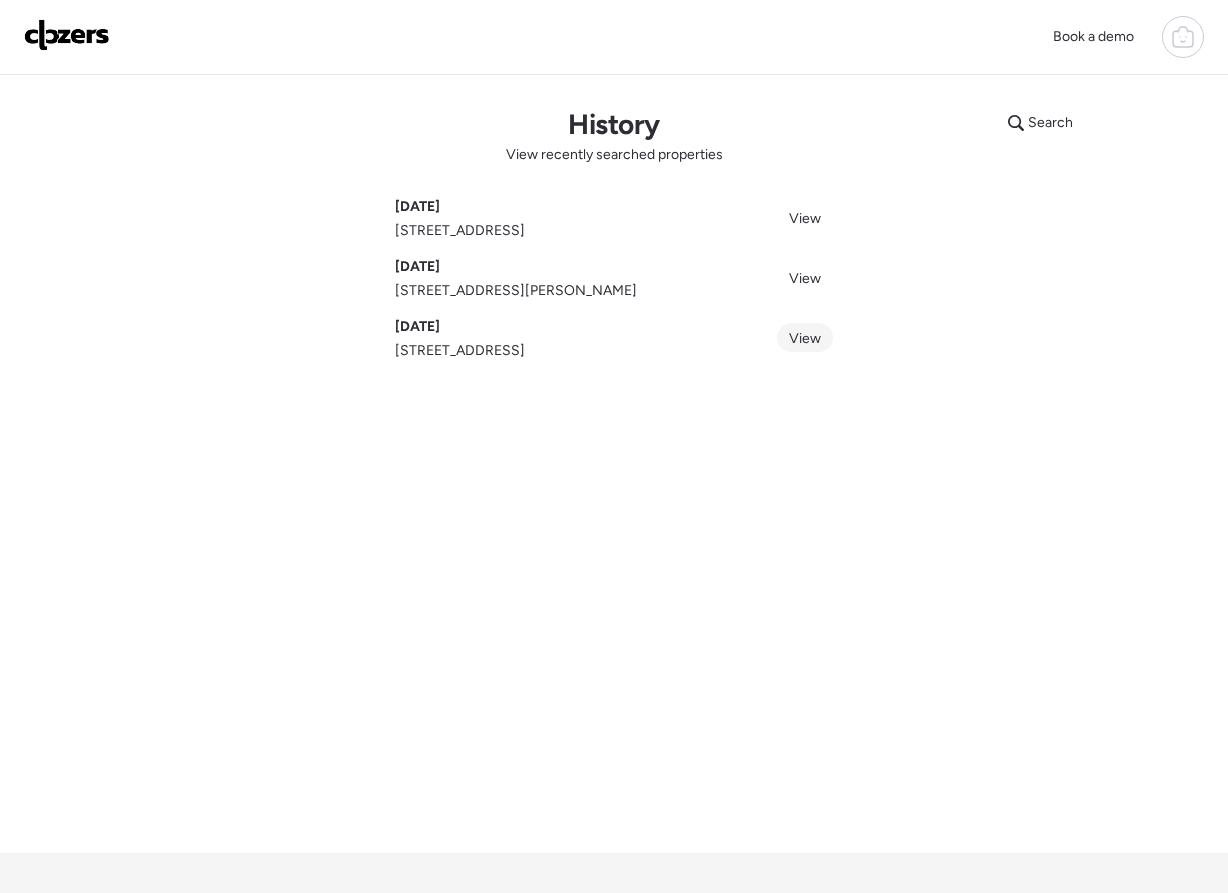 click on "View" at bounding box center [805, 338] 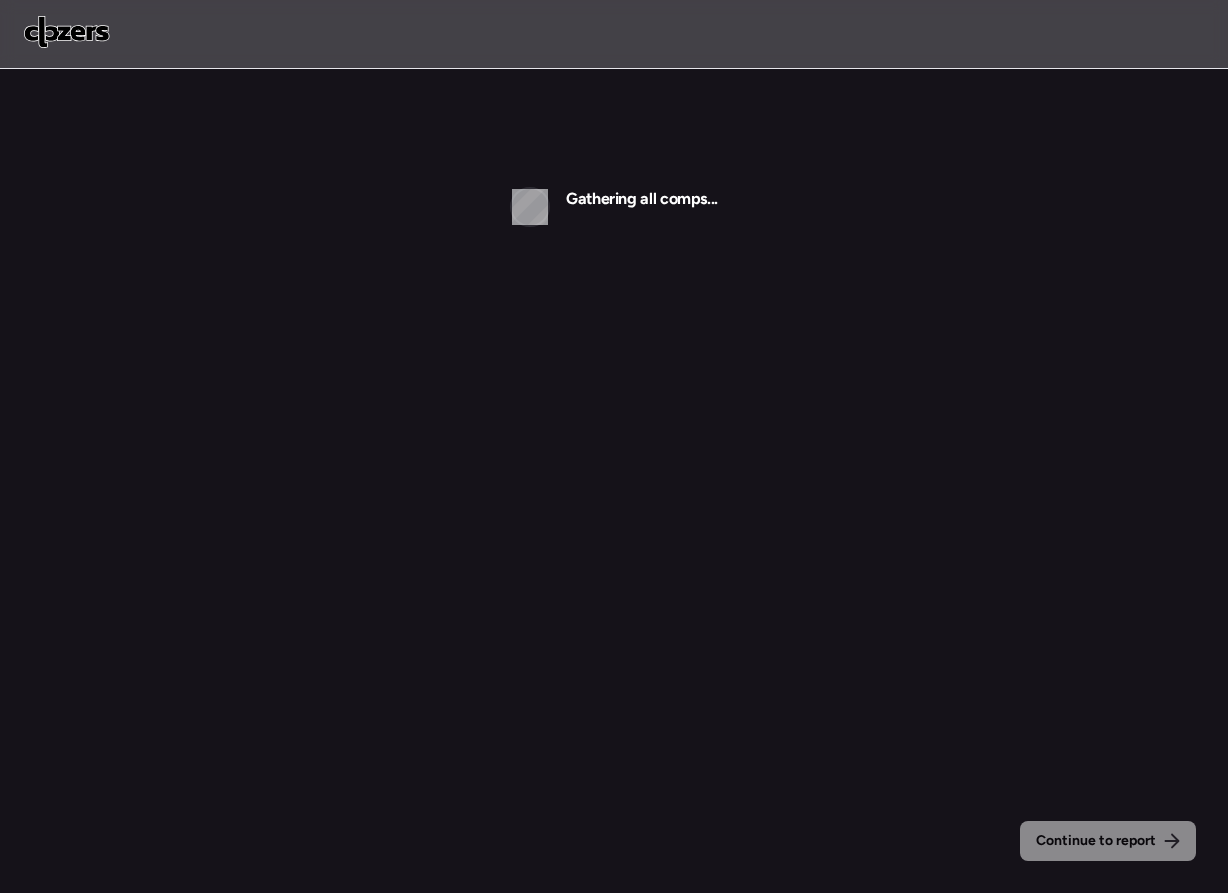 scroll, scrollTop: 0, scrollLeft: 0, axis: both 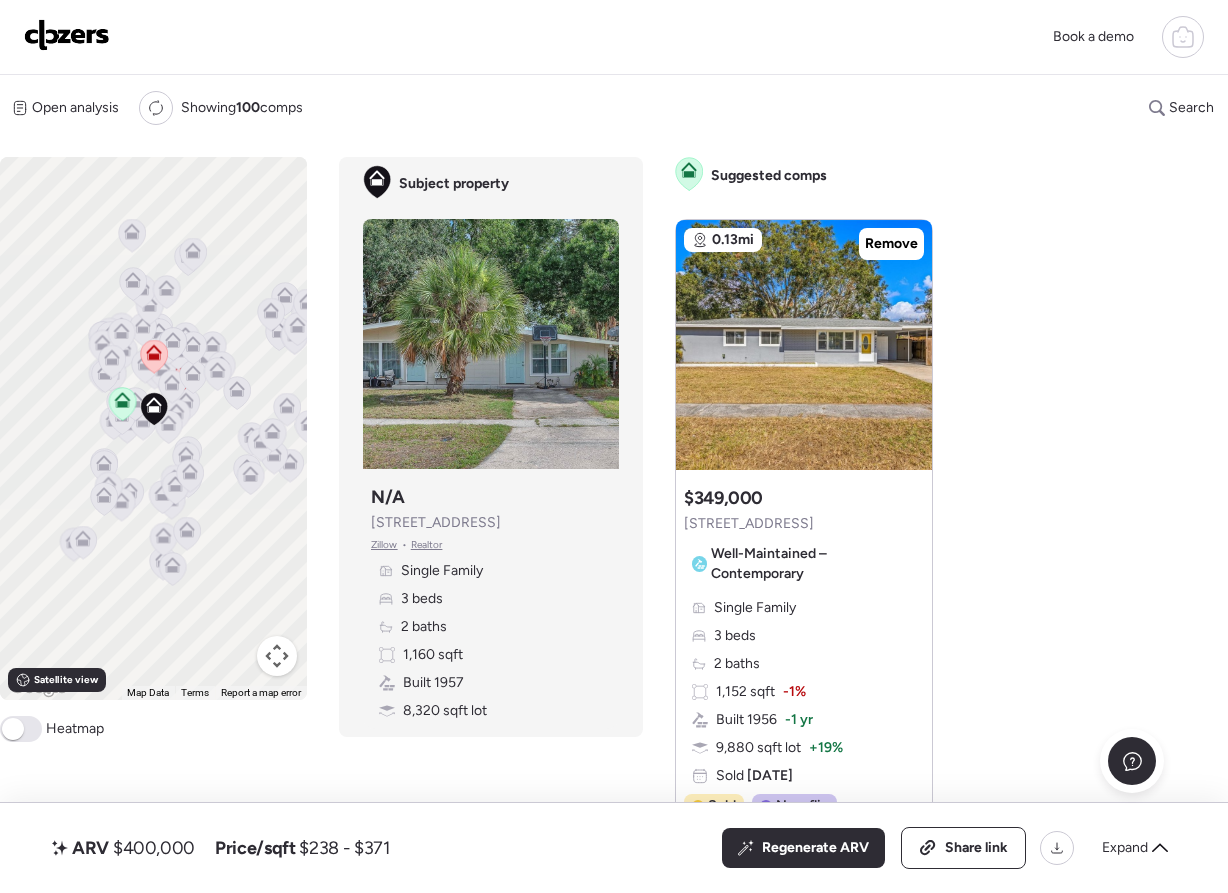 click at bounding box center (277, 656) 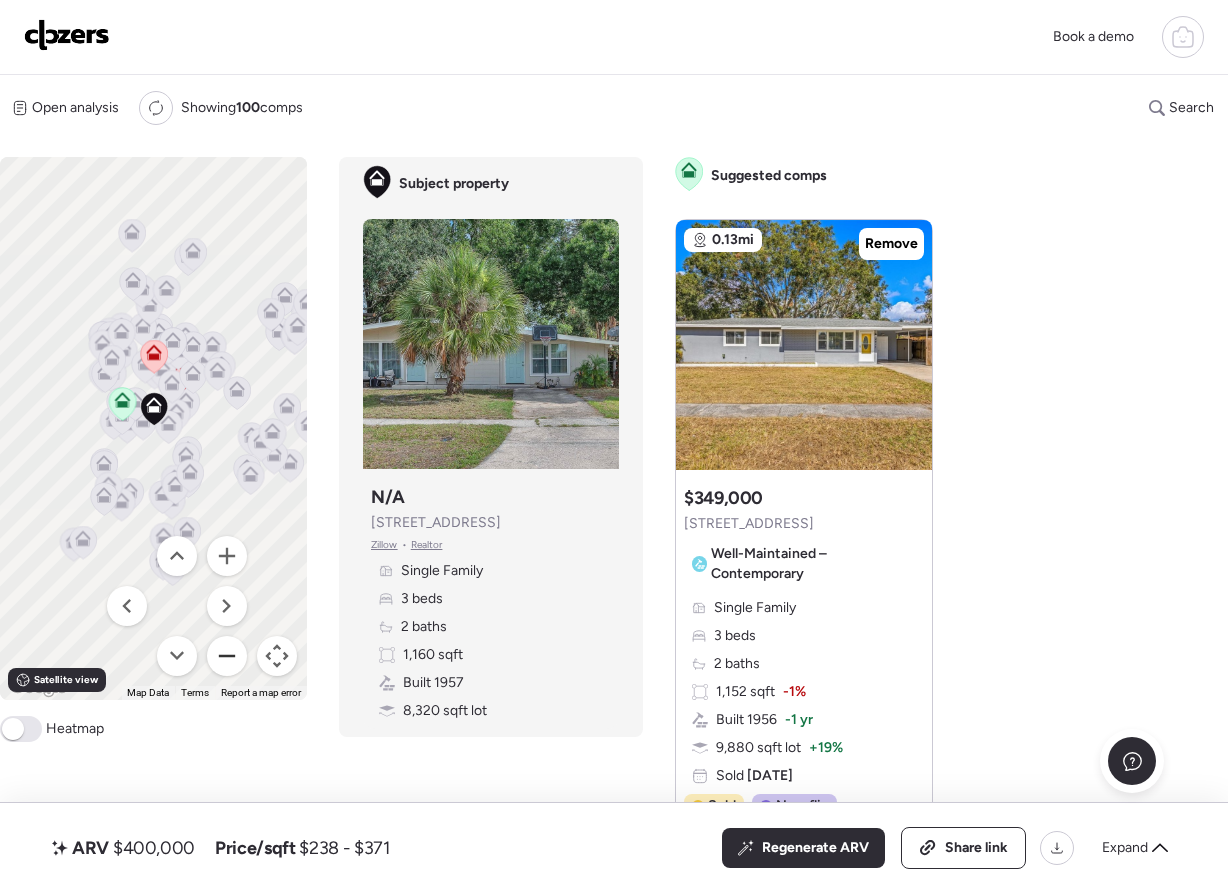 click at bounding box center [227, 656] 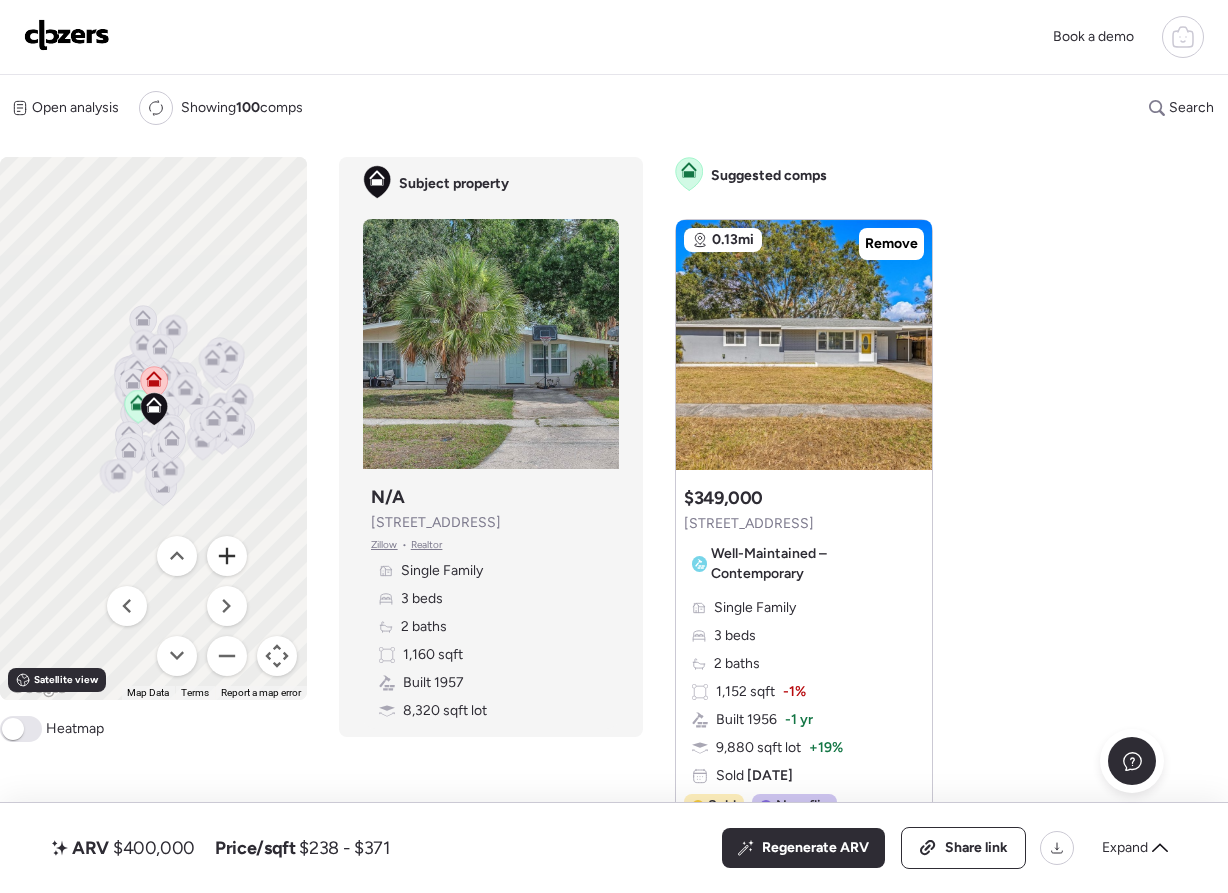 click at bounding box center [227, 556] 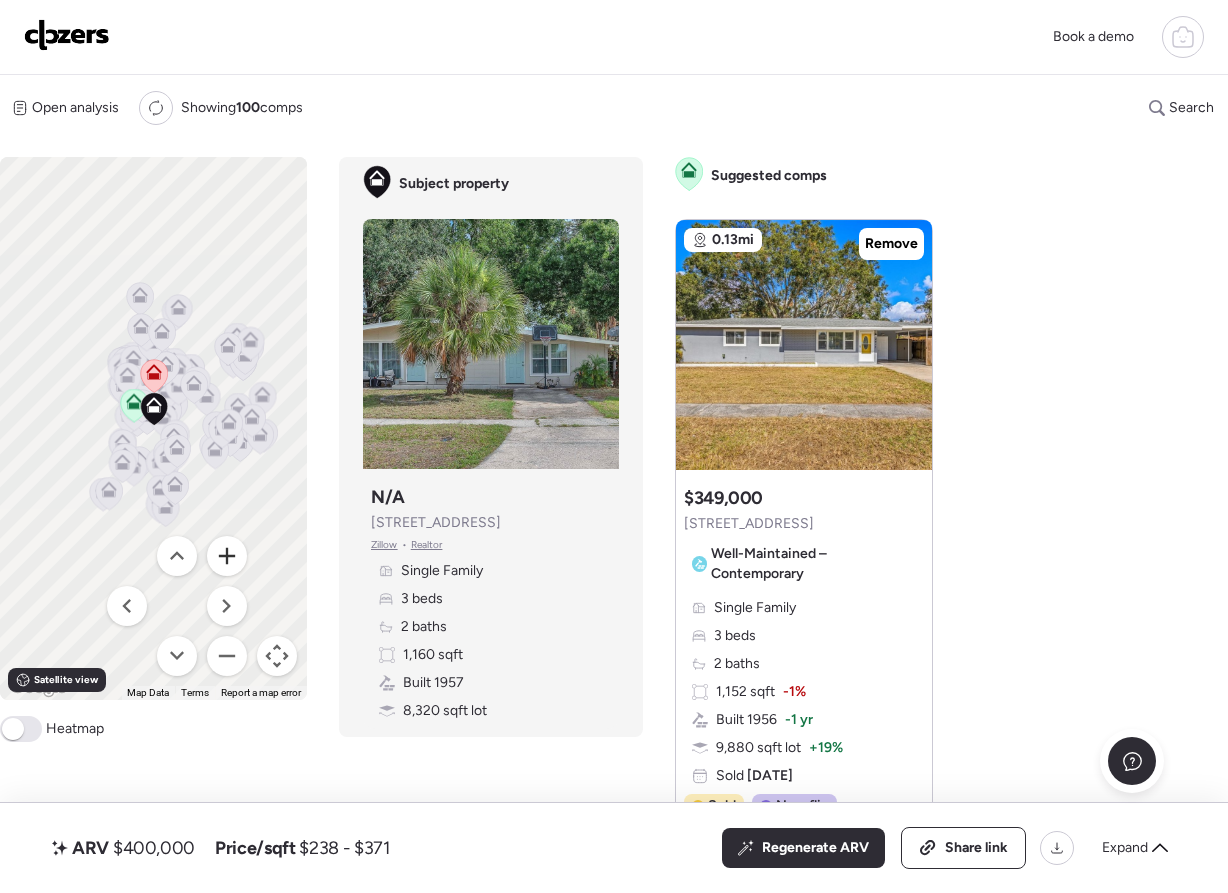 click at bounding box center [227, 556] 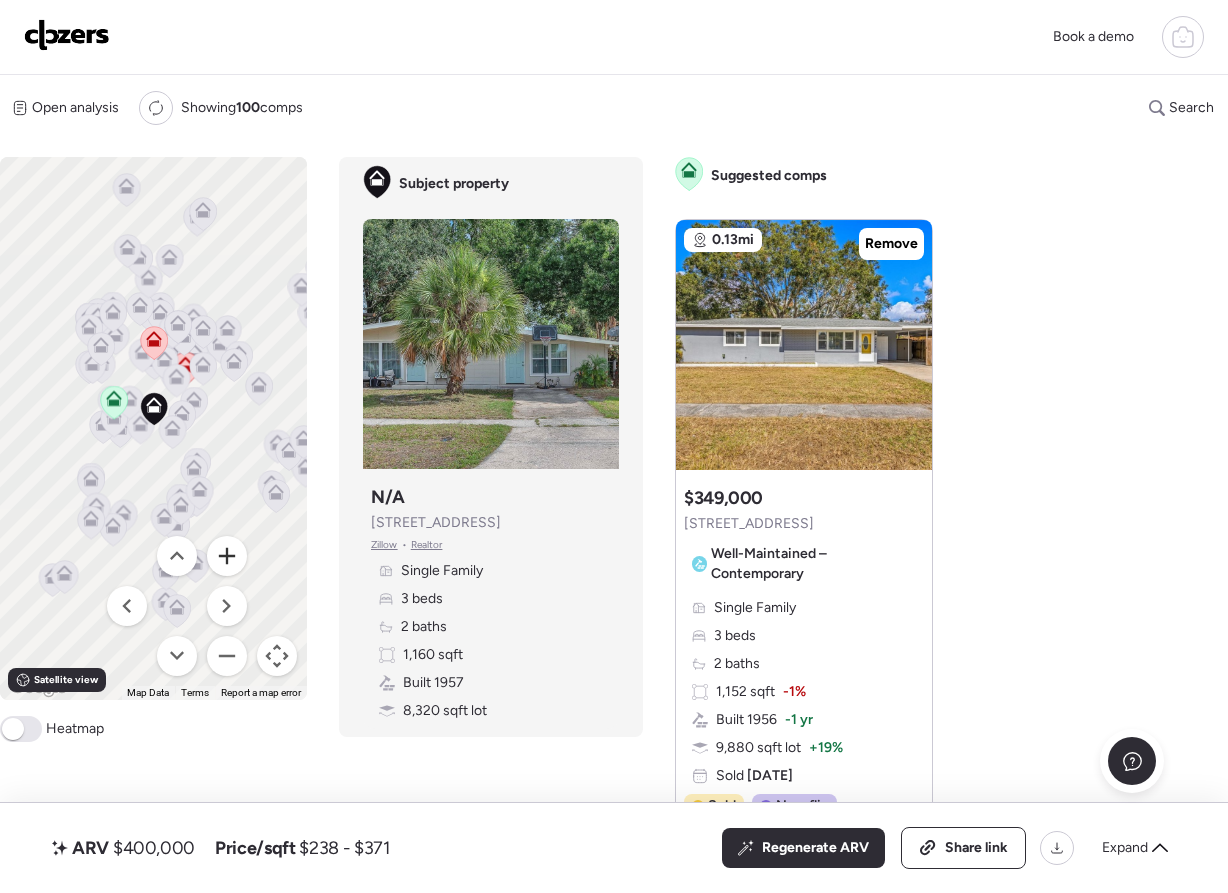 click at bounding box center [227, 556] 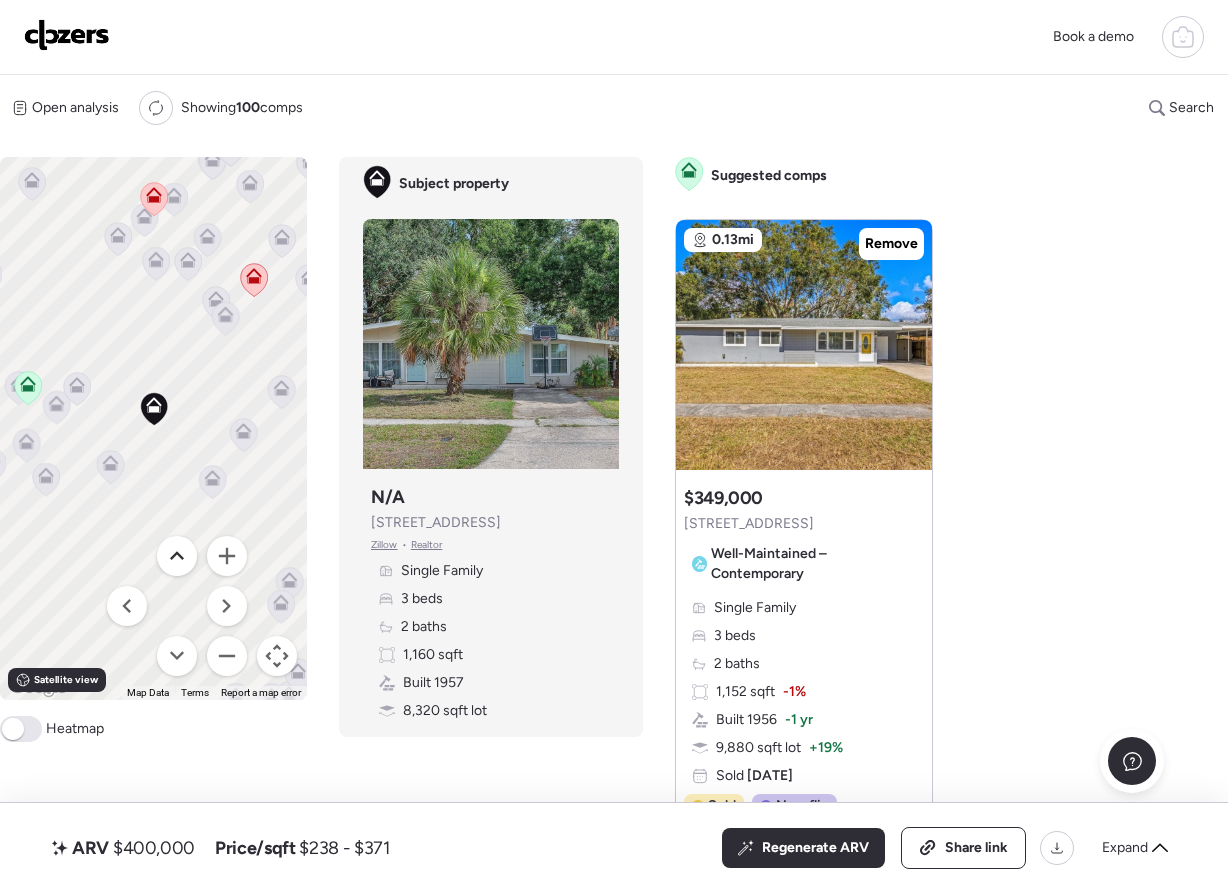 drag, startPoint x: 111, startPoint y: 544, endPoint x: 172, endPoint y: 568, distance: 65.551506 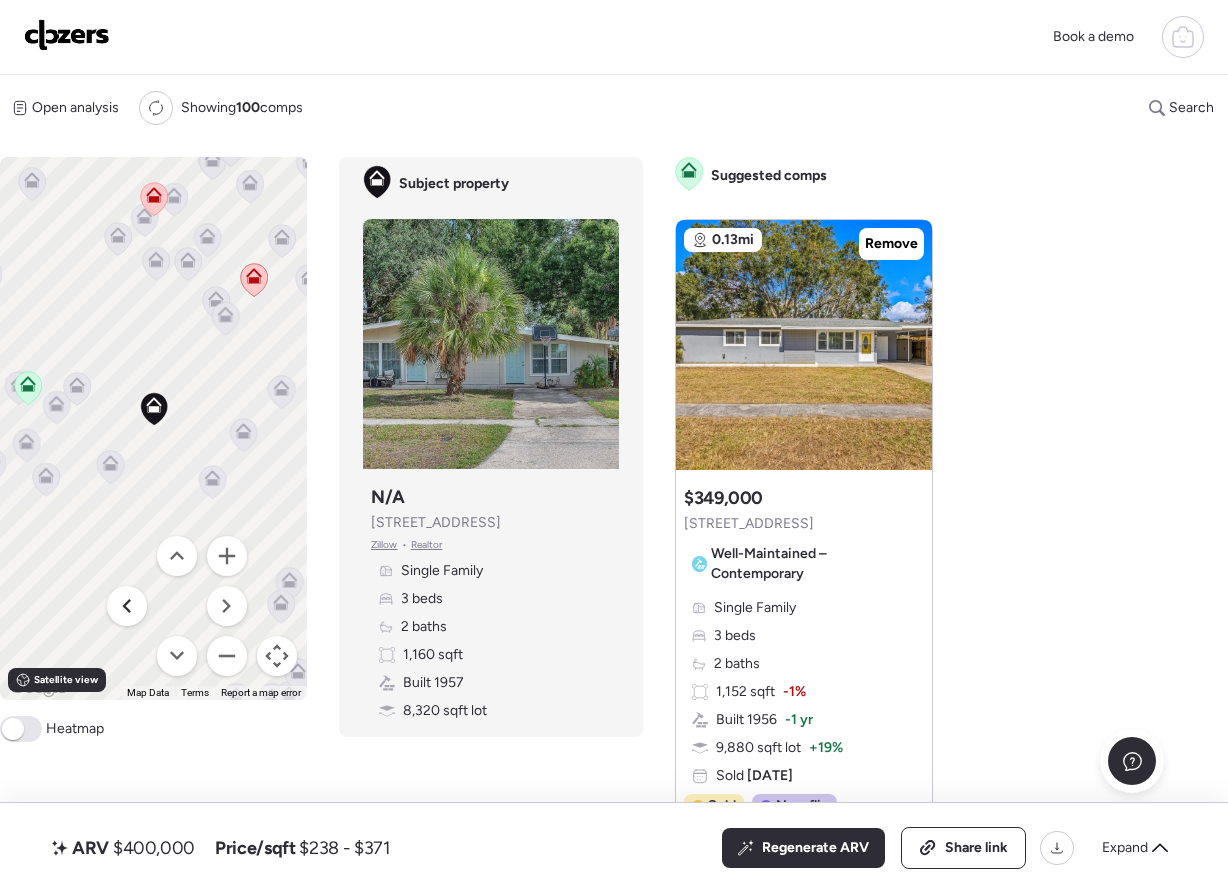 click at bounding box center [127, 606] 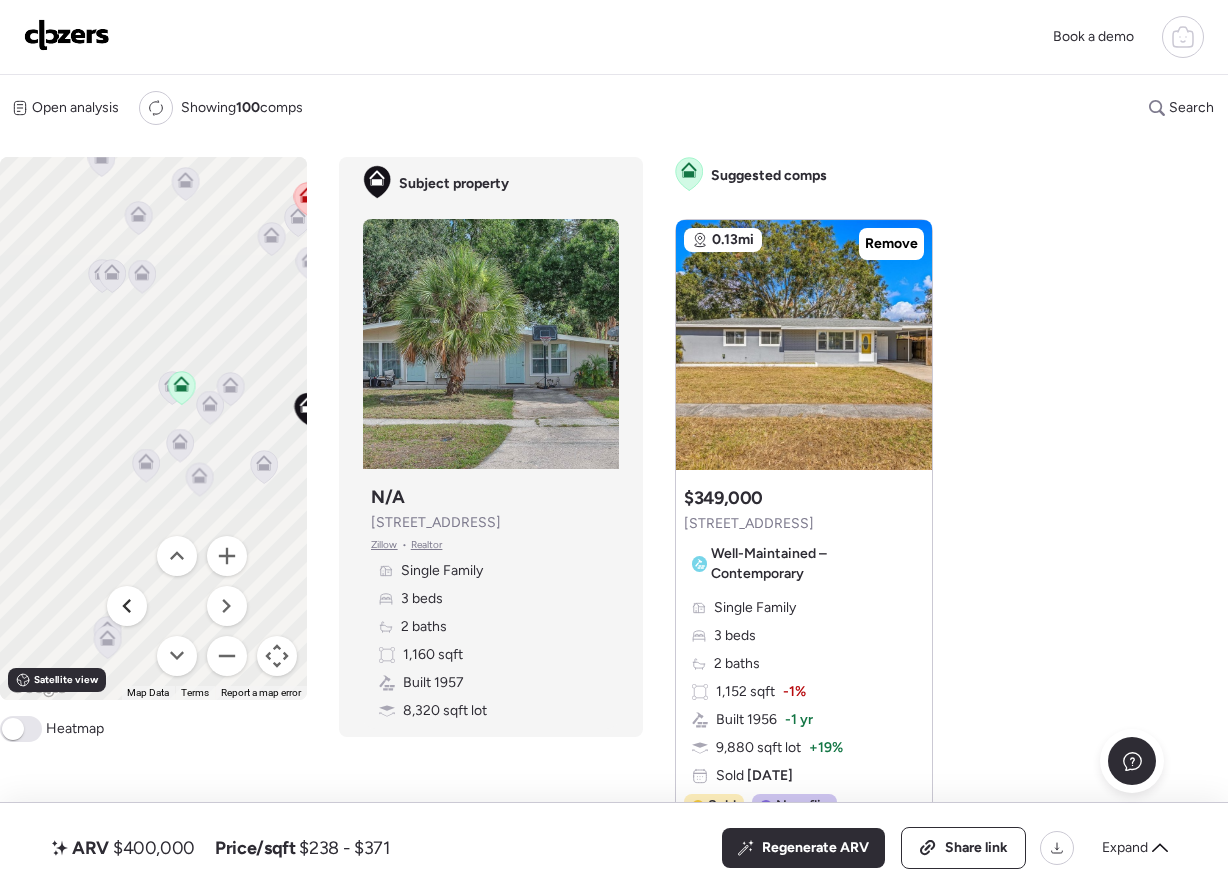 type 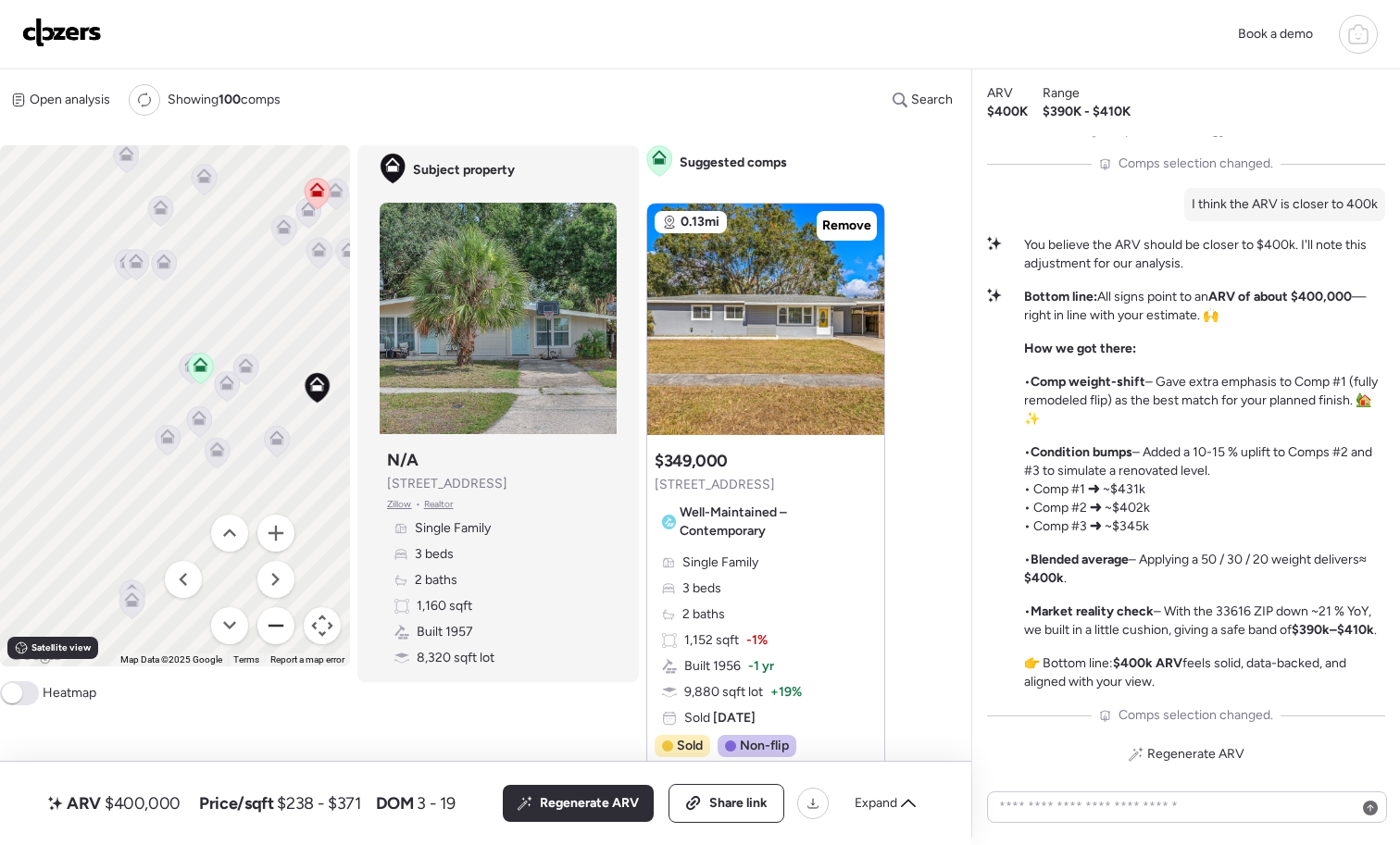click at bounding box center [276, 626] 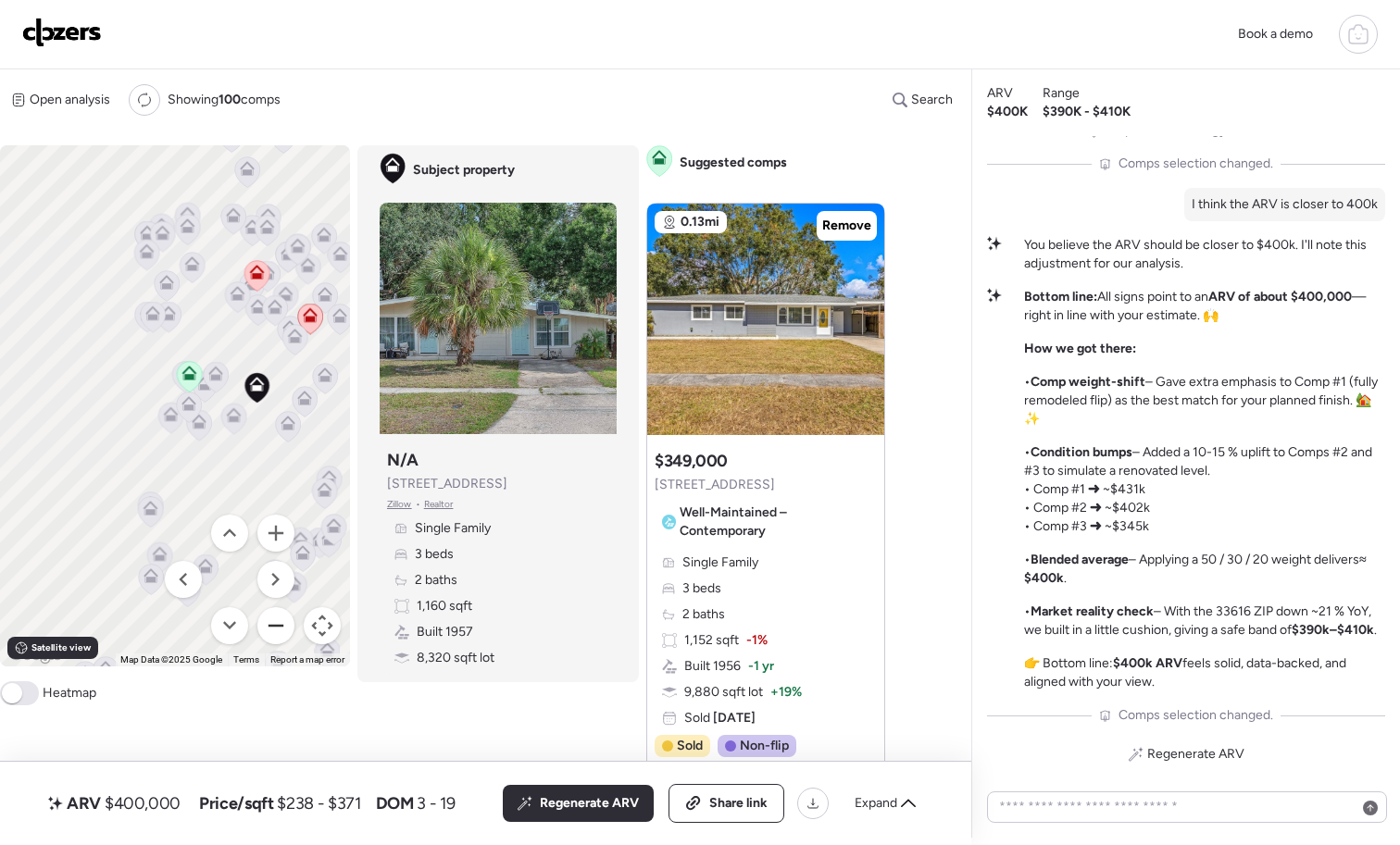click at bounding box center (276, 626) 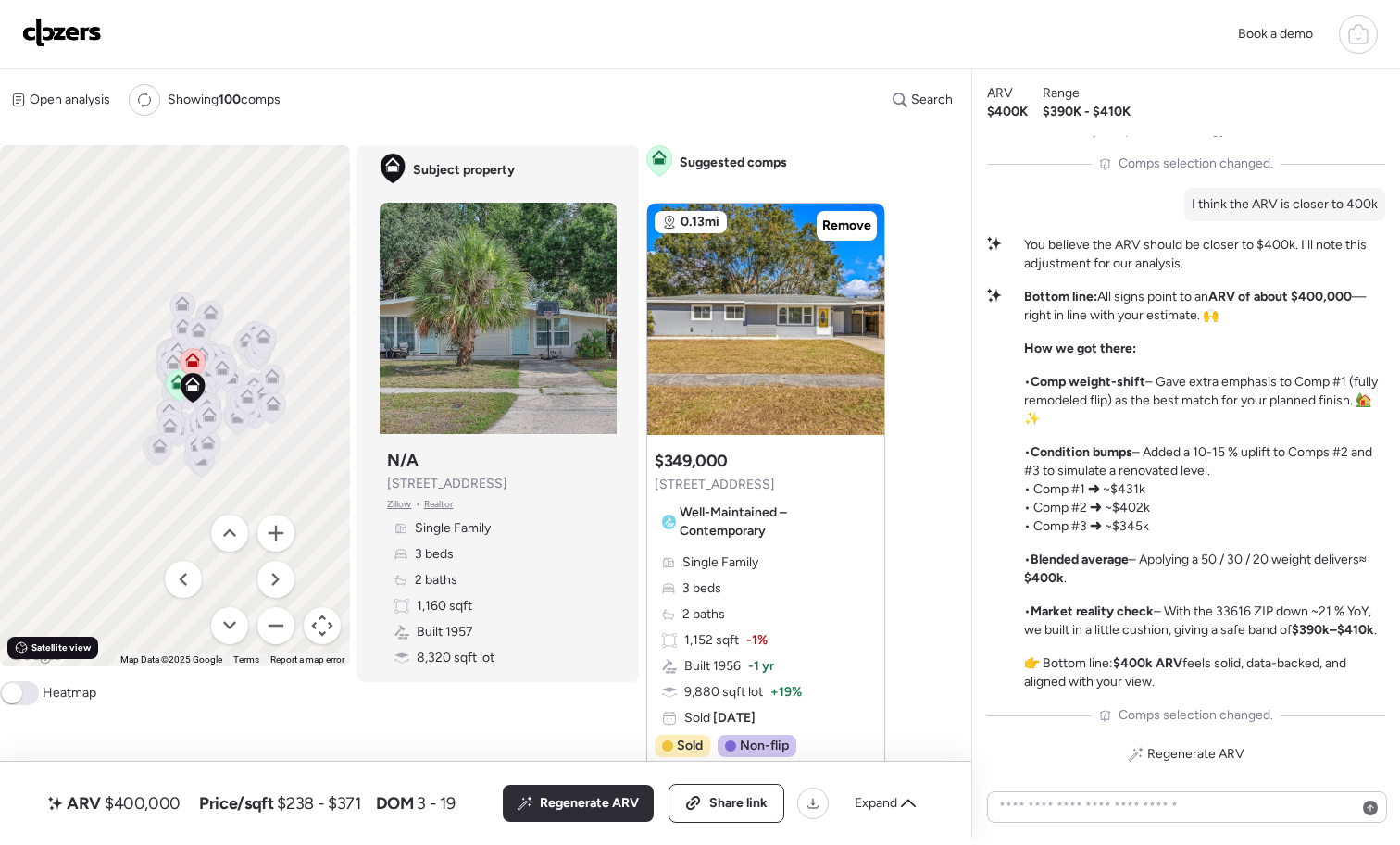 click on "Satellite view" at bounding box center (61, 648) 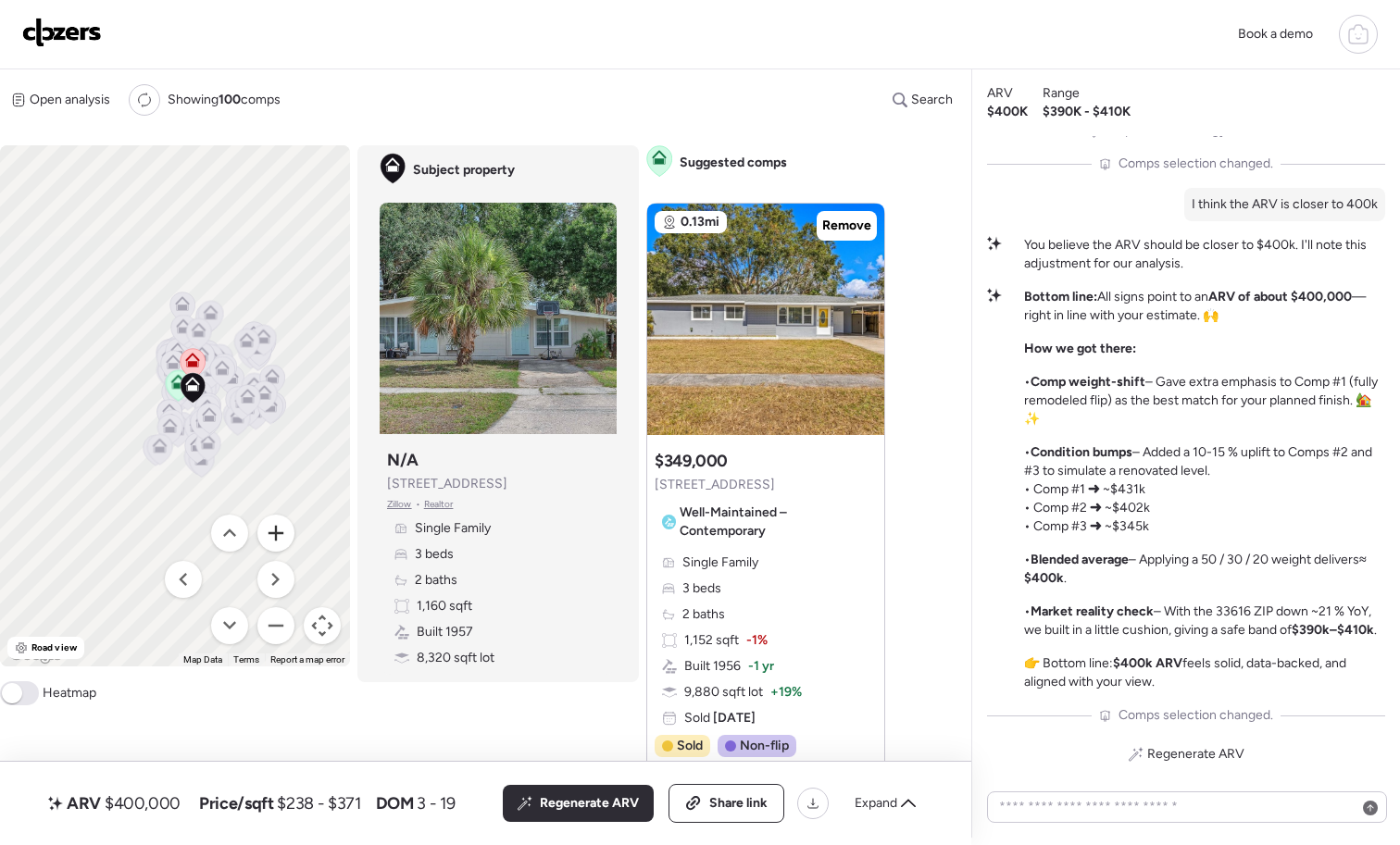 click at bounding box center [276, 533] 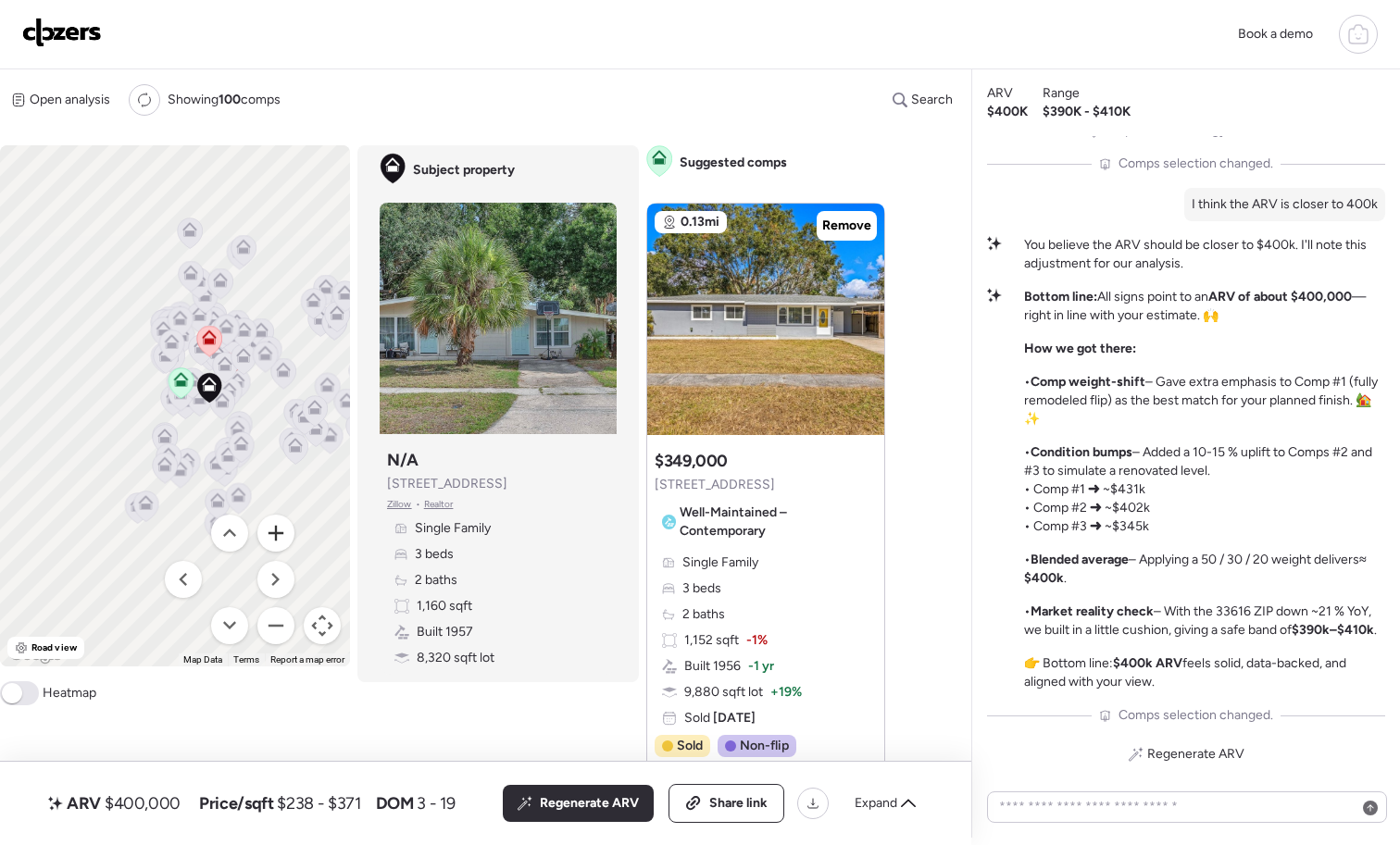 click at bounding box center [276, 533] 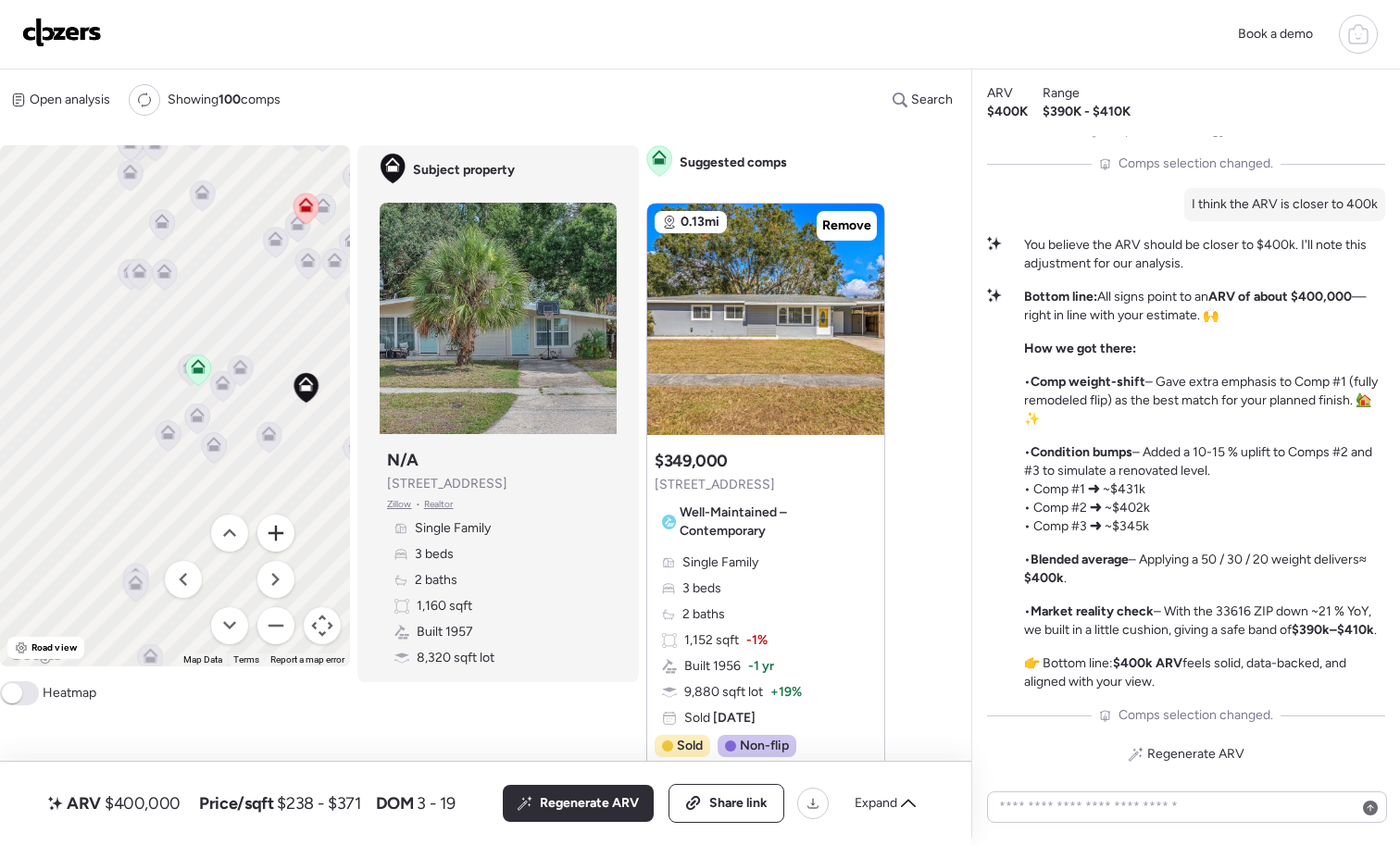click at bounding box center (276, 533) 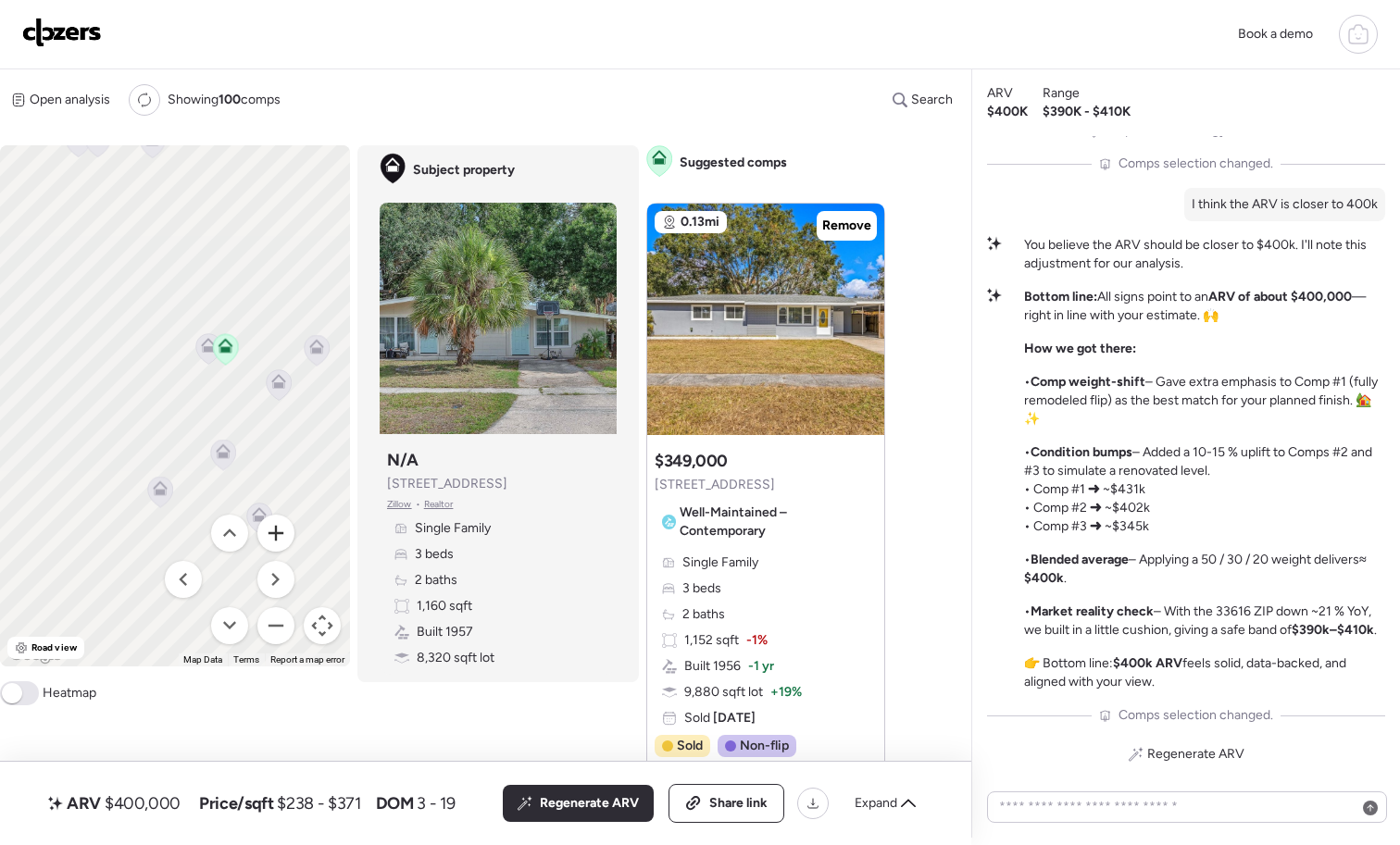 click at bounding box center (276, 533) 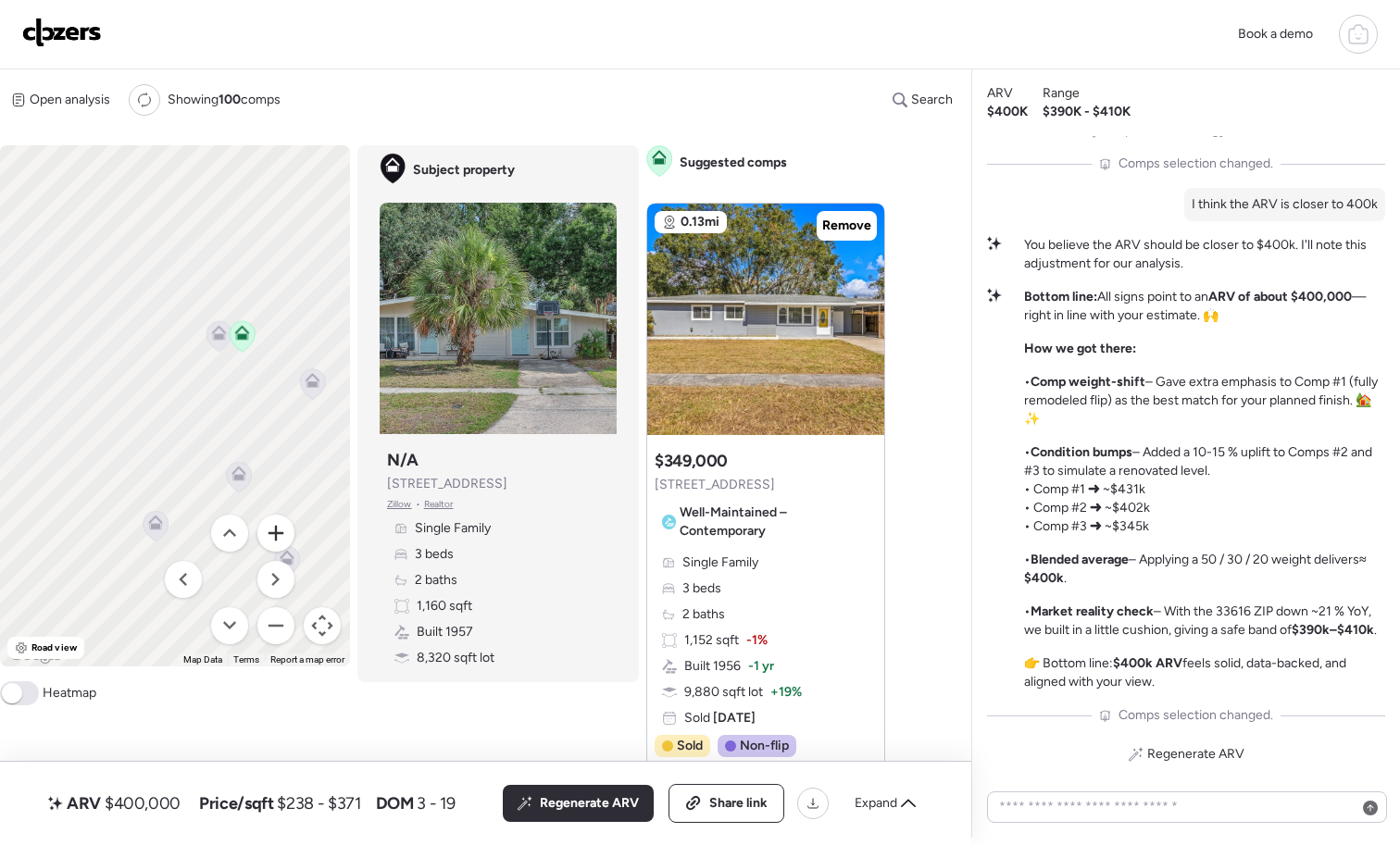 click at bounding box center [276, 533] 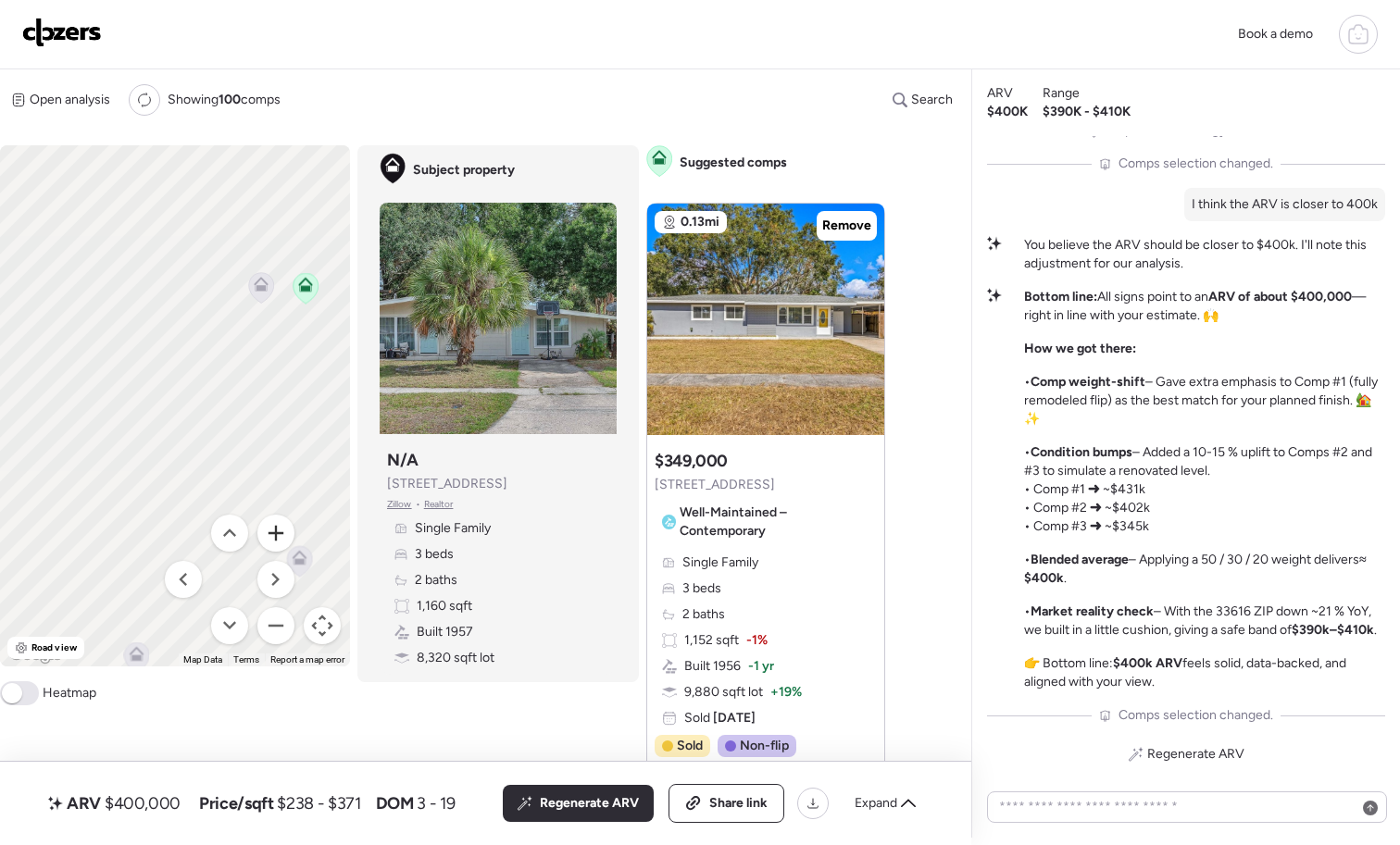click at bounding box center [276, 533] 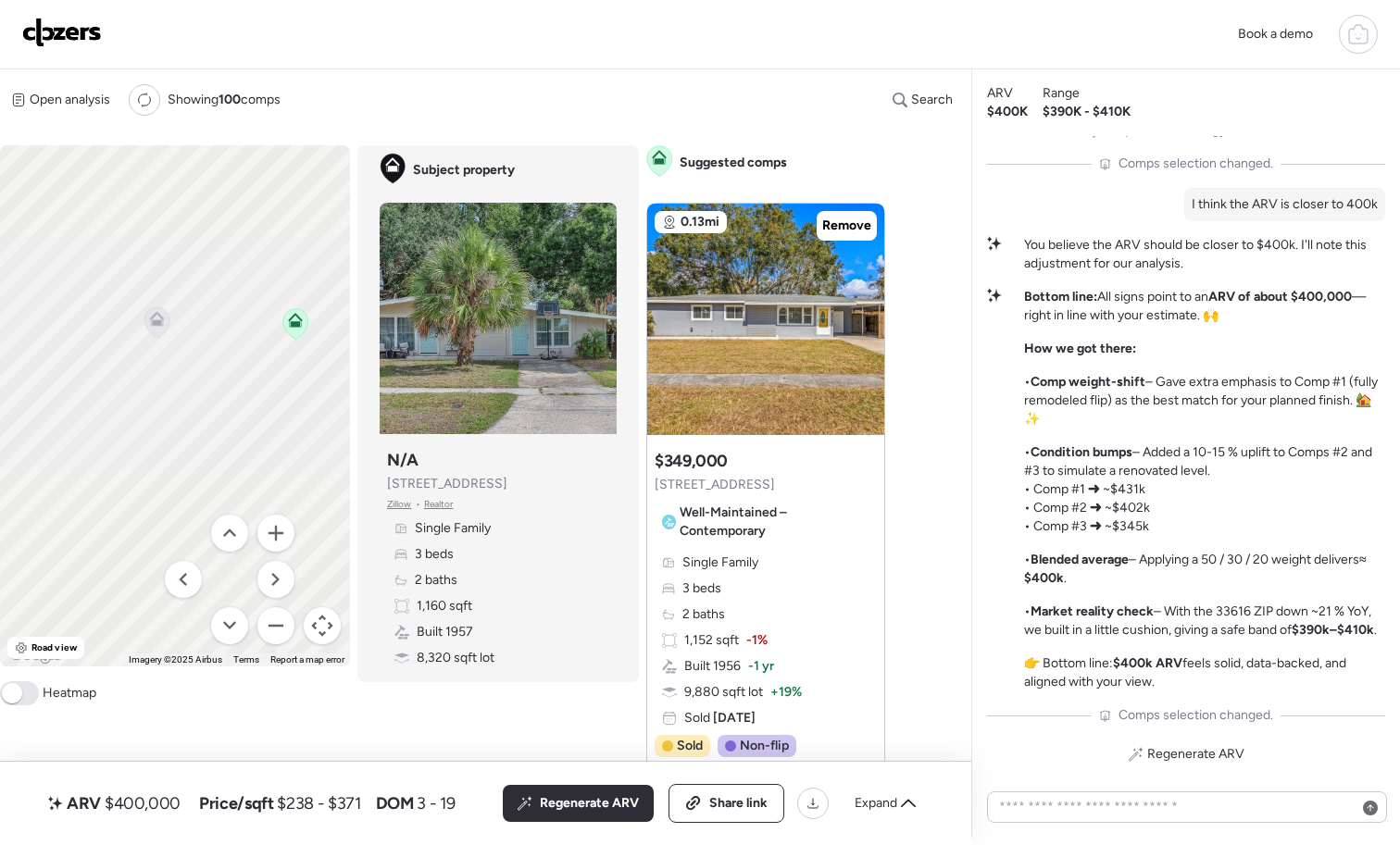 drag, startPoint x: 288, startPoint y: 472, endPoint x: 60, endPoint y: 690, distance: 315.4489 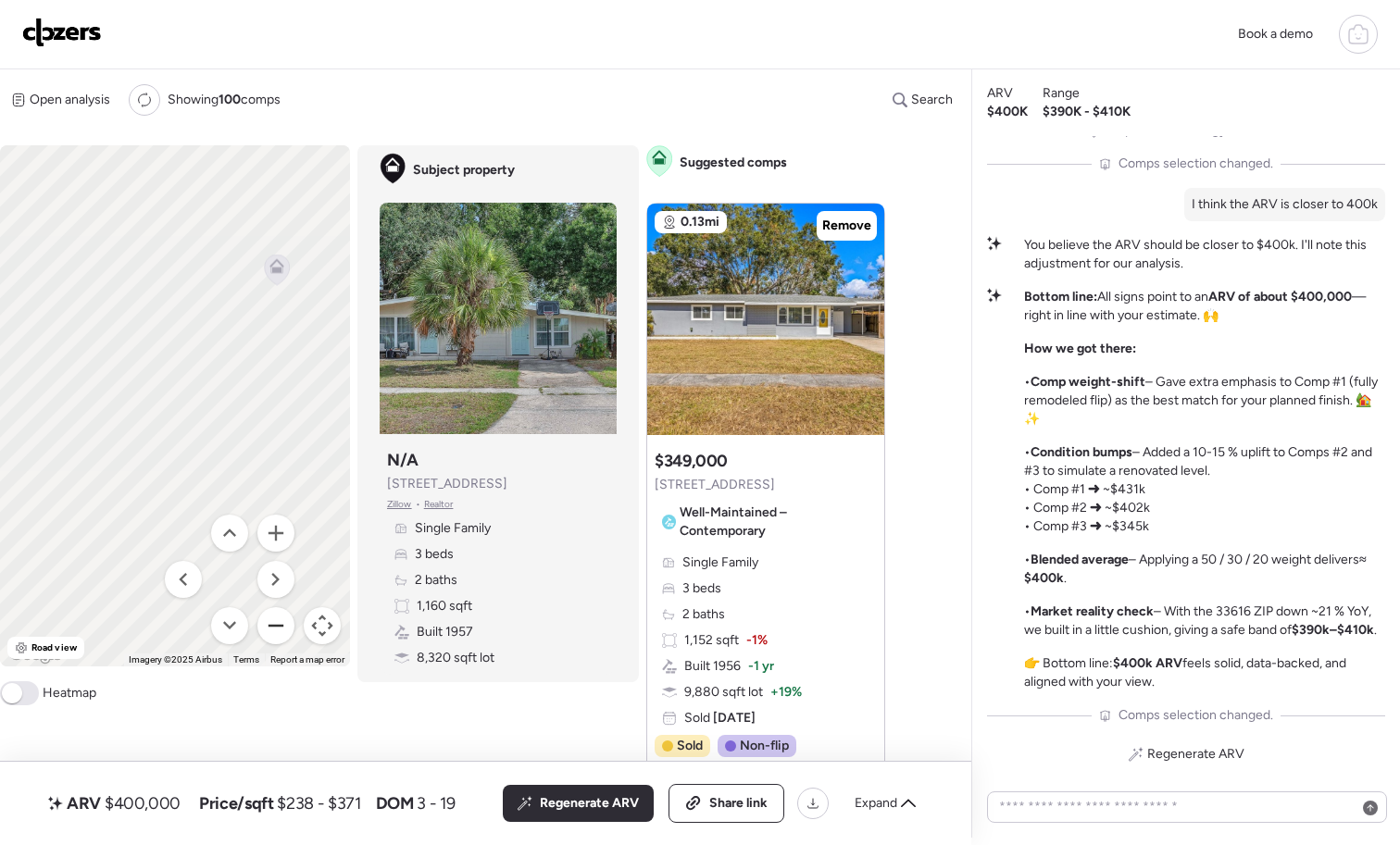 click at bounding box center [276, 626] 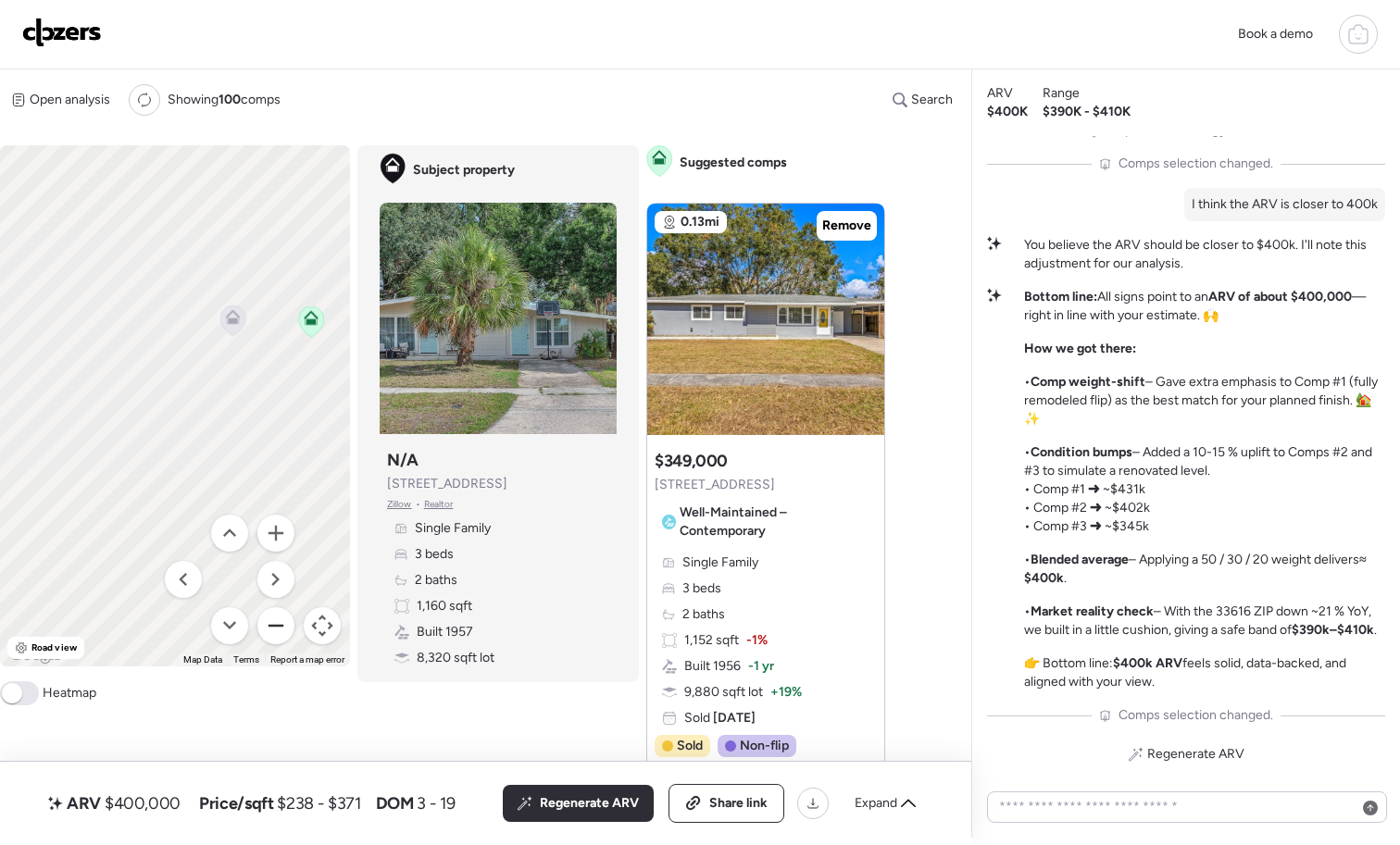 click at bounding box center [276, 626] 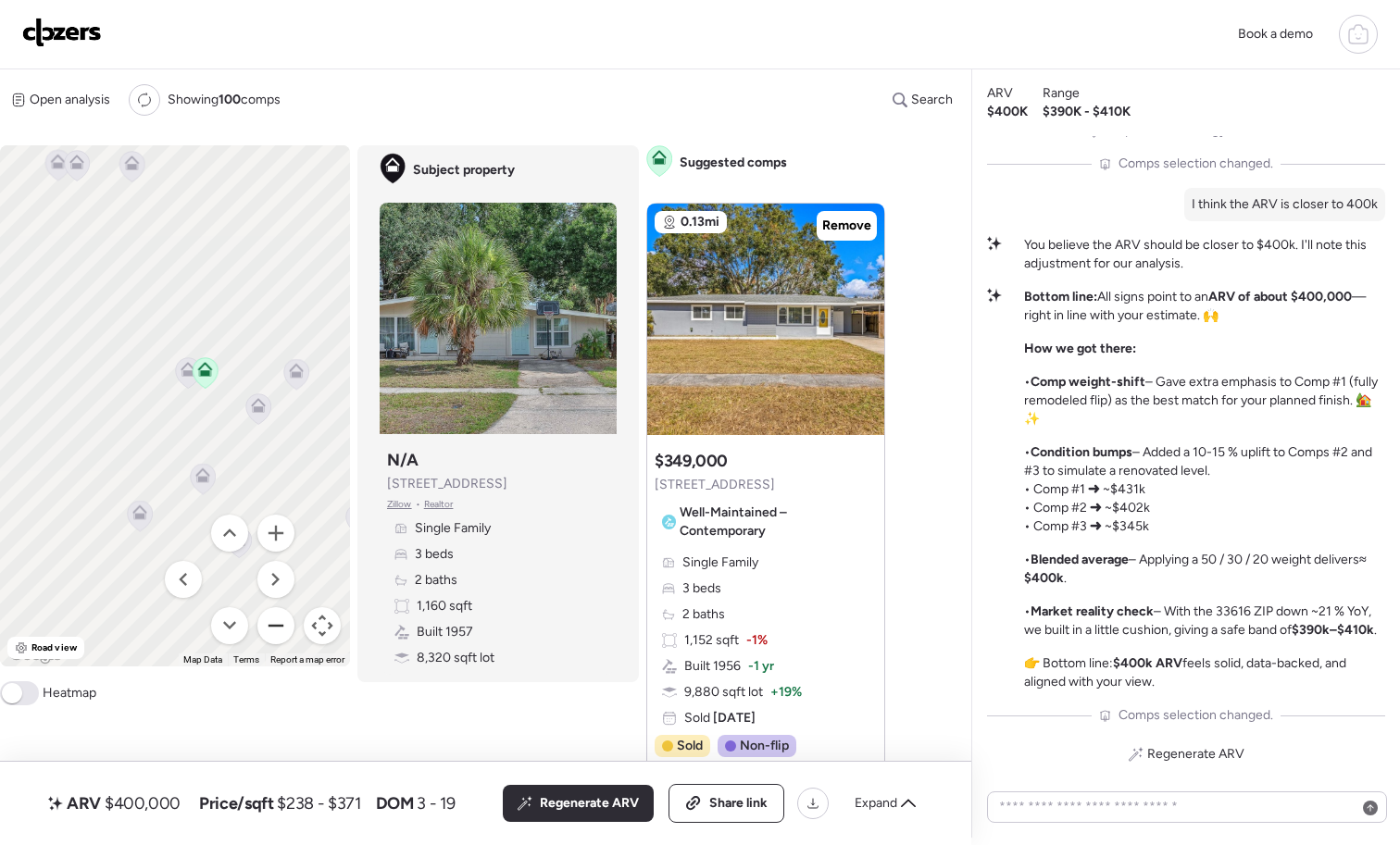 type 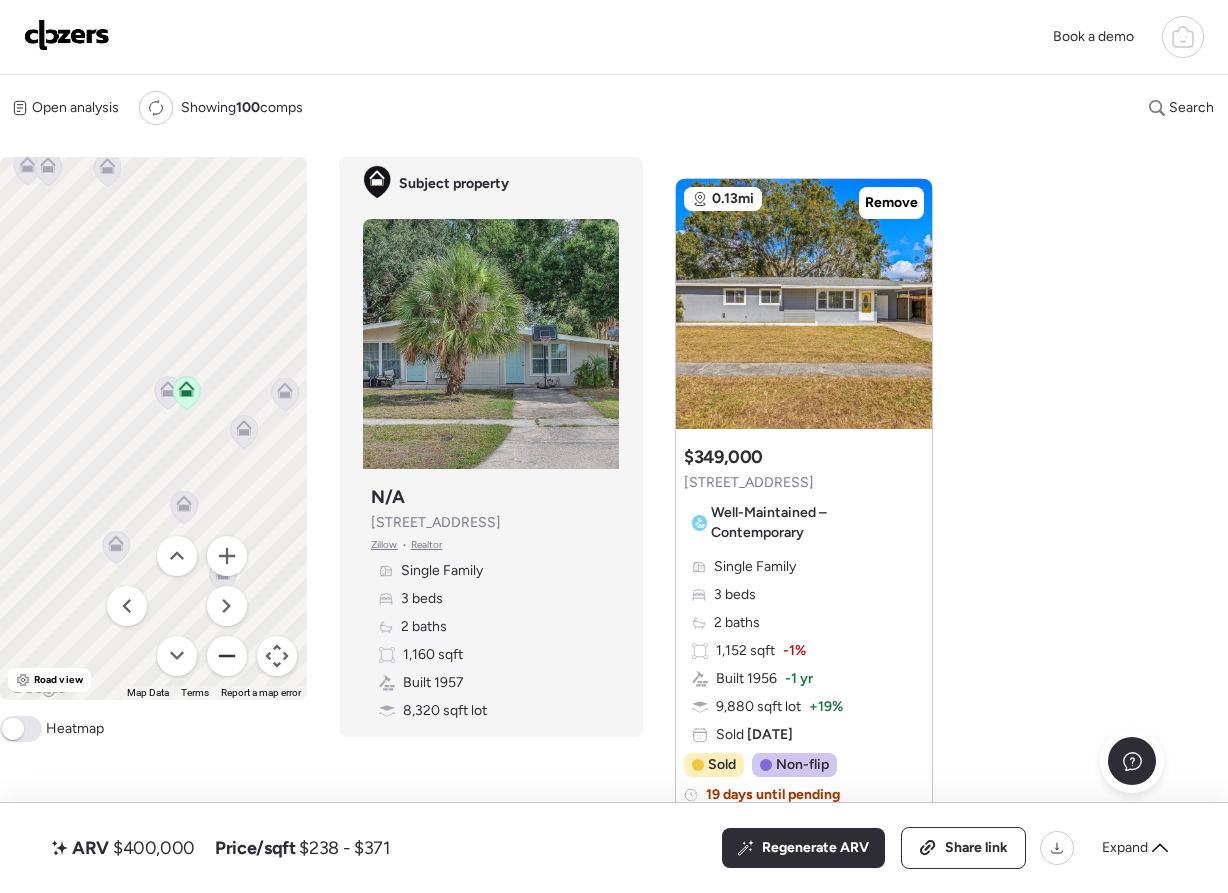 scroll, scrollTop: 69, scrollLeft: 0, axis: vertical 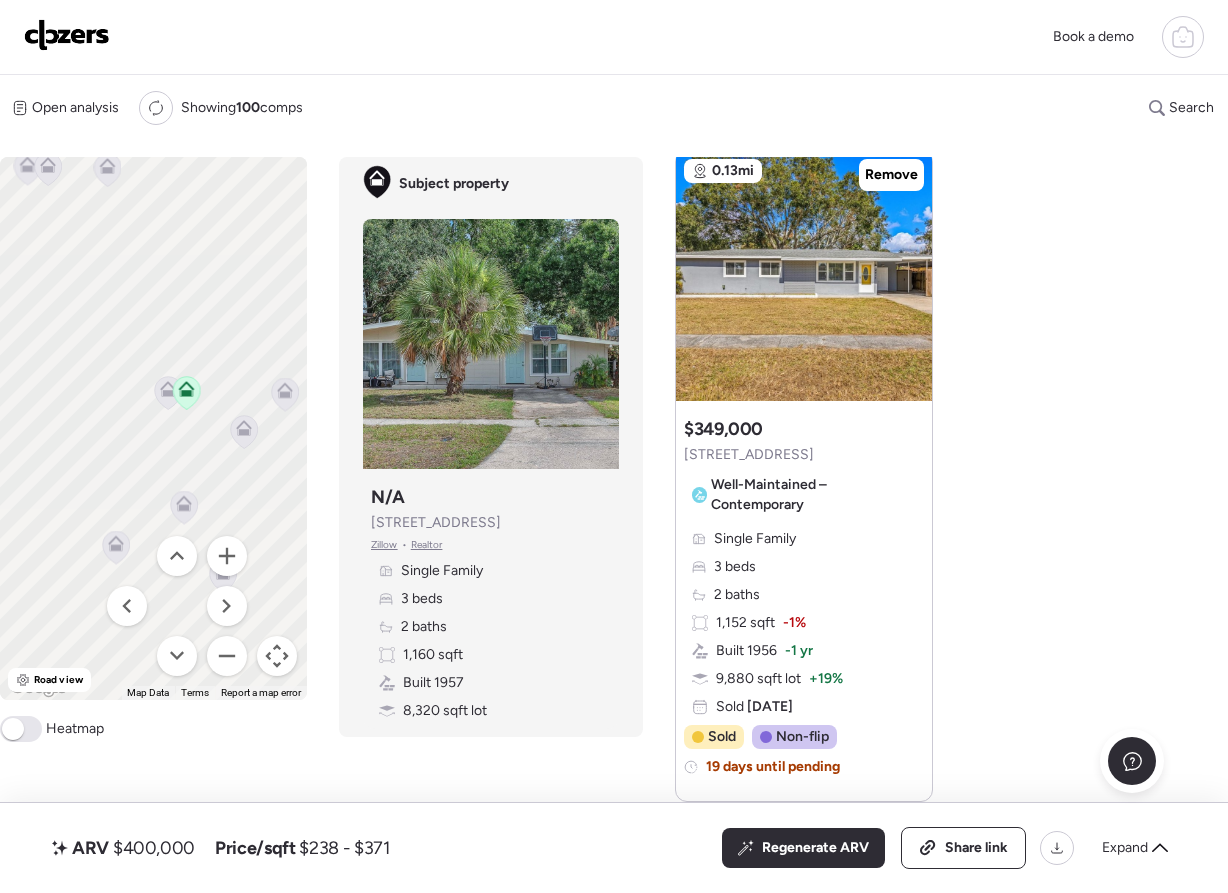 click on "Well-Maintained – Contemporary" at bounding box center [813, 495] 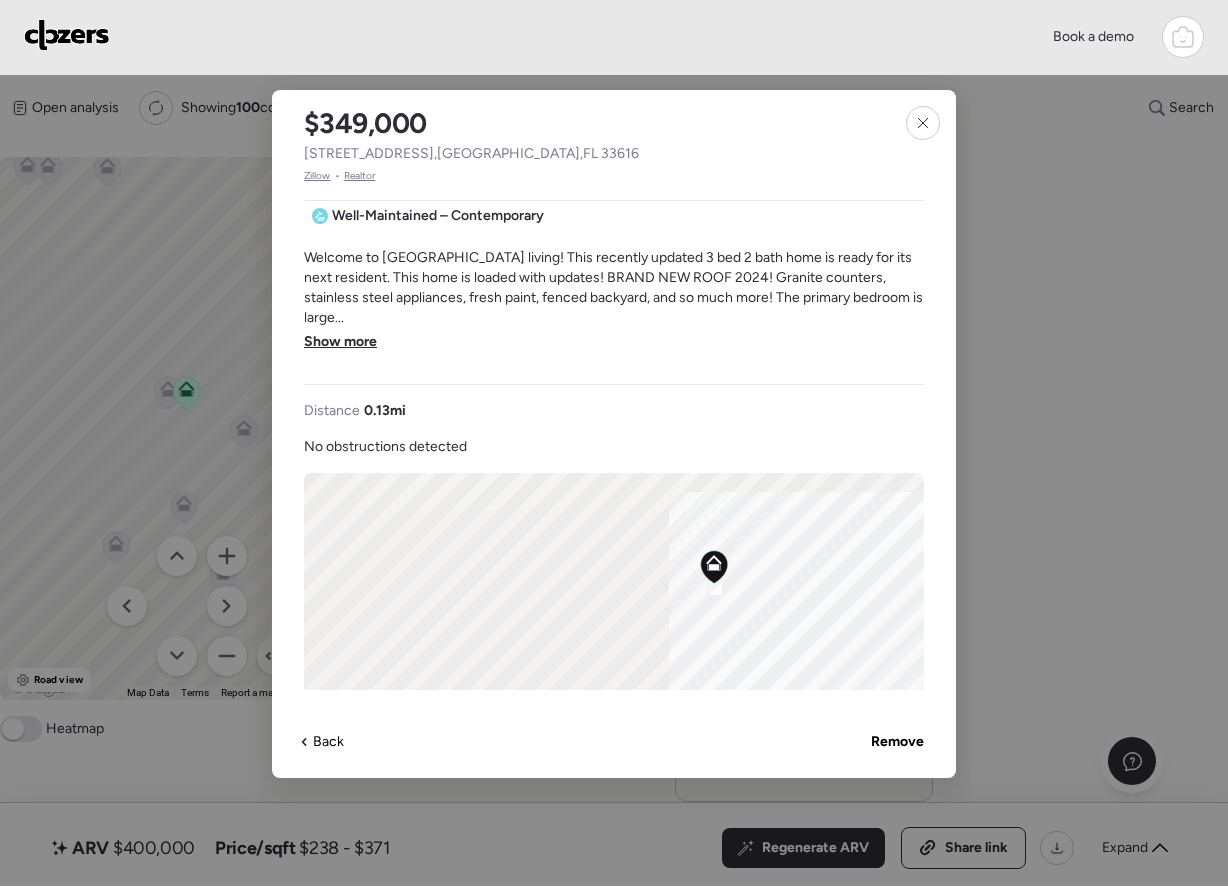 scroll, scrollTop: 830, scrollLeft: 0, axis: vertical 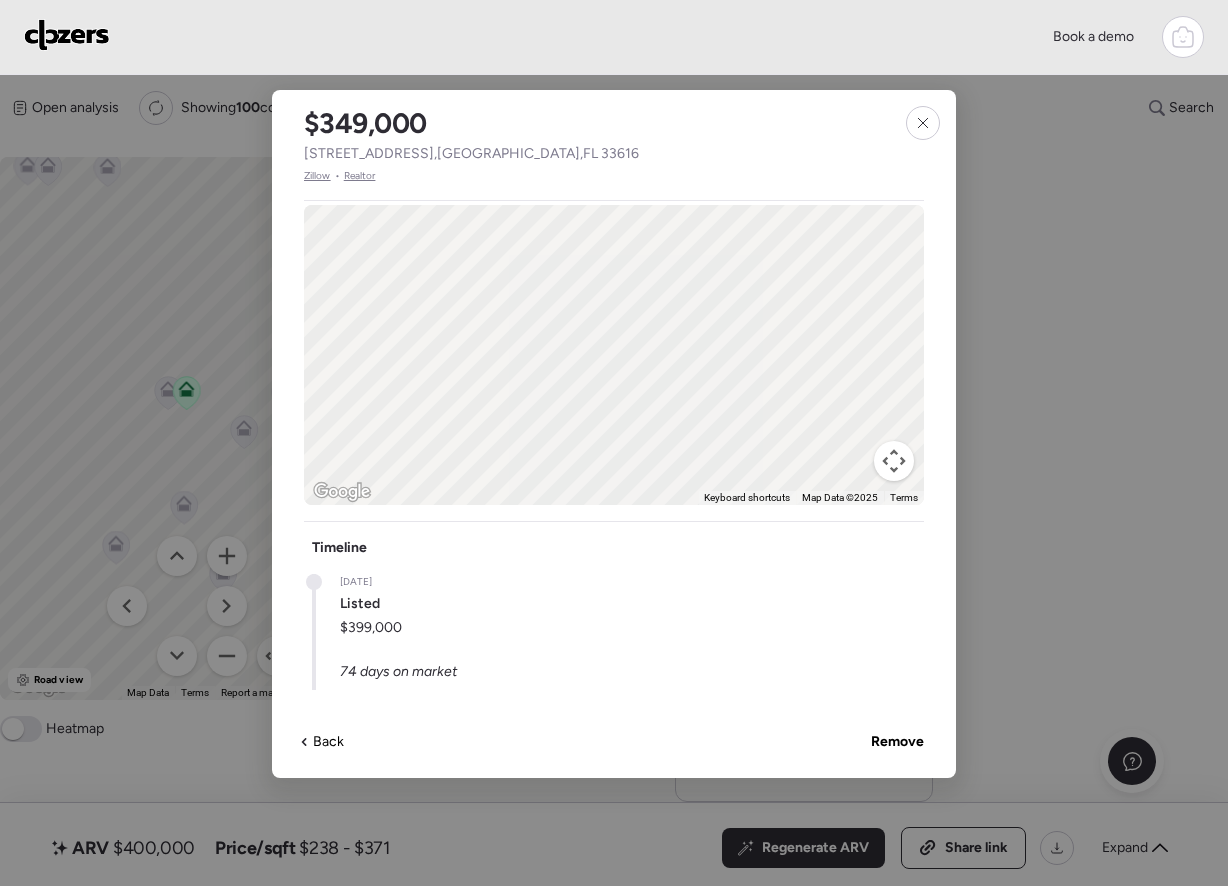 drag, startPoint x: 704, startPoint y: 354, endPoint x: 581, endPoint y: 686, distance: 354.05225 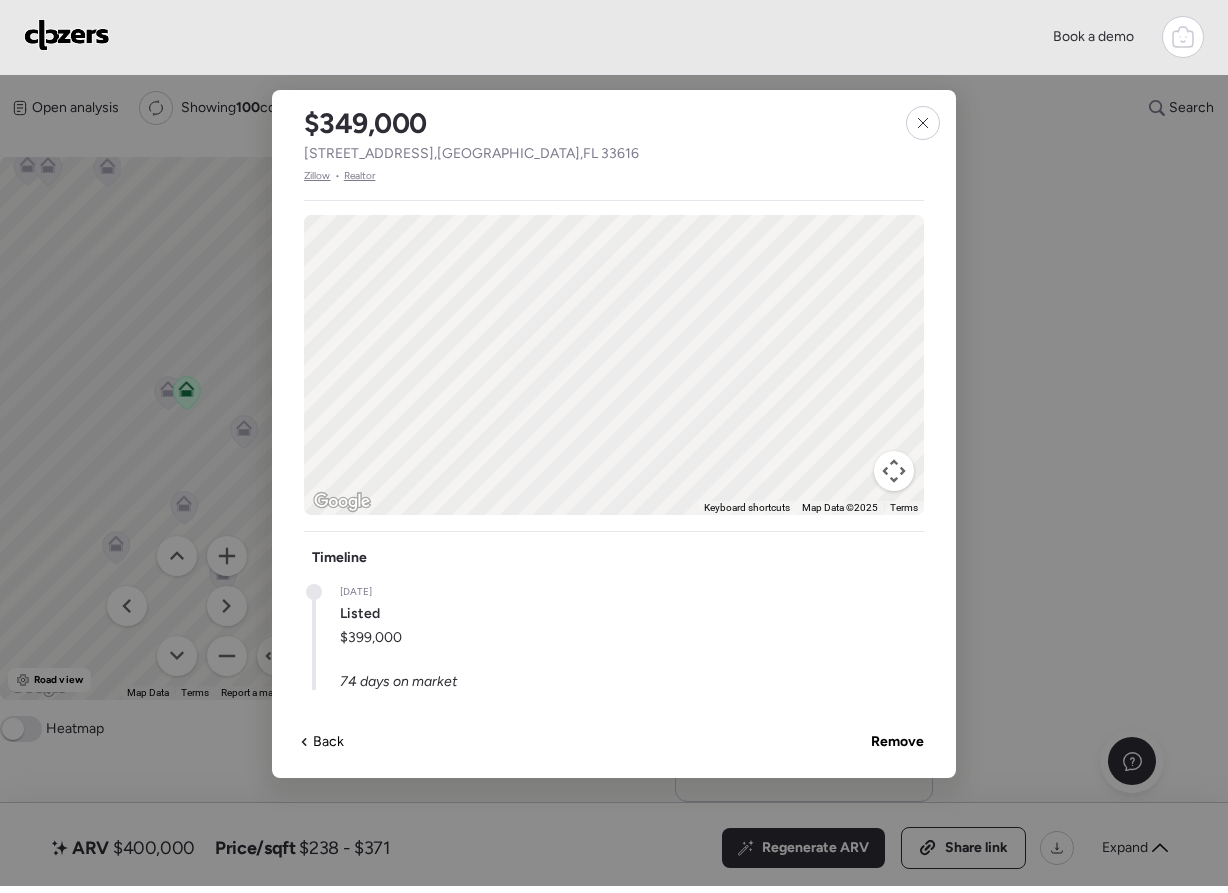 drag, startPoint x: 746, startPoint y: 201, endPoint x: 573, endPoint y: 412, distance: 272.8553 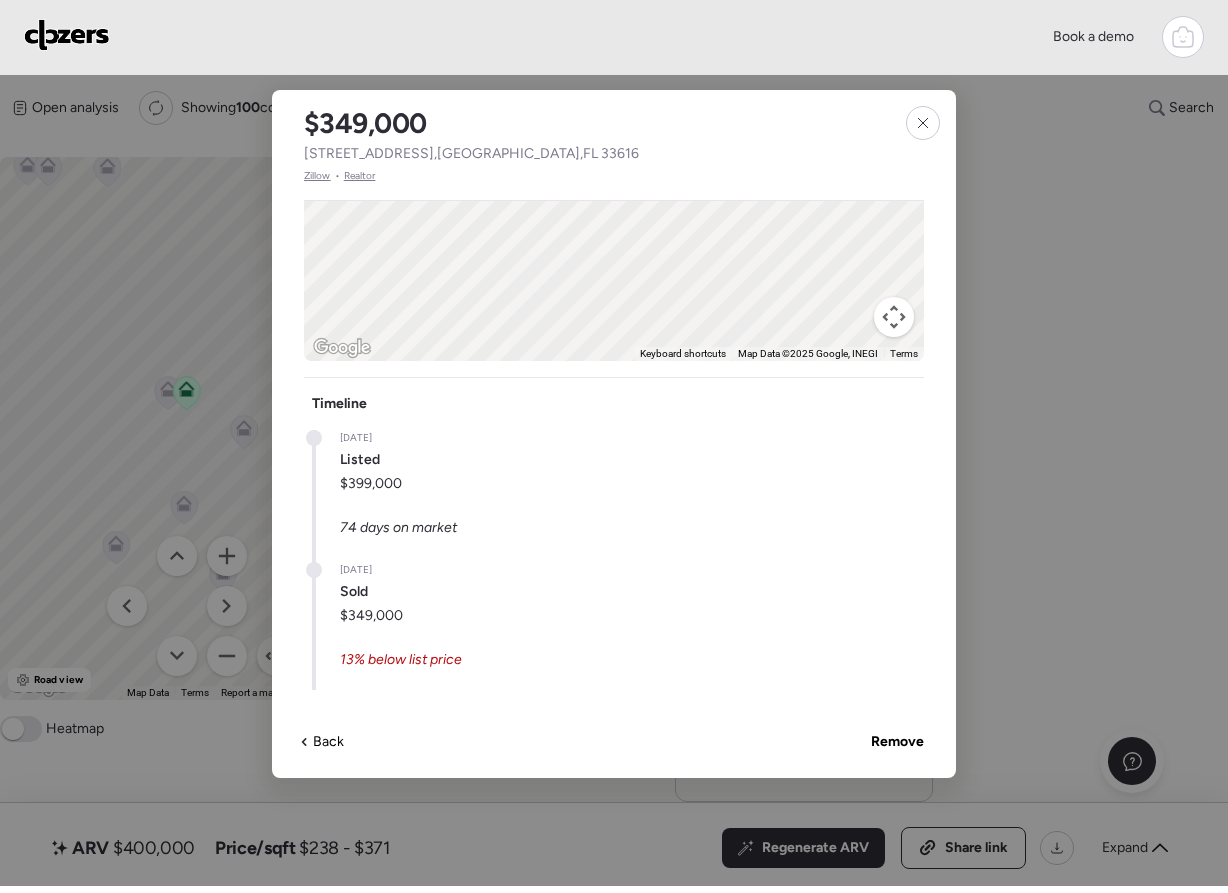 scroll, scrollTop: 0, scrollLeft: 0, axis: both 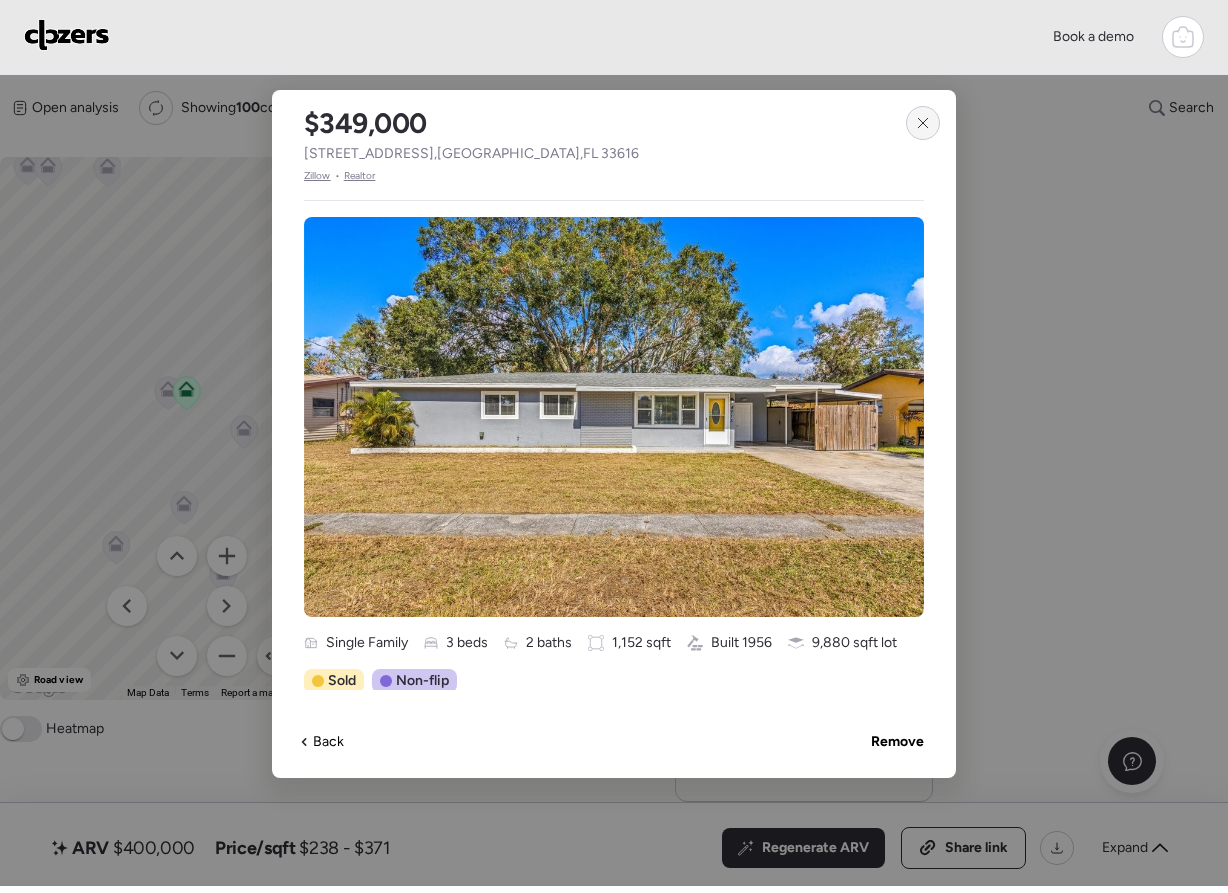 click at bounding box center [923, 123] 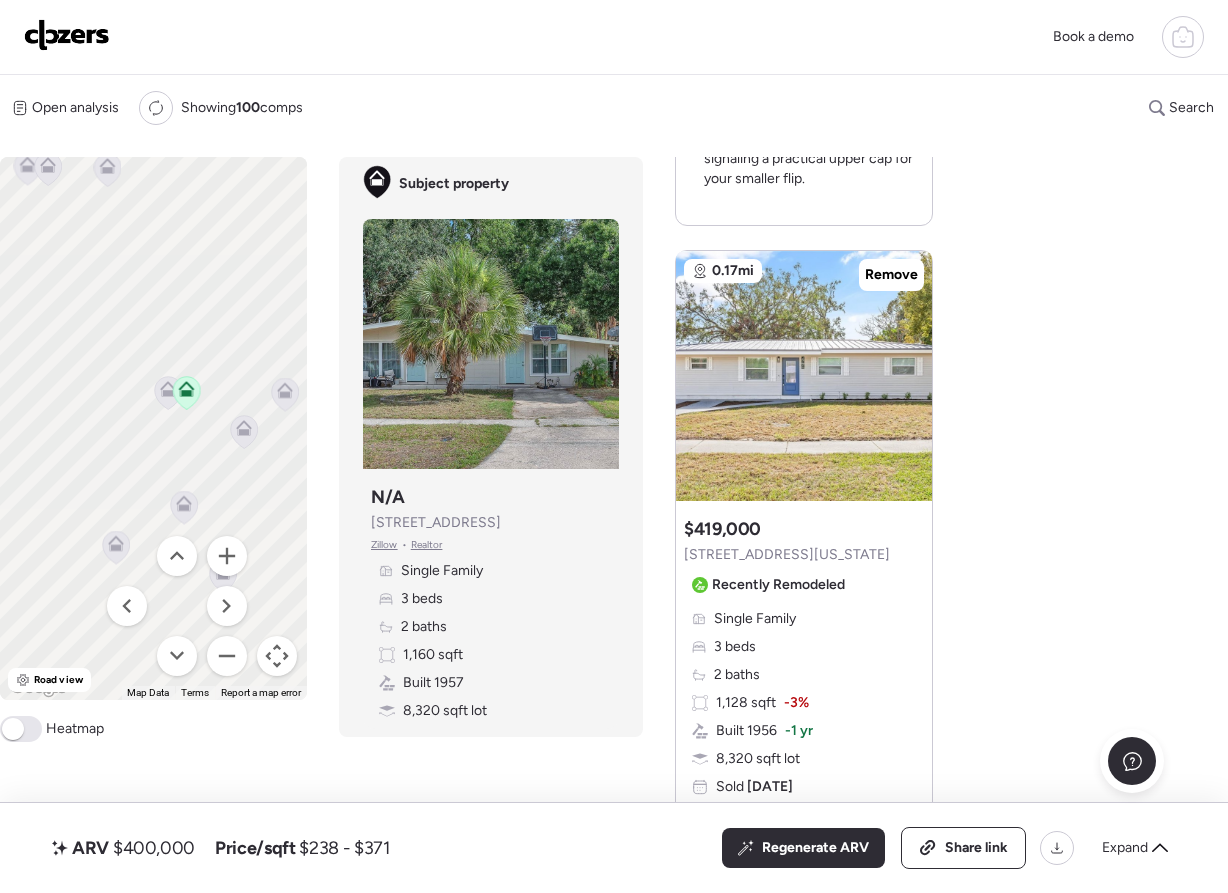 scroll, scrollTop: 1746, scrollLeft: 0, axis: vertical 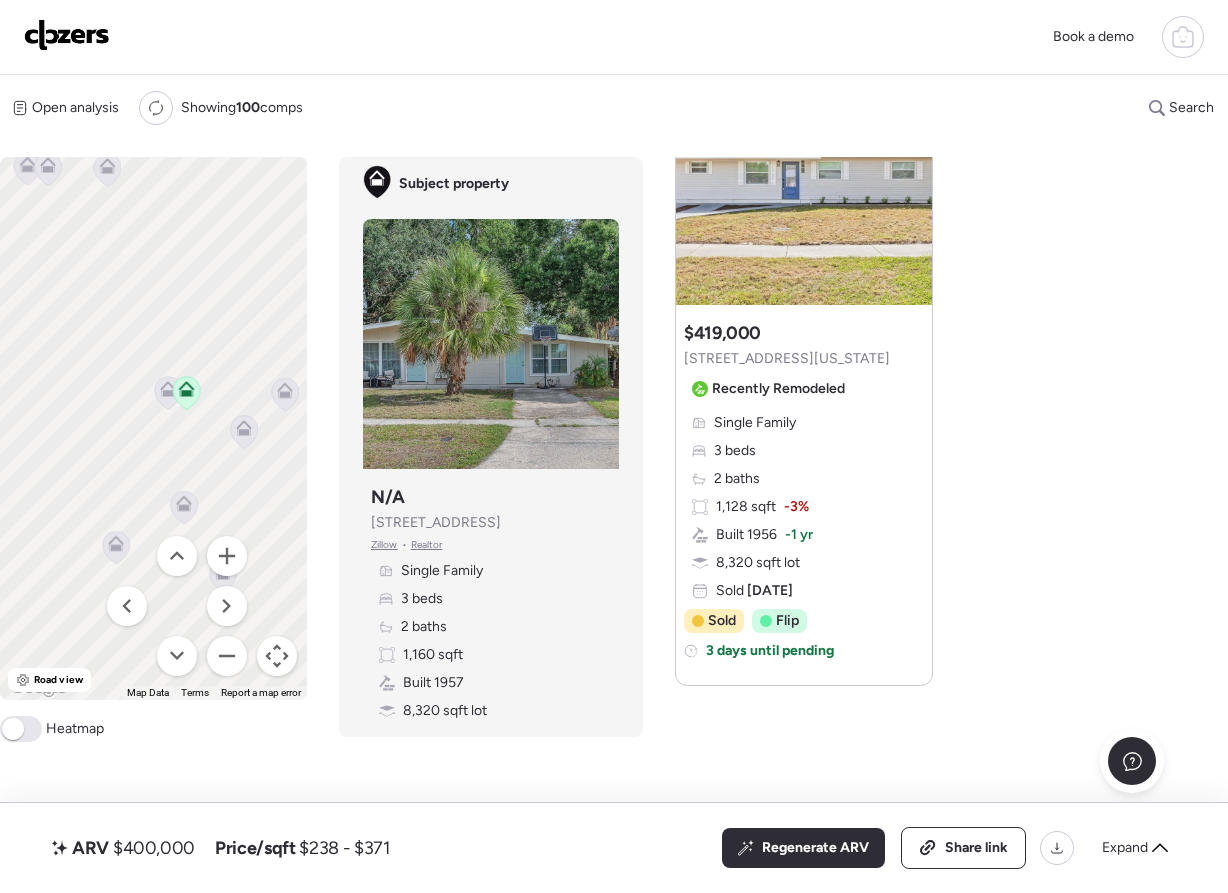 click at bounding box center (21, 729) 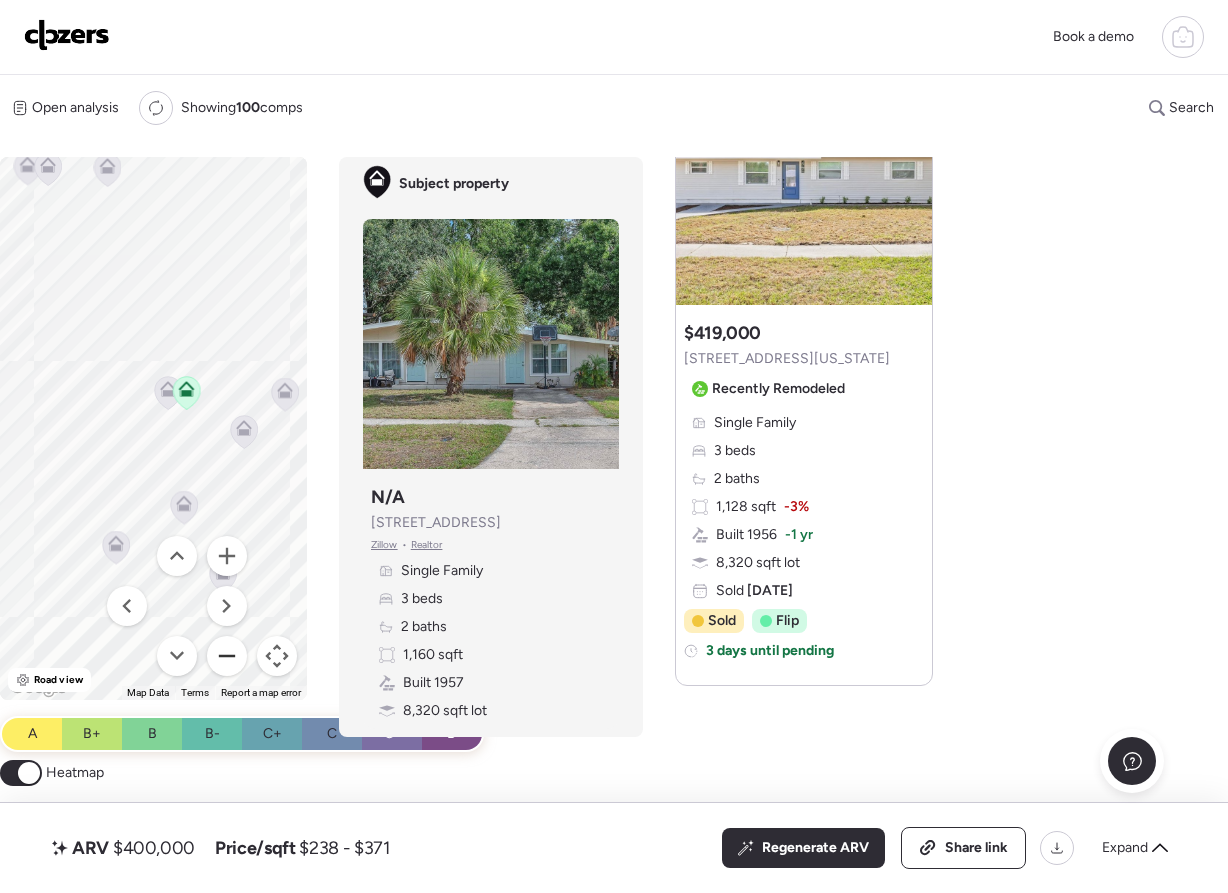 click at bounding box center [227, 656] 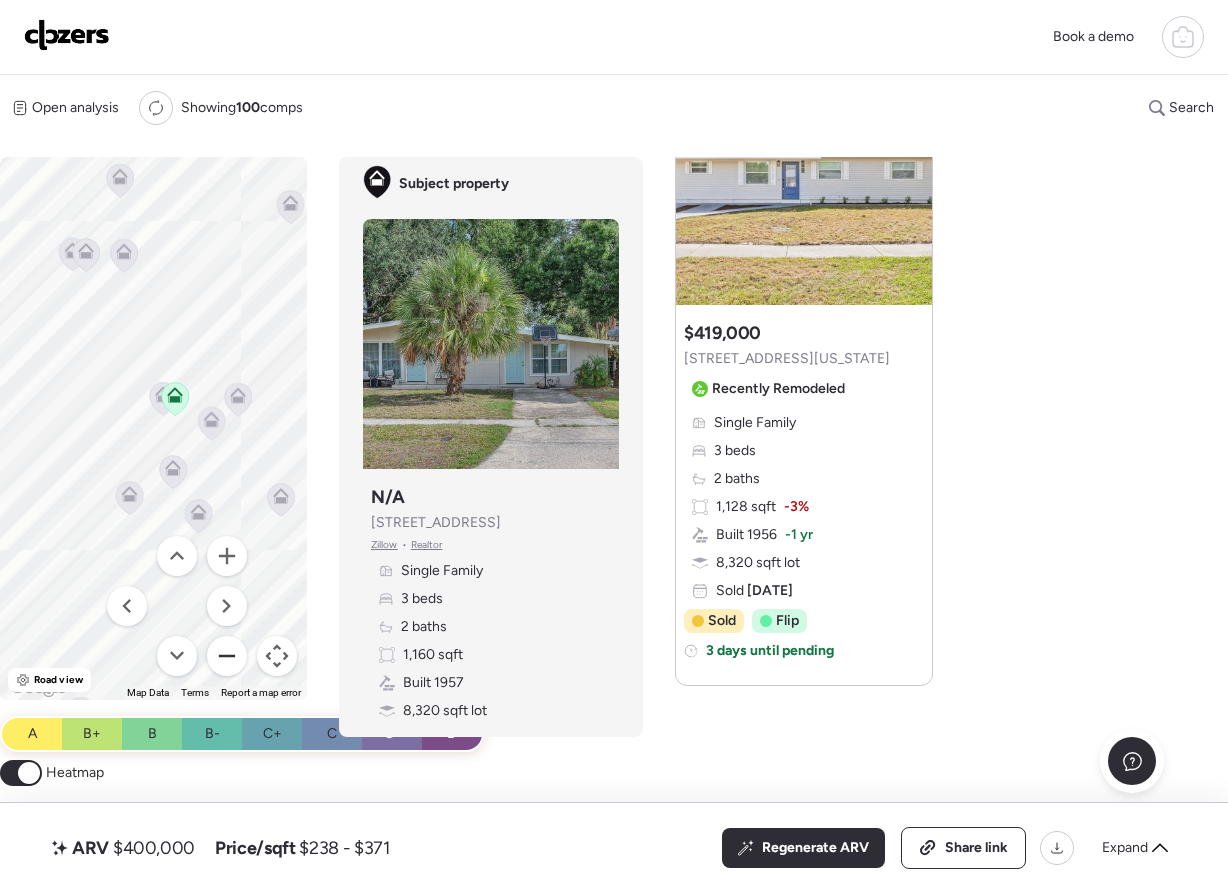 click at bounding box center (227, 656) 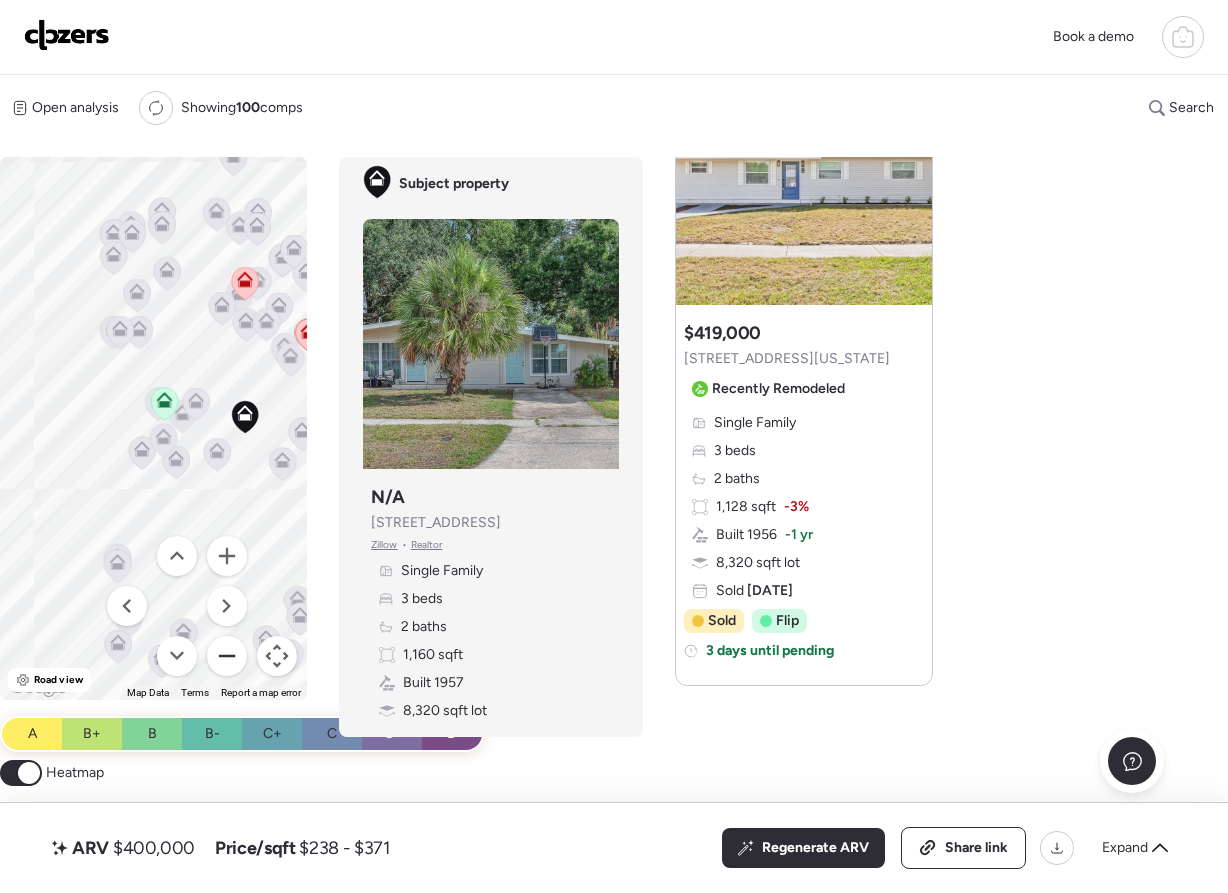 click at bounding box center (227, 656) 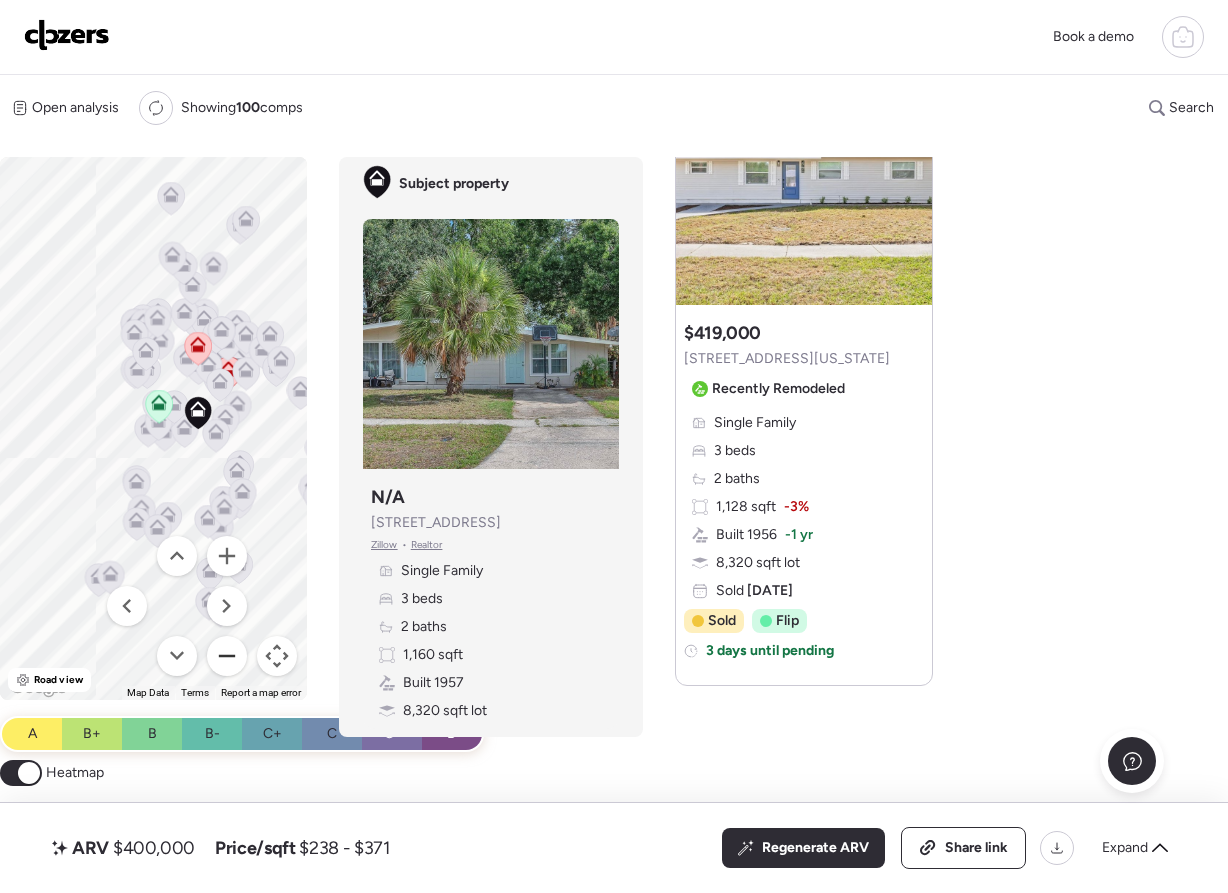 click at bounding box center (227, 656) 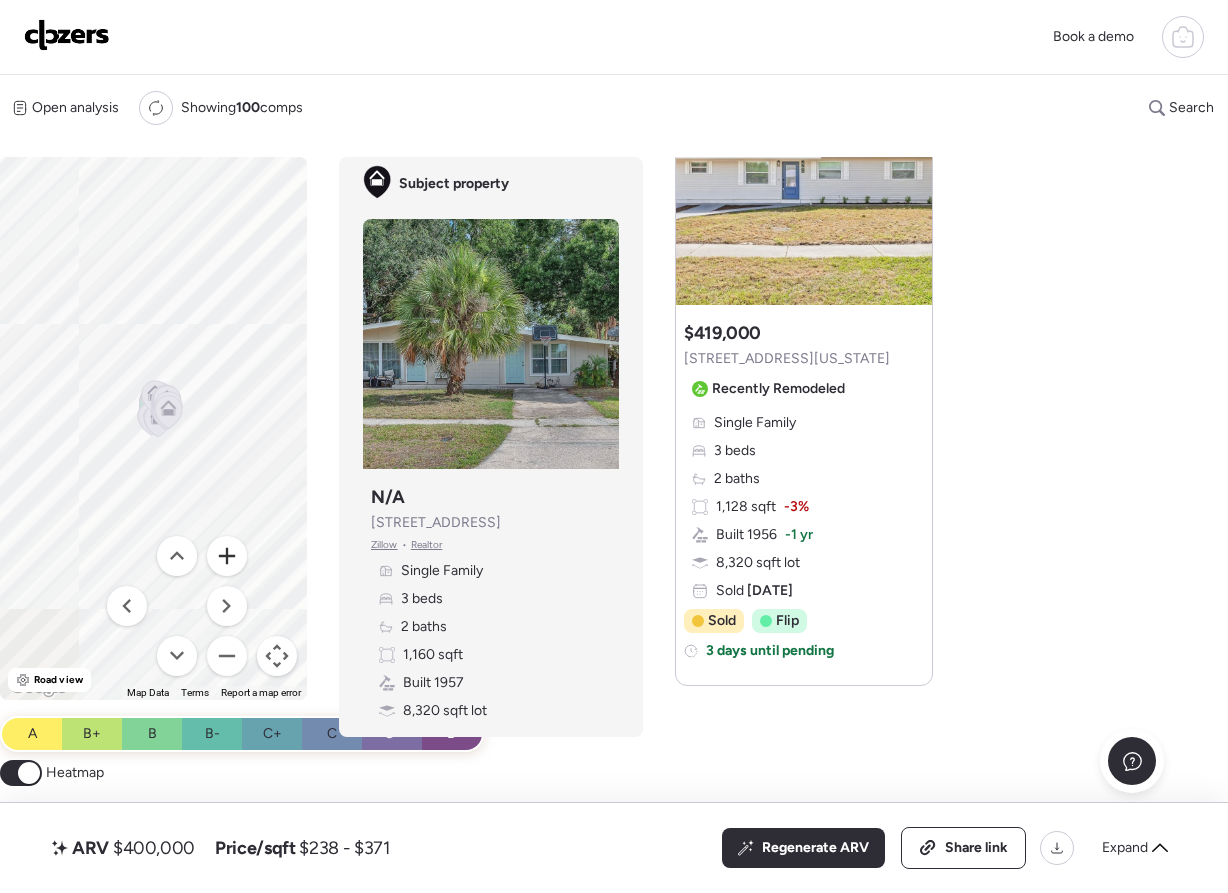 click at bounding box center [227, 556] 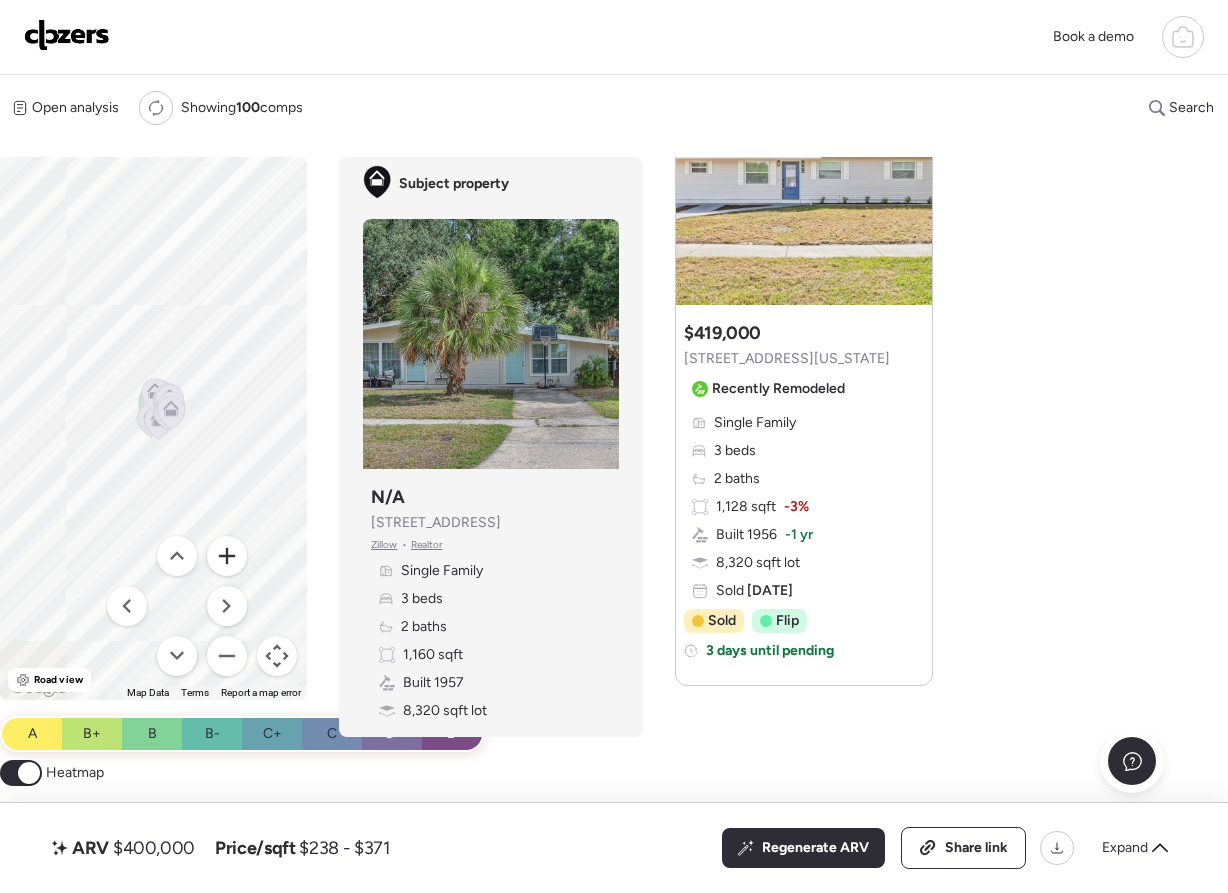 click at bounding box center [227, 556] 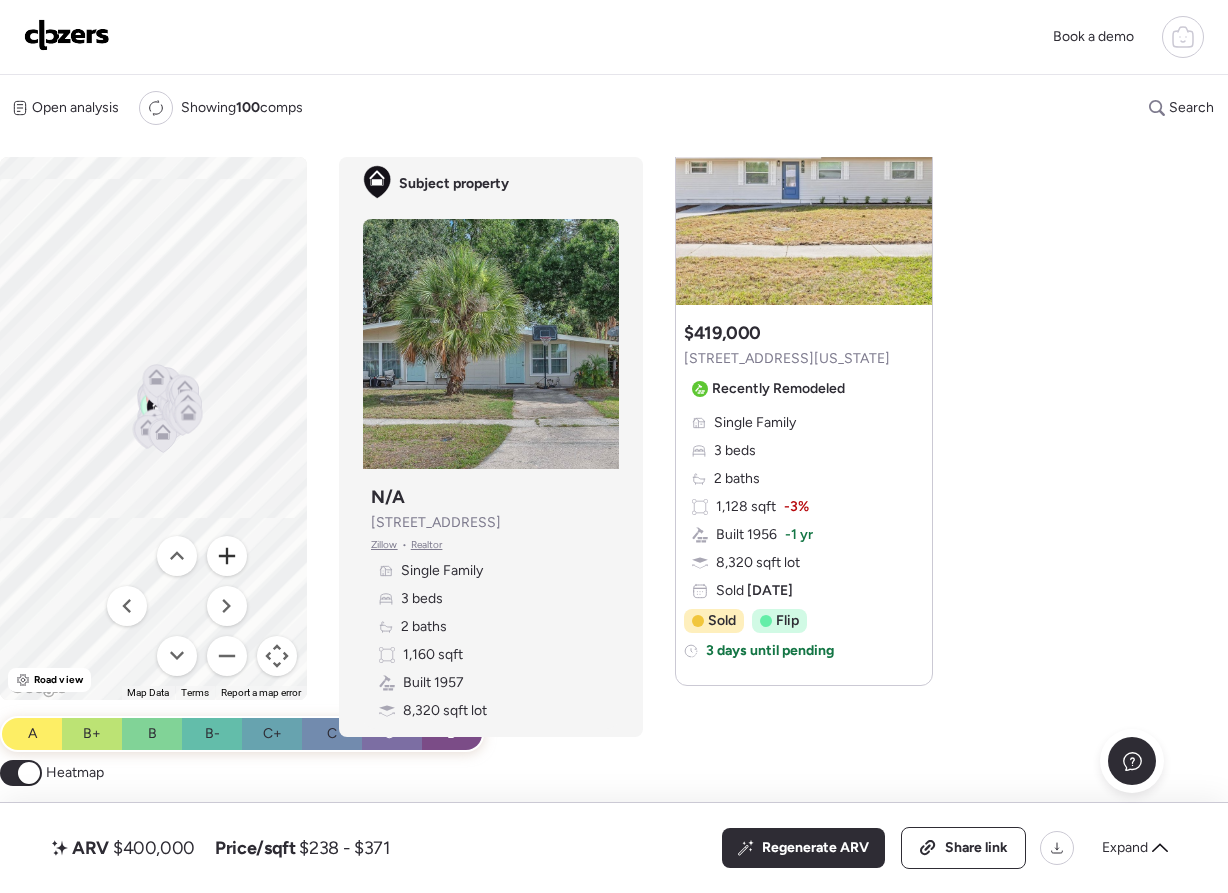 click at bounding box center [227, 556] 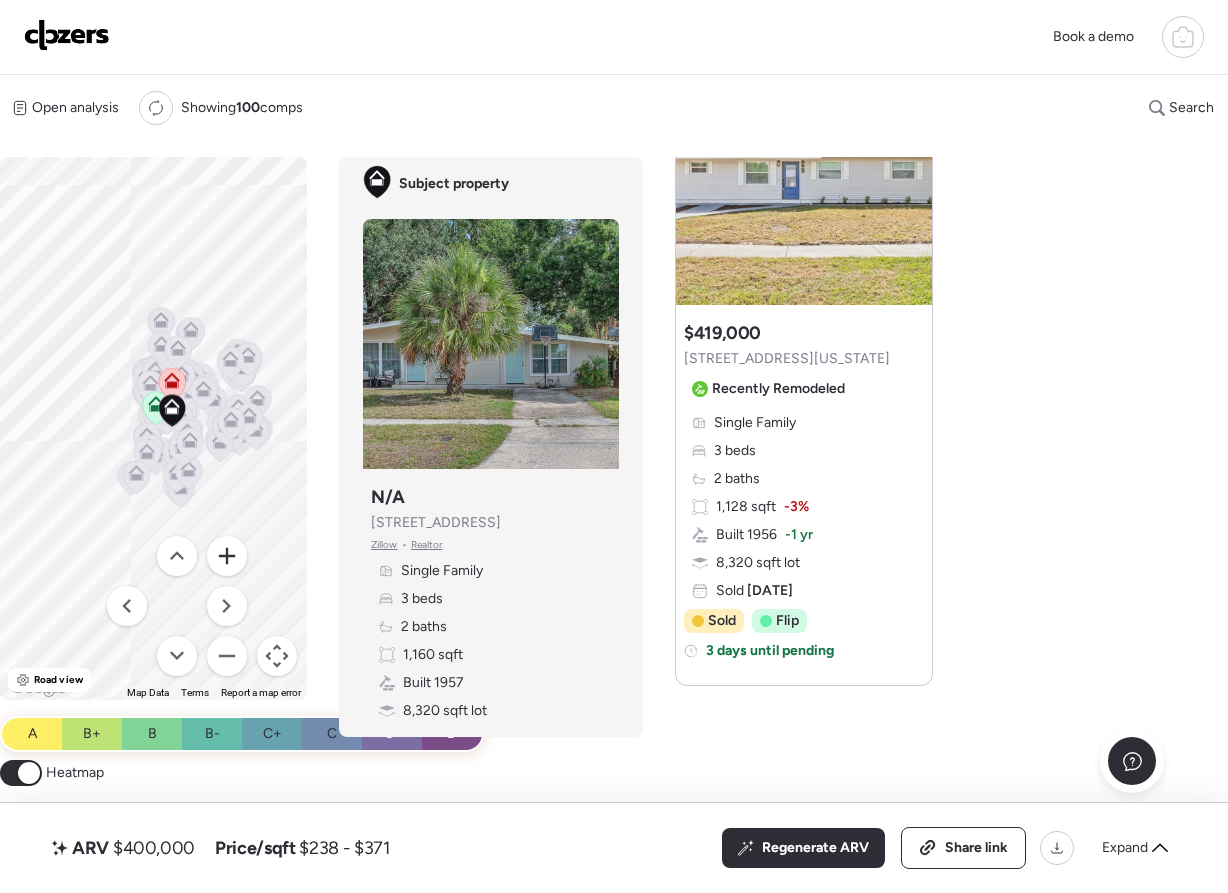 type 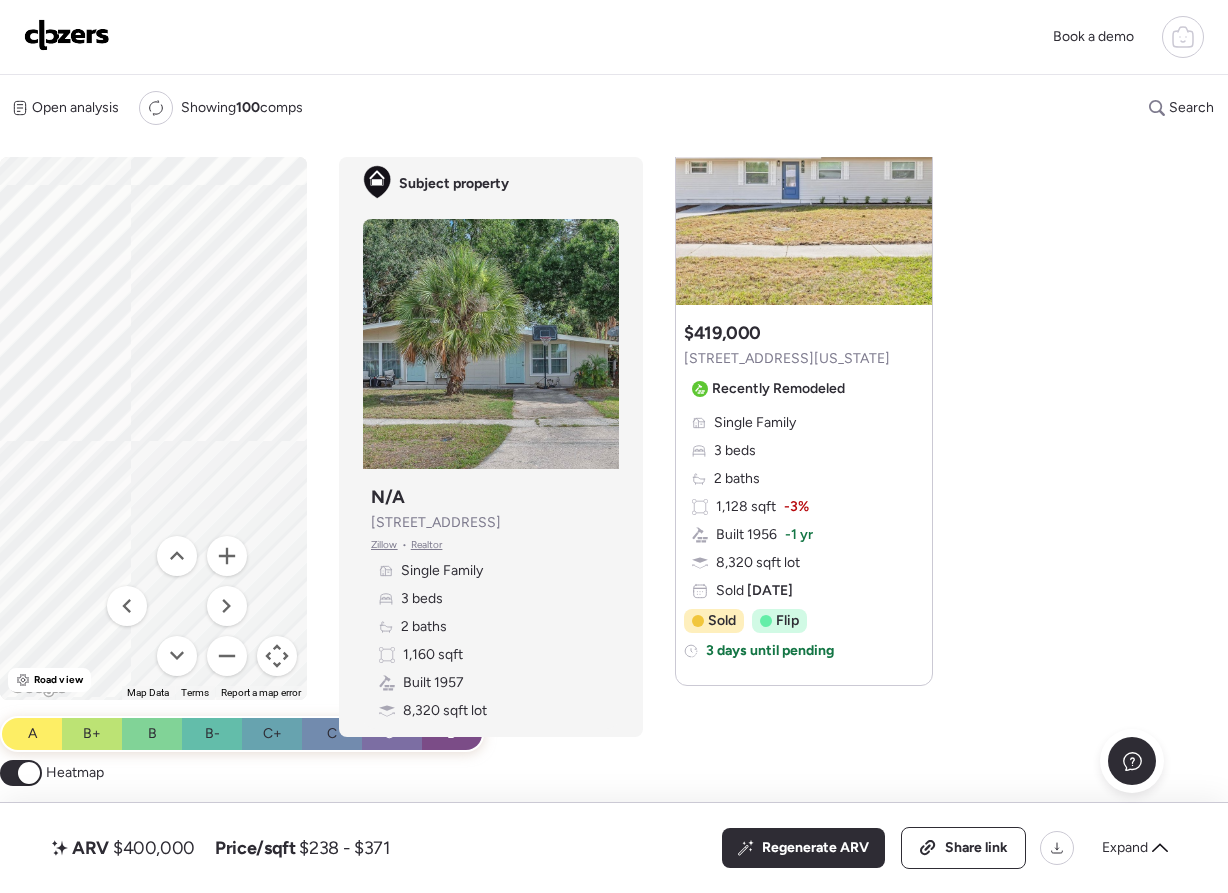 click on "3 beds" at bounding box center [735, 451] 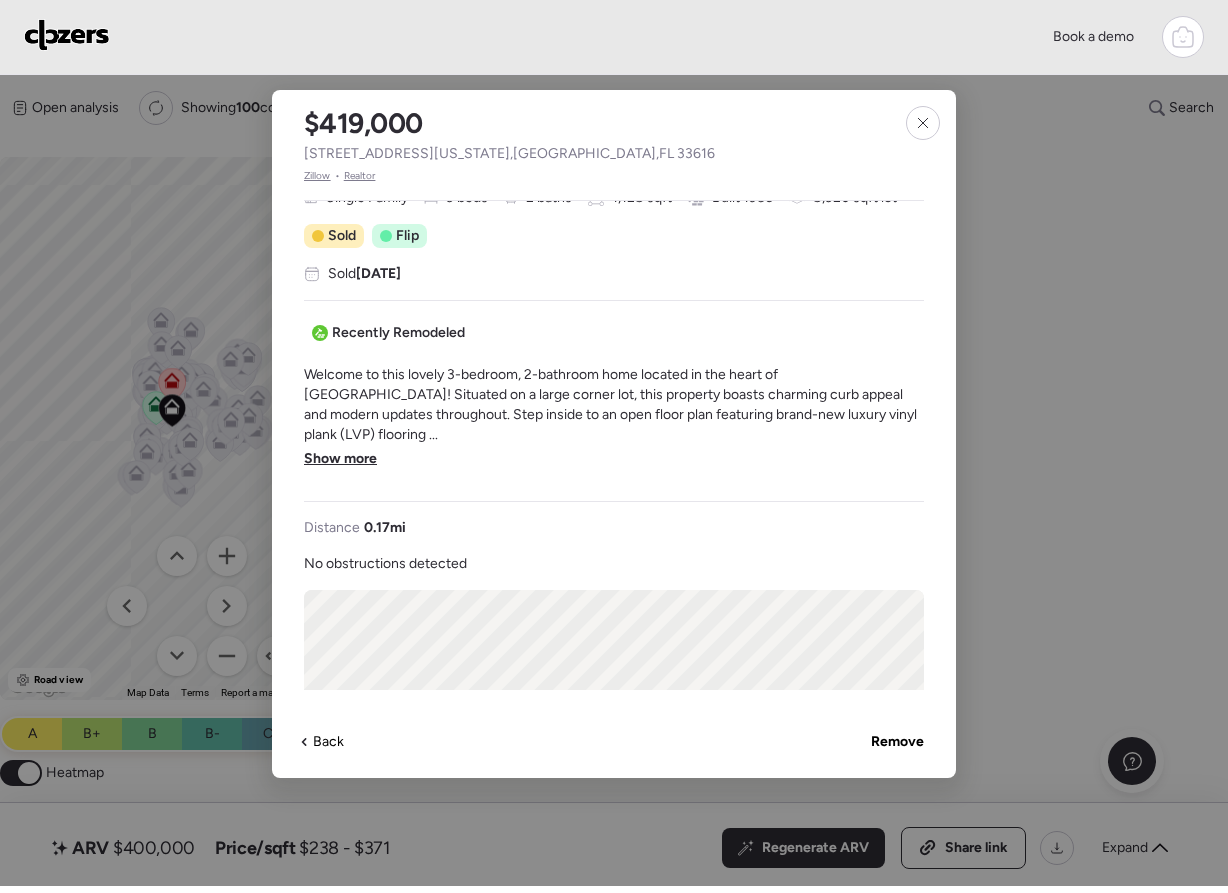 scroll, scrollTop: 440, scrollLeft: 0, axis: vertical 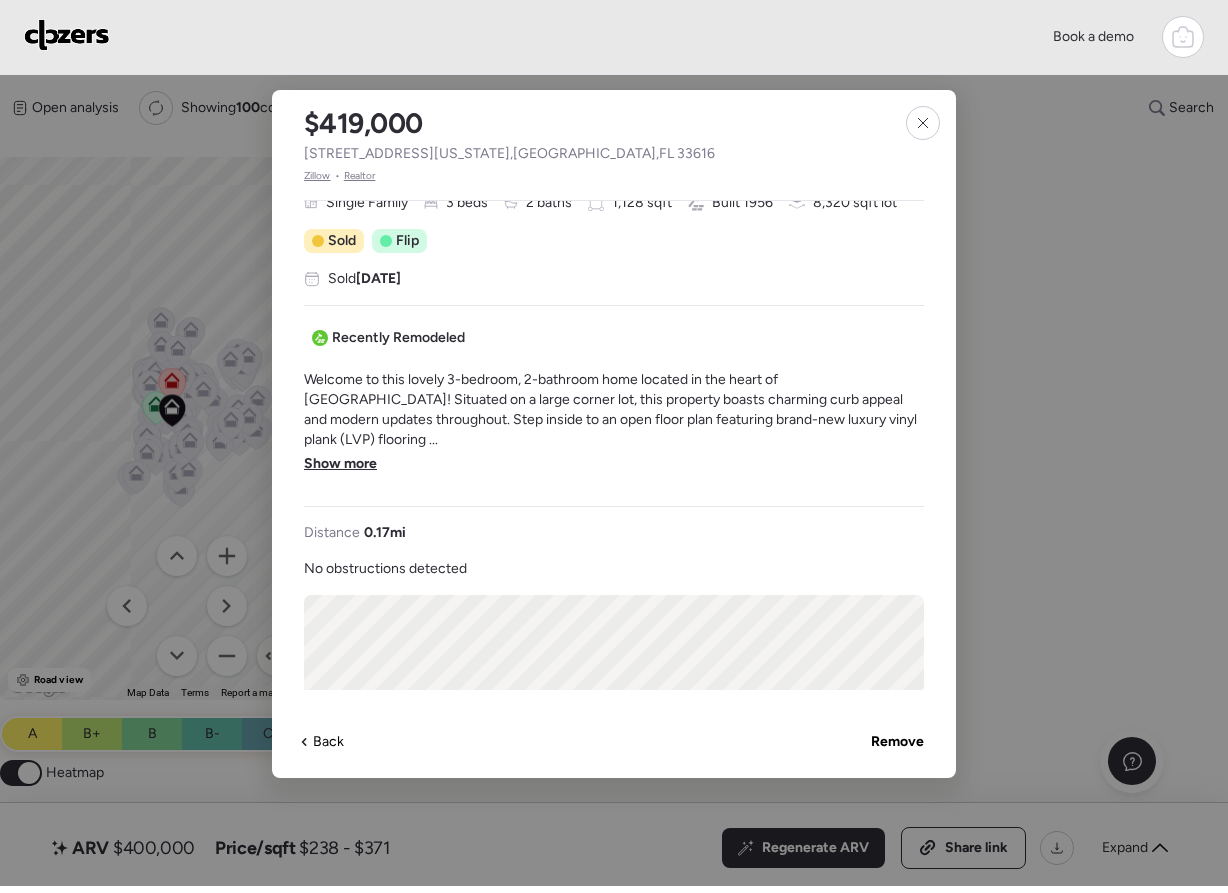 click on "Show more" at bounding box center (340, 464) 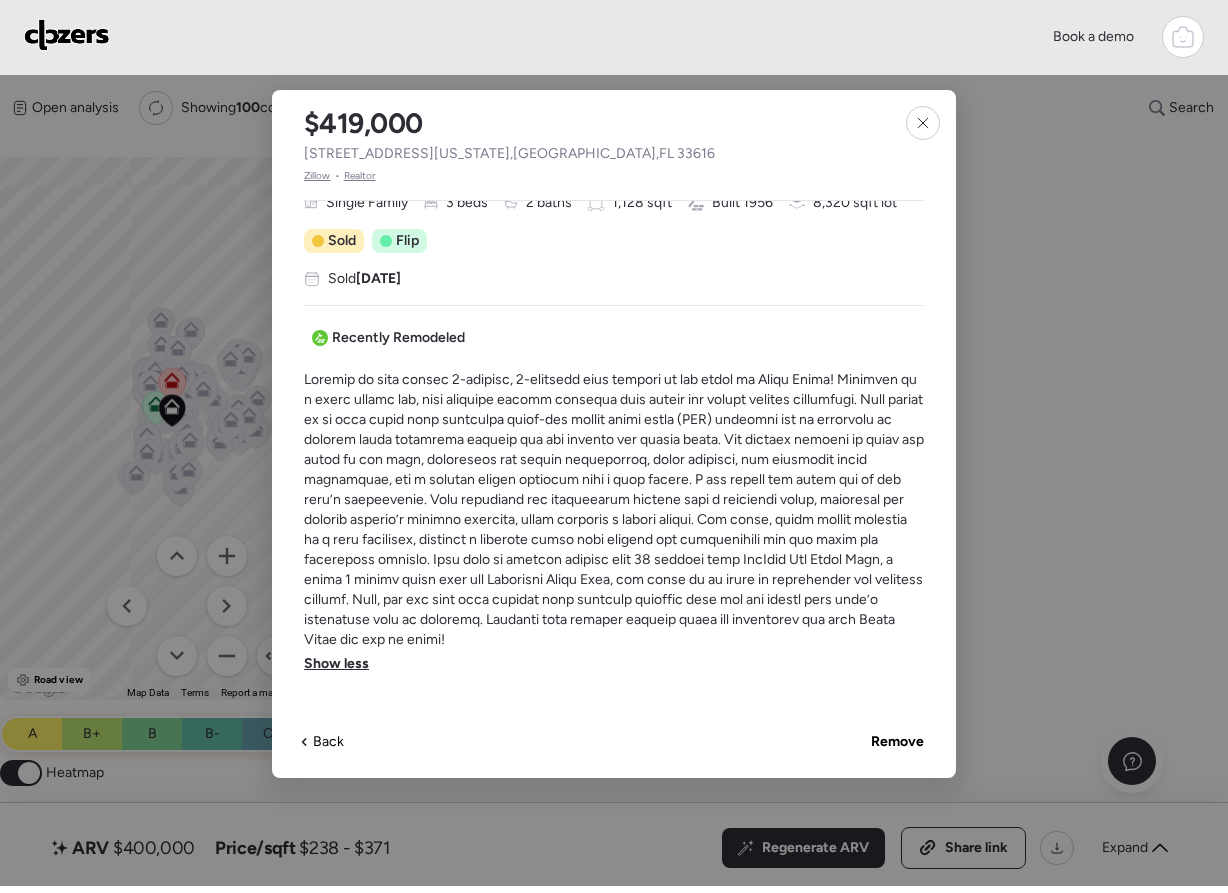 click 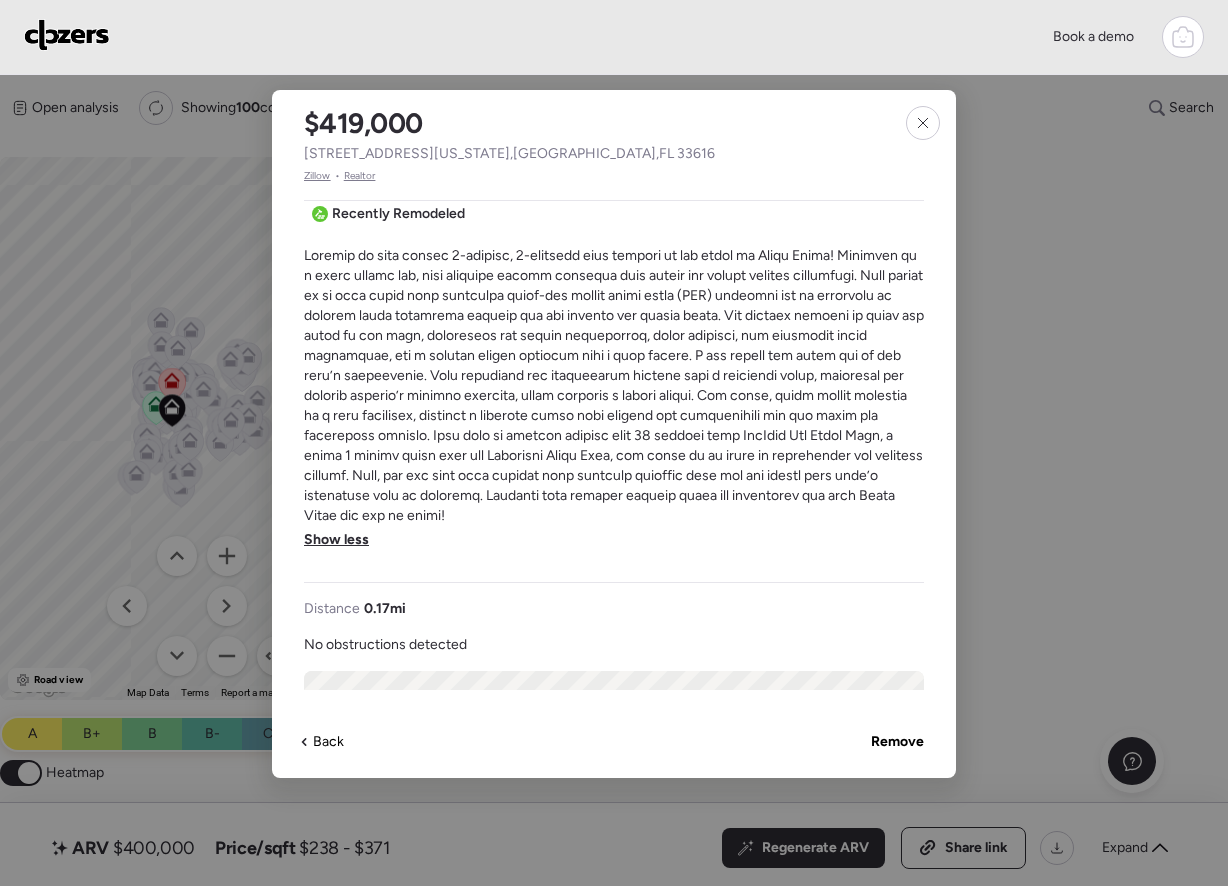 scroll, scrollTop: 0, scrollLeft: 0, axis: both 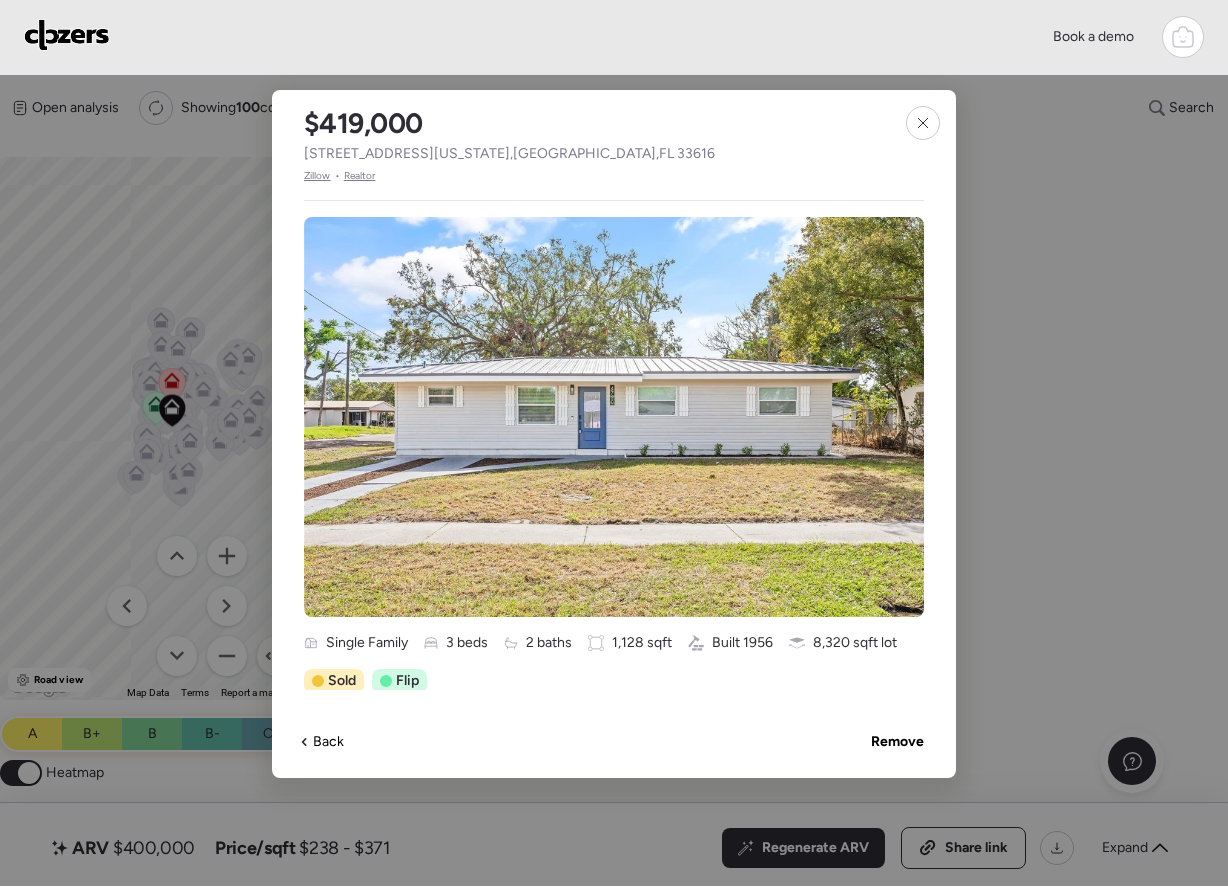click at bounding box center [614, 443] 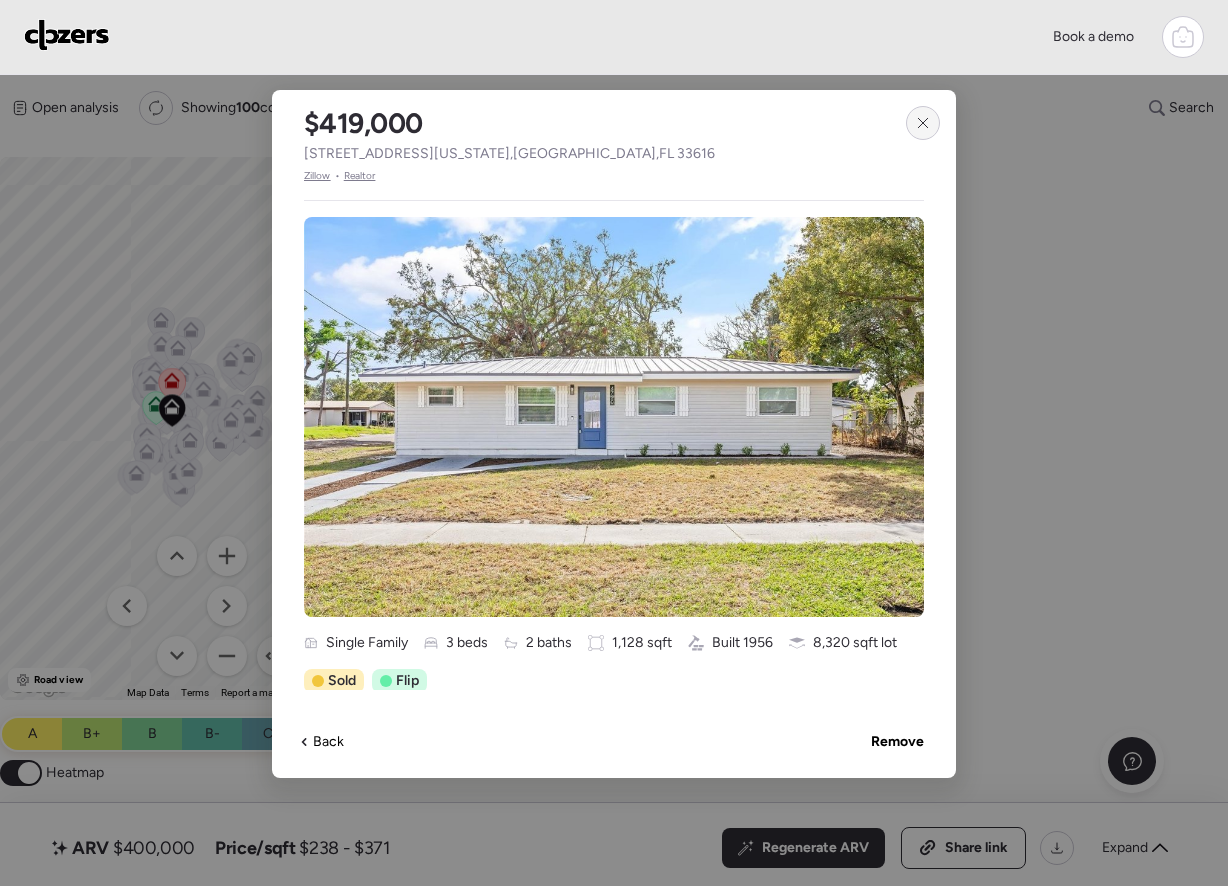 click at bounding box center [923, 123] 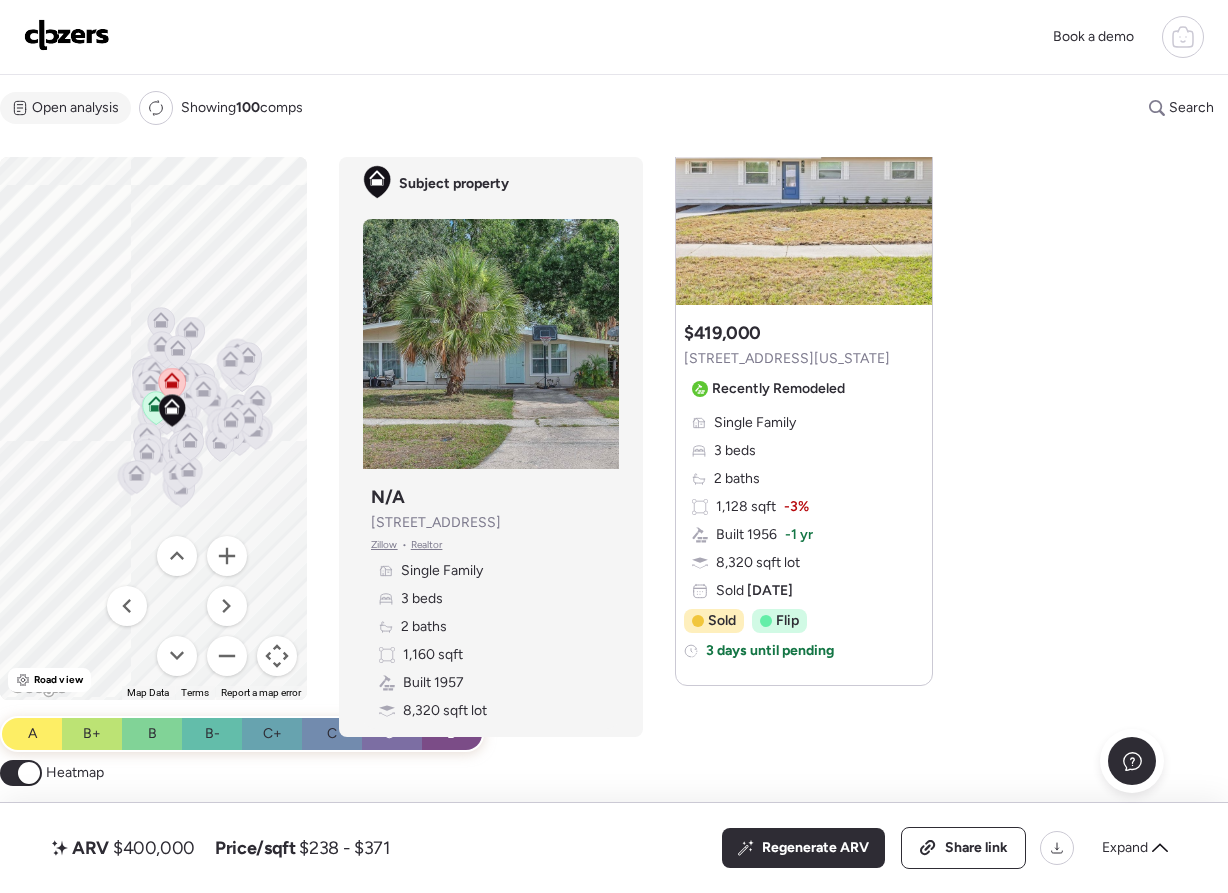 click on "Open analysis" at bounding box center (75, 108) 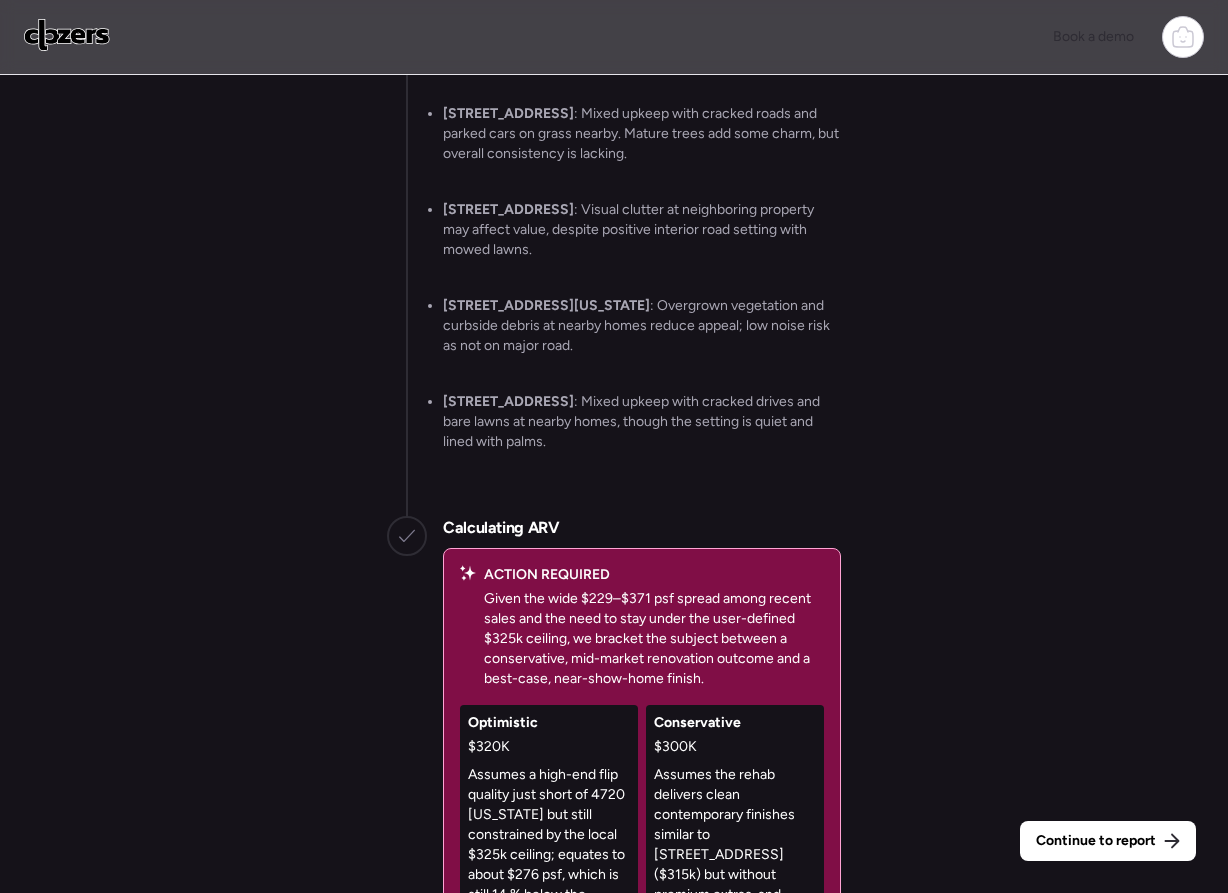 scroll, scrollTop: 0, scrollLeft: 0, axis: both 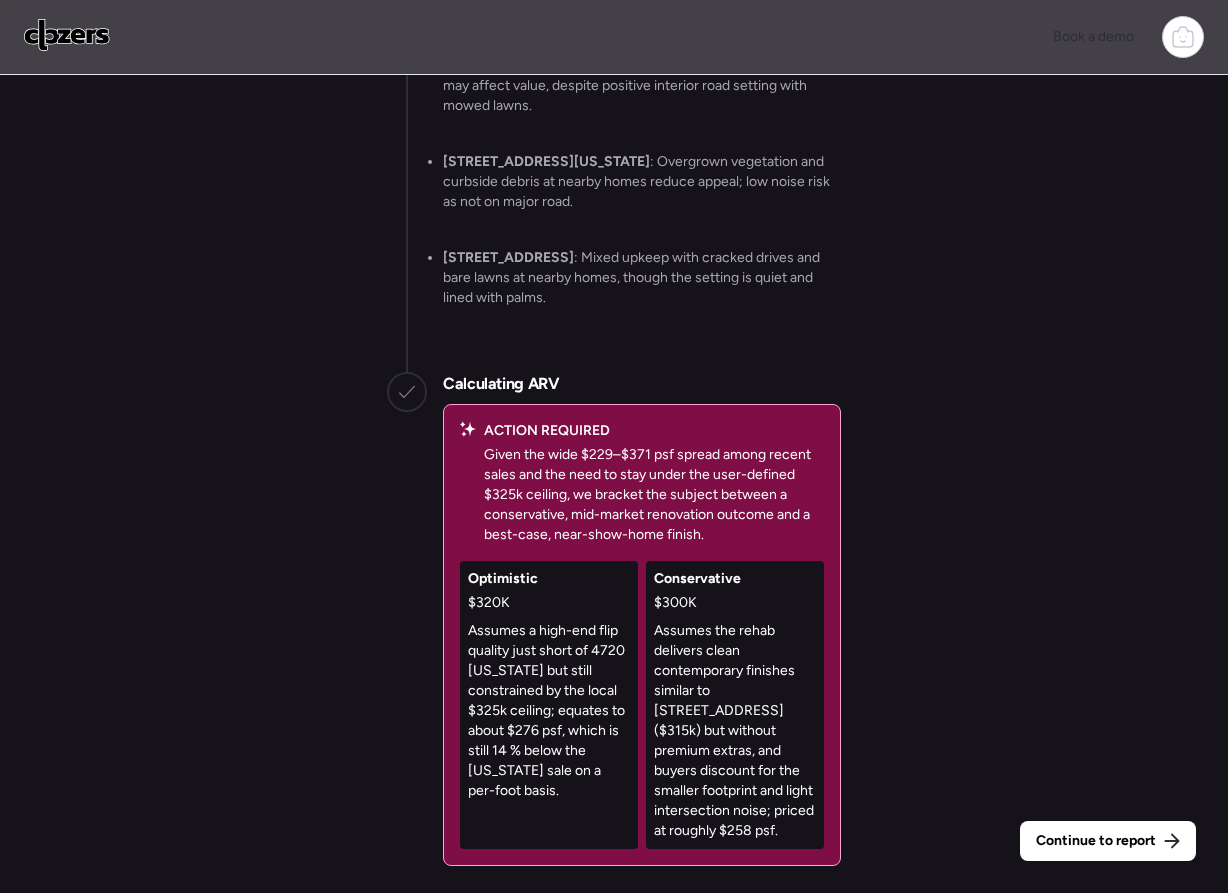 click on "Assumes a high-end flip quality just short of 4720 Ohio but still constrained by the local $325k ceiling; equates to about $276 psf, which is still 14 % below the Ohio sale on a per-foot basis." at bounding box center (549, 711) 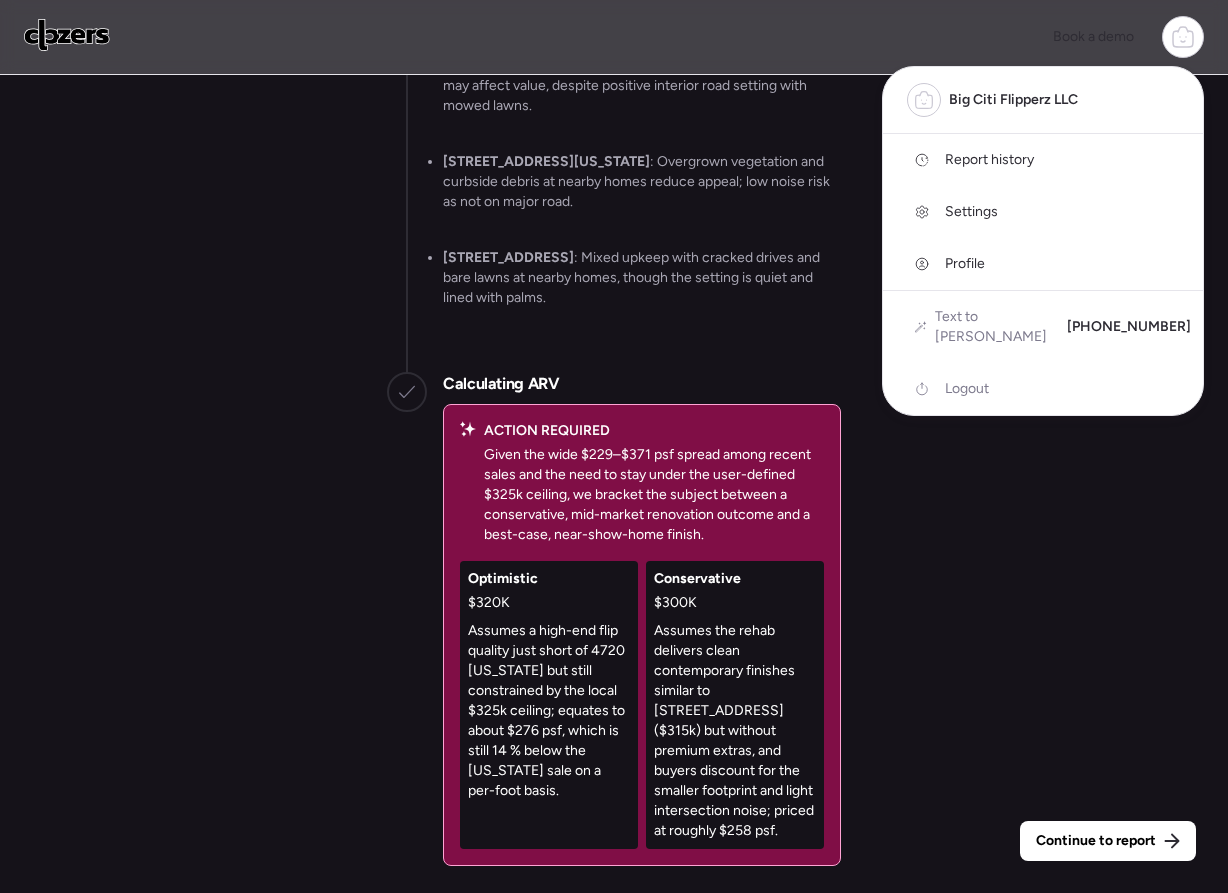 click on "Report history" at bounding box center [989, 160] 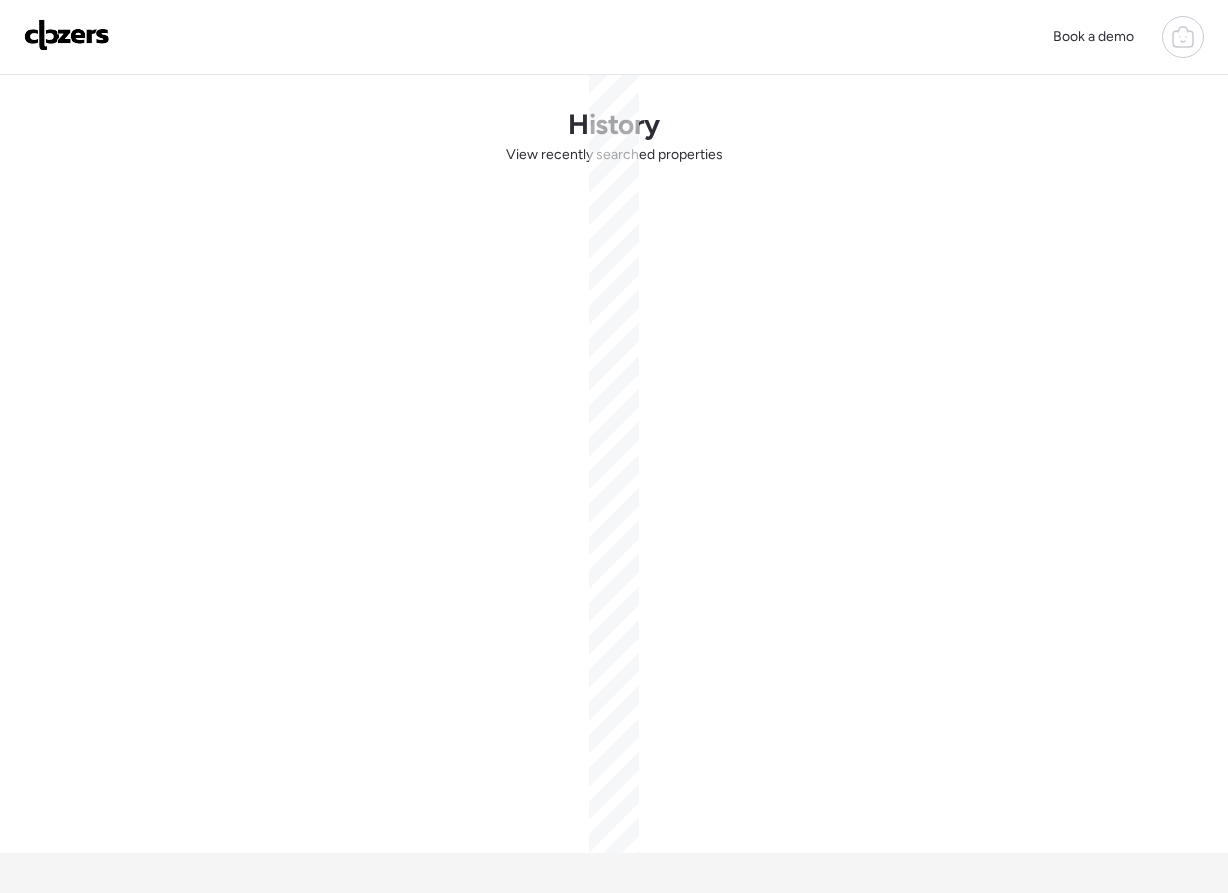 scroll, scrollTop: 0, scrollLeft: 0, axis: both 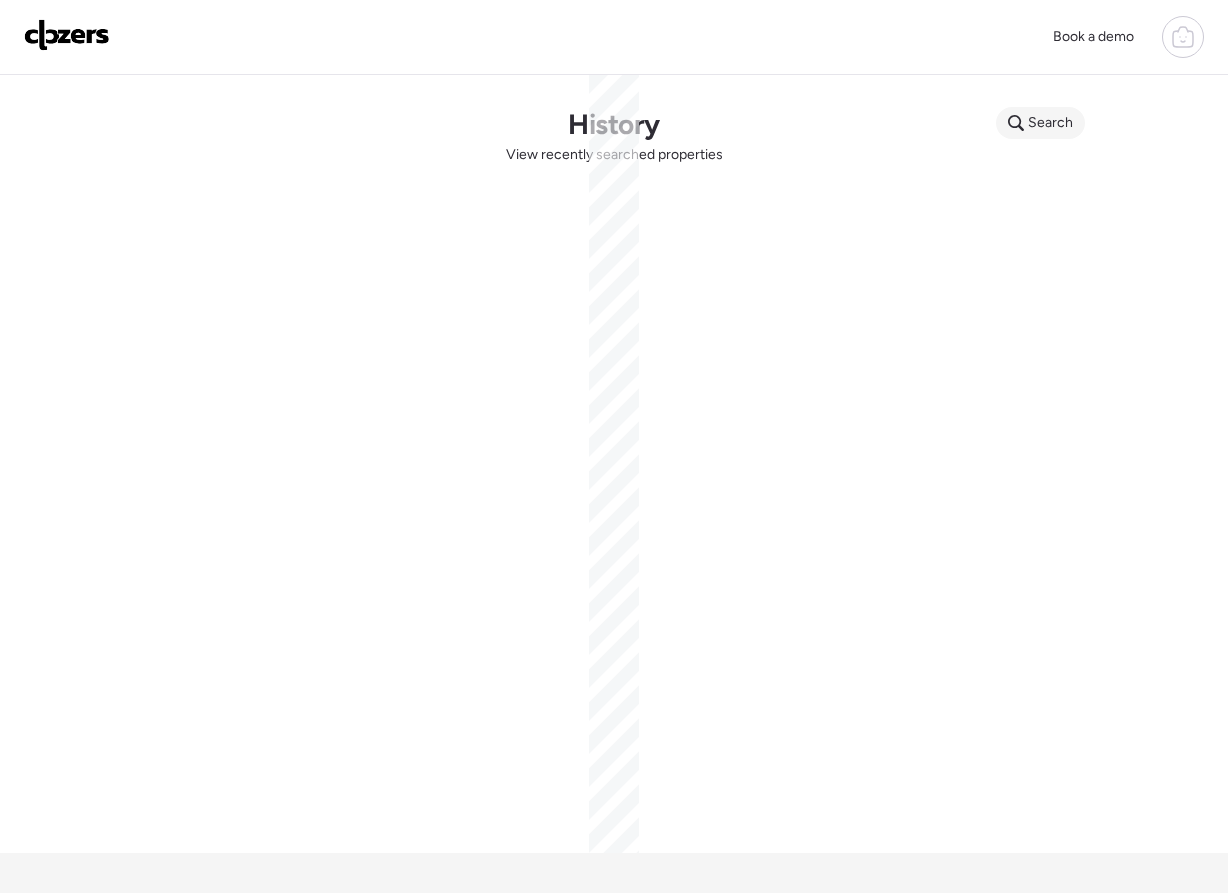 click on "Search History View recently searched properties" at bounding box center (614, 464) 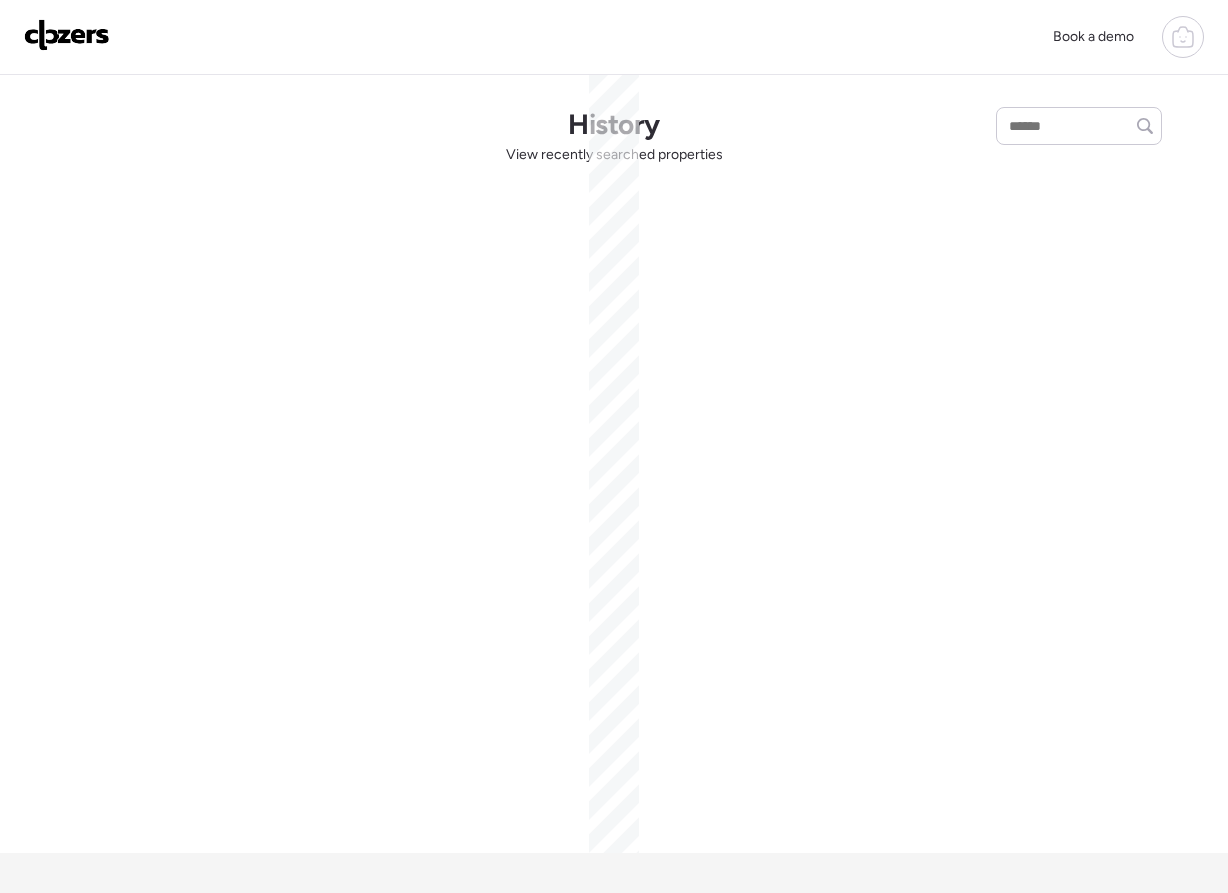 click on "History View recently searched properties" at bounding box center (614, 464) 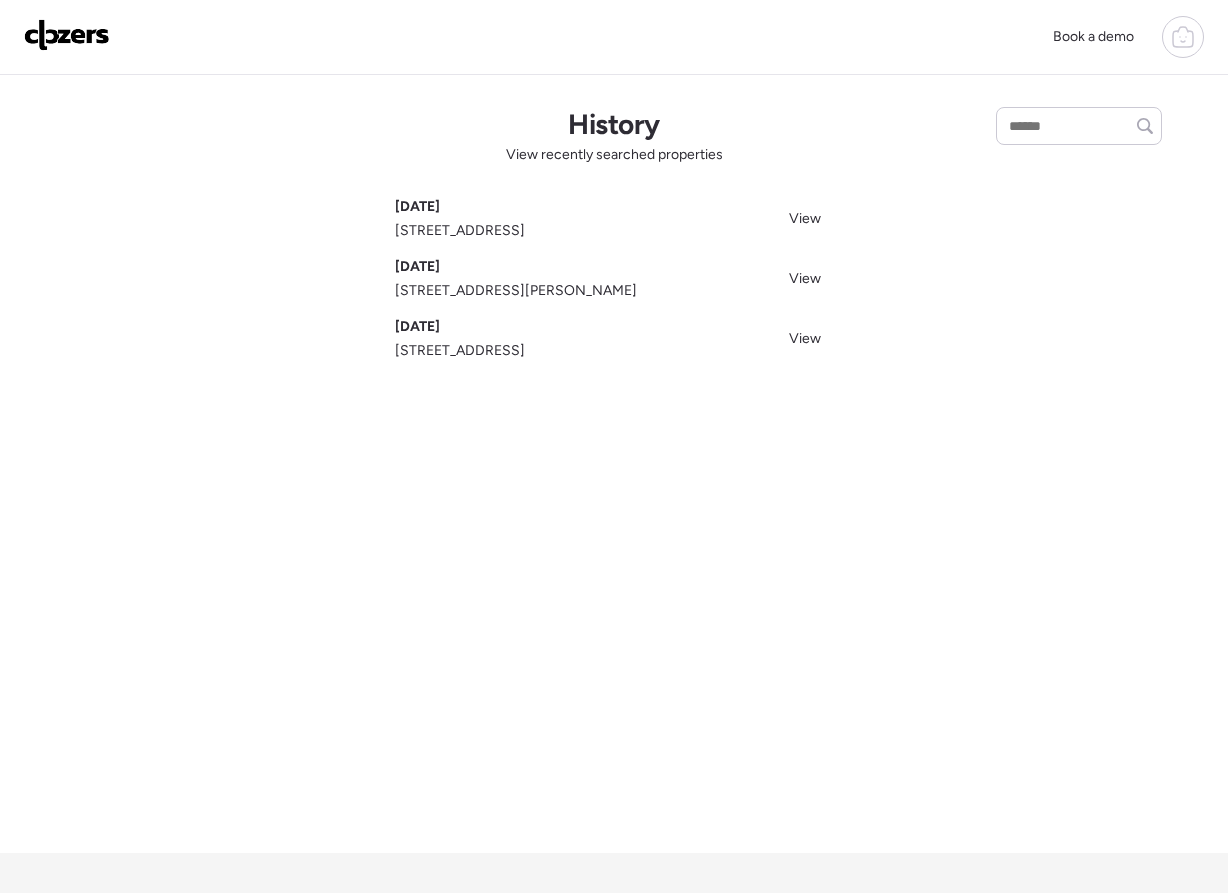 click 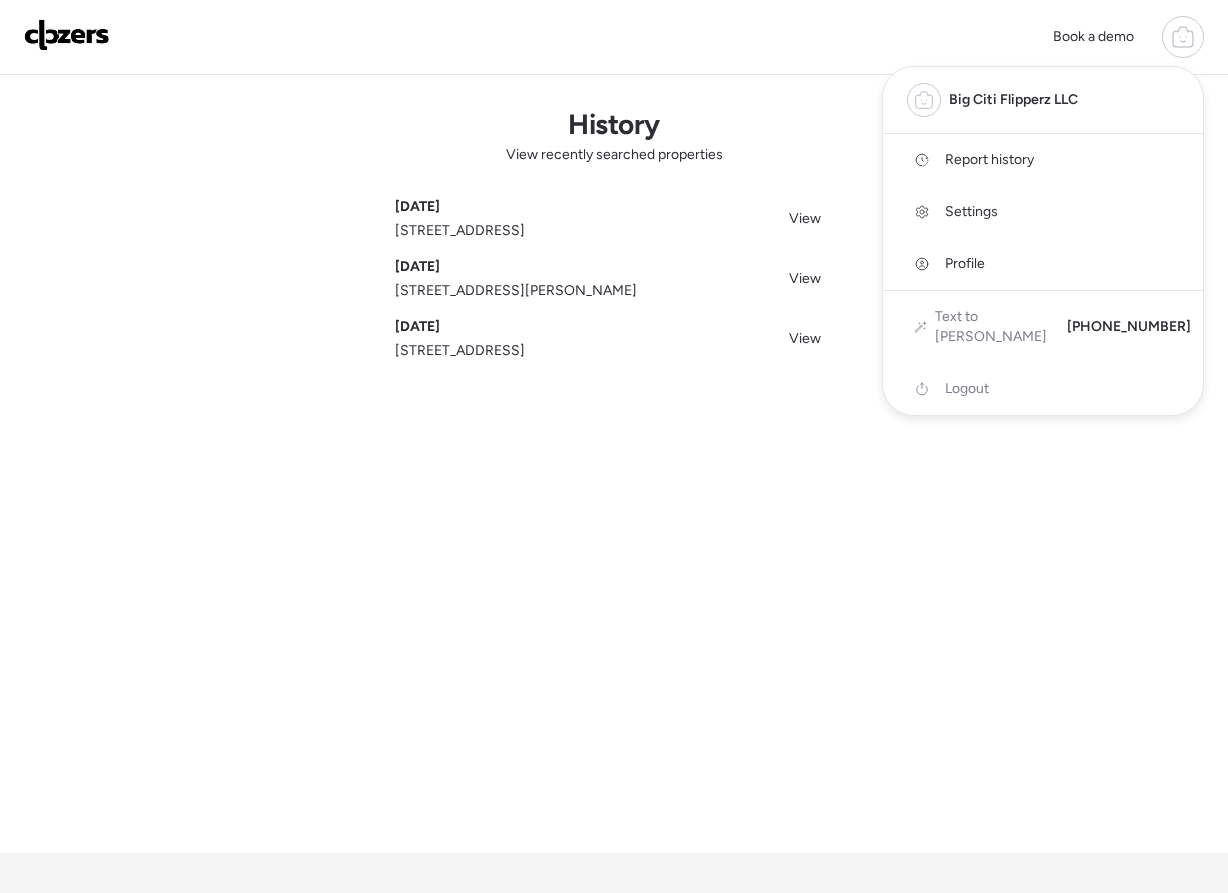 click at bounding box center (614, 390) 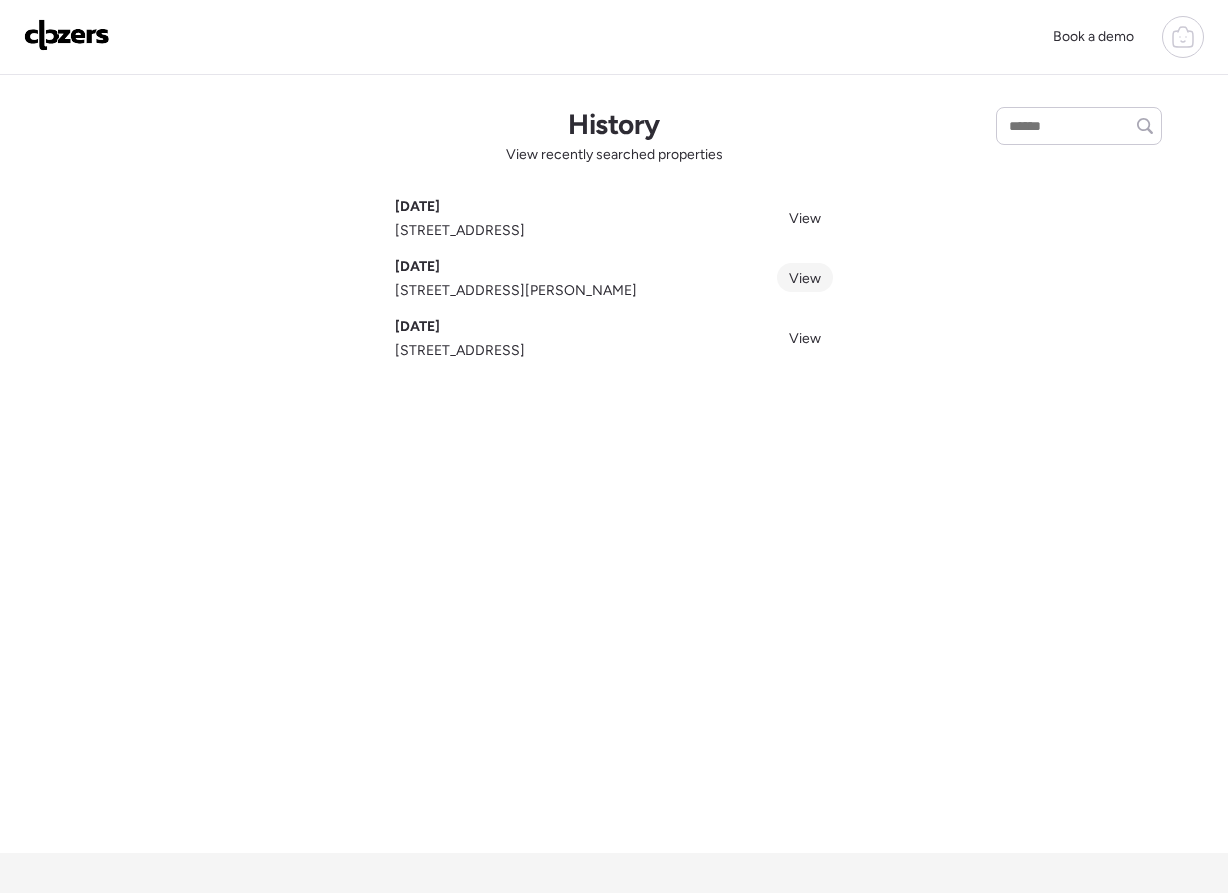 click on "View" at bounding box center [805, 277] 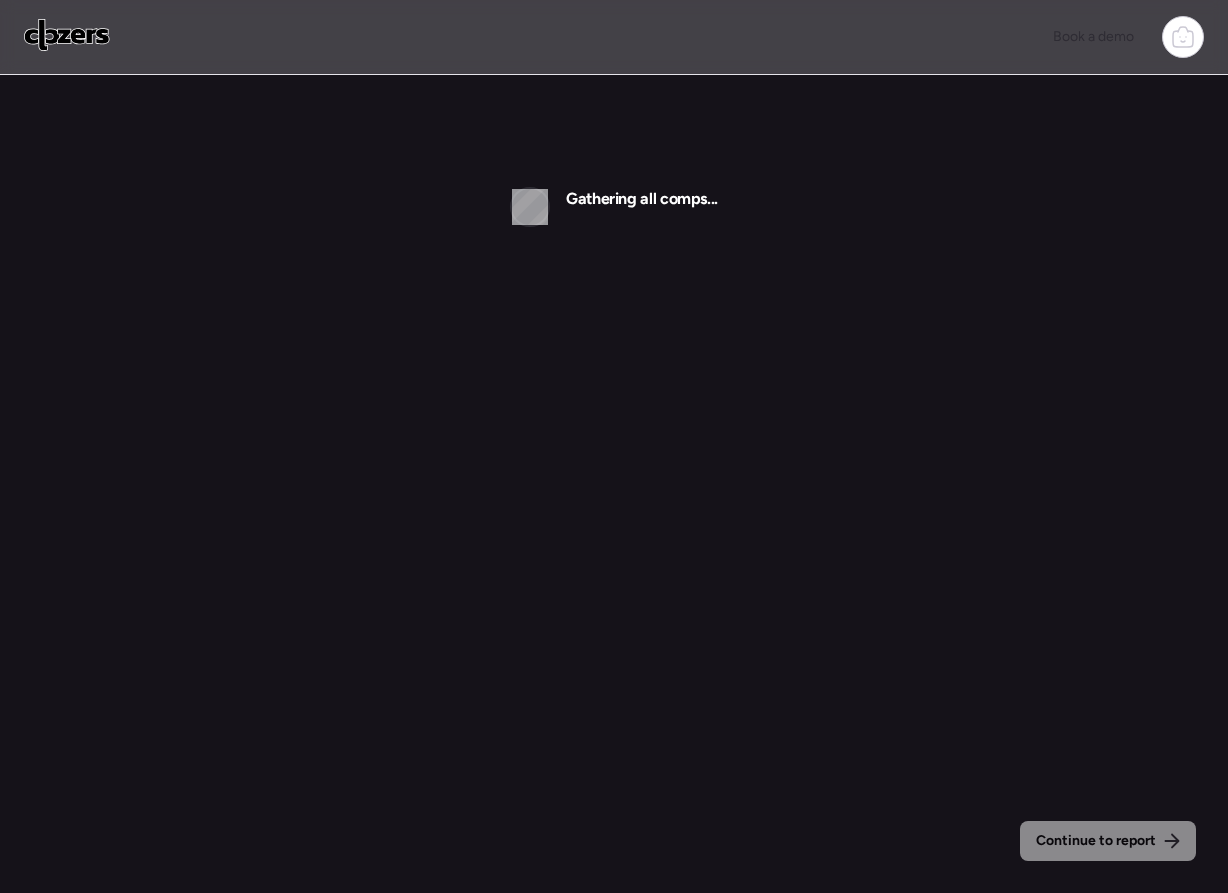 scroll, scrollTop: 0, scrollLeft: 0, axis: both 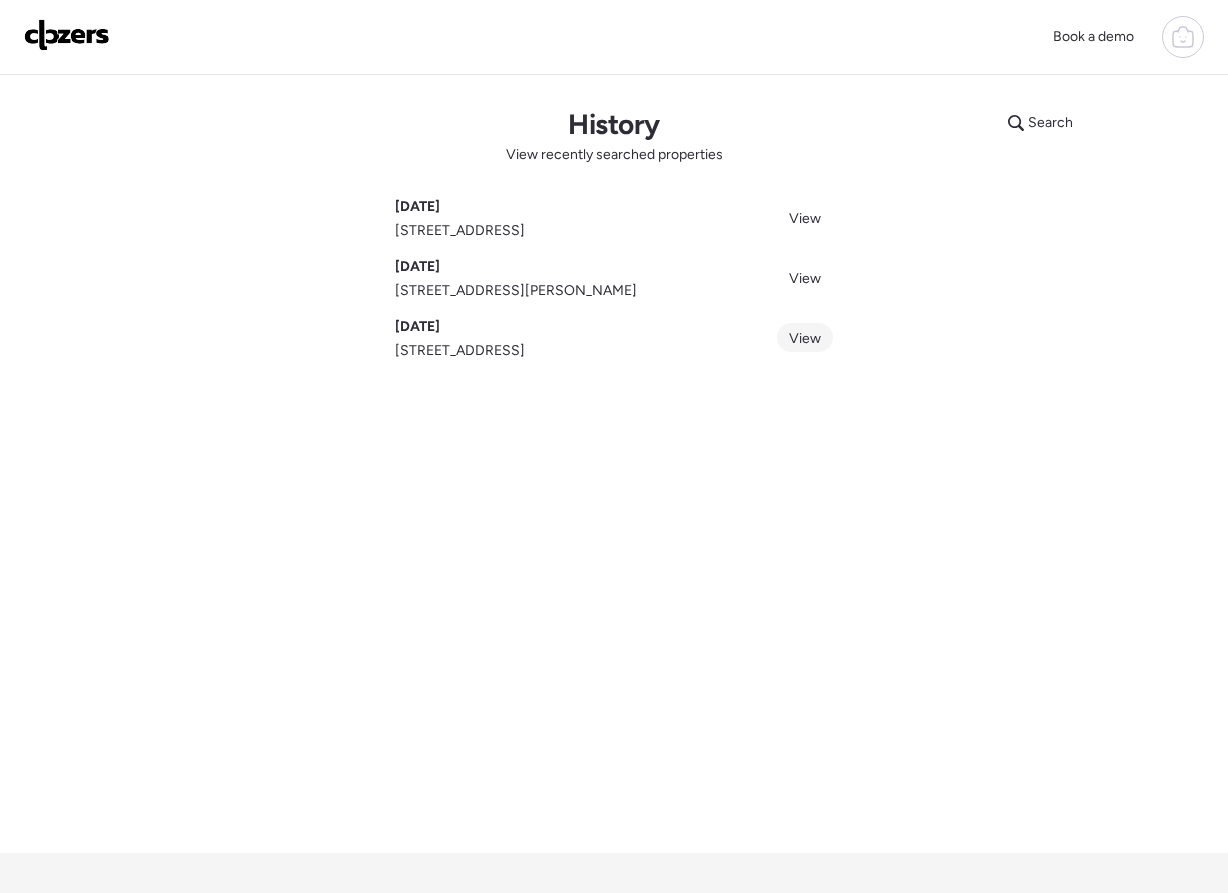 click on "View" at bounding box center (805, 338) 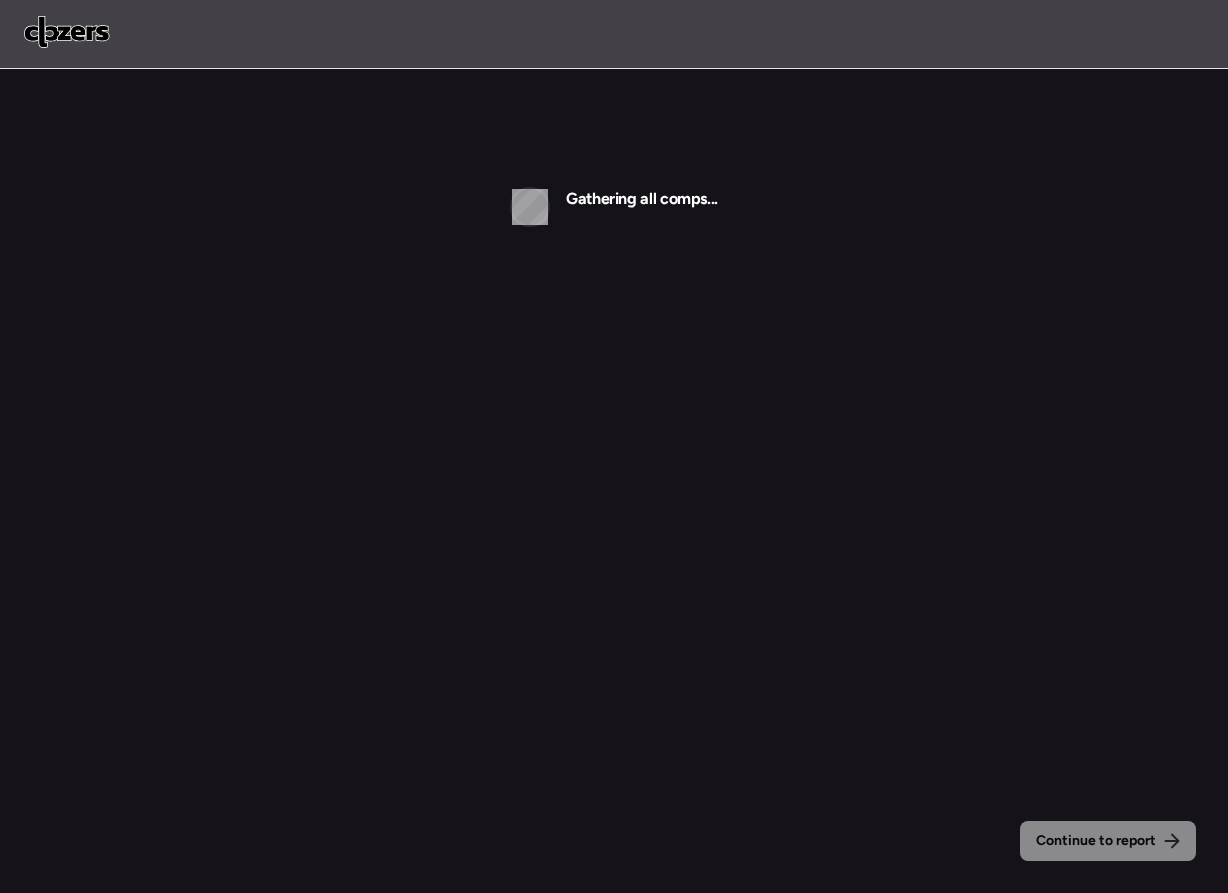 scroll, scrollTop: 0, scrollLeft: 0, axis: both 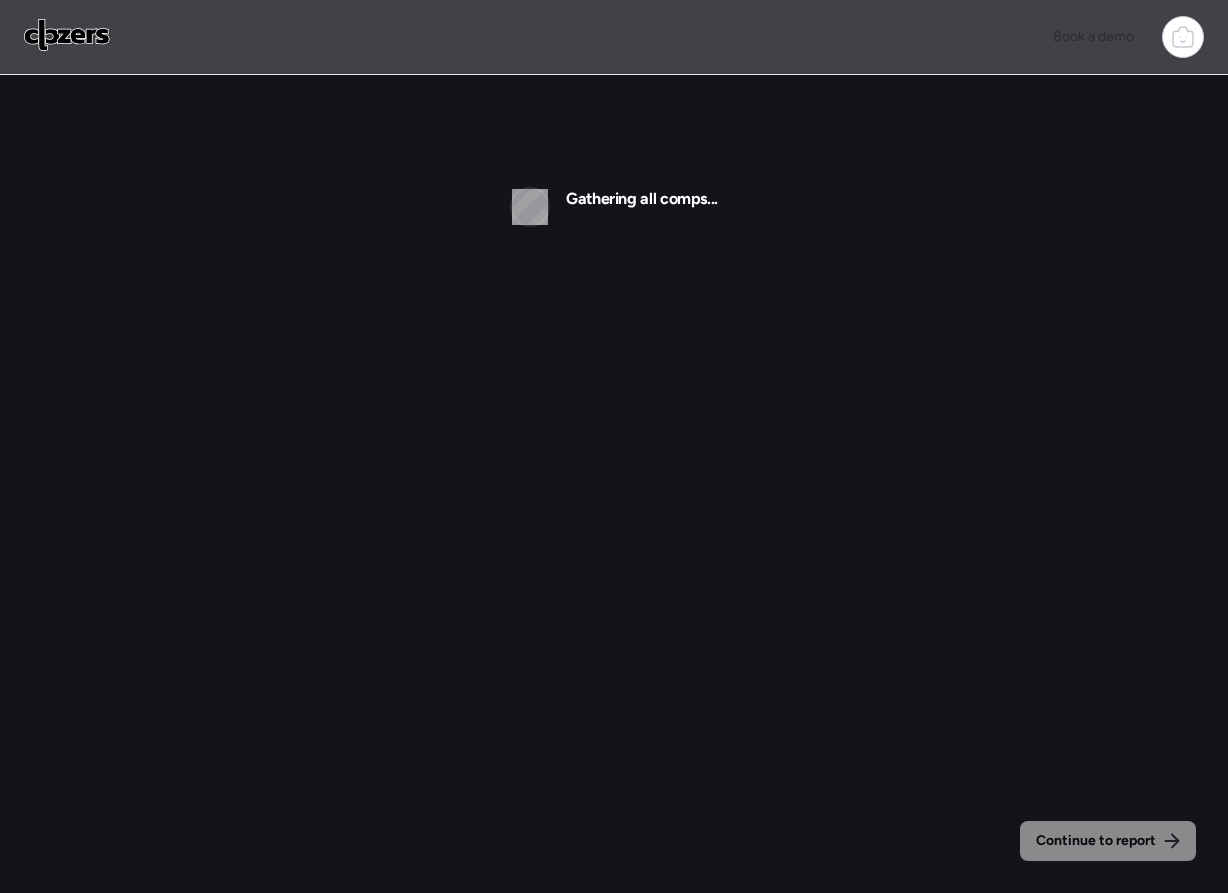 click on "Continue to report" at bounding box center [1096, 841] 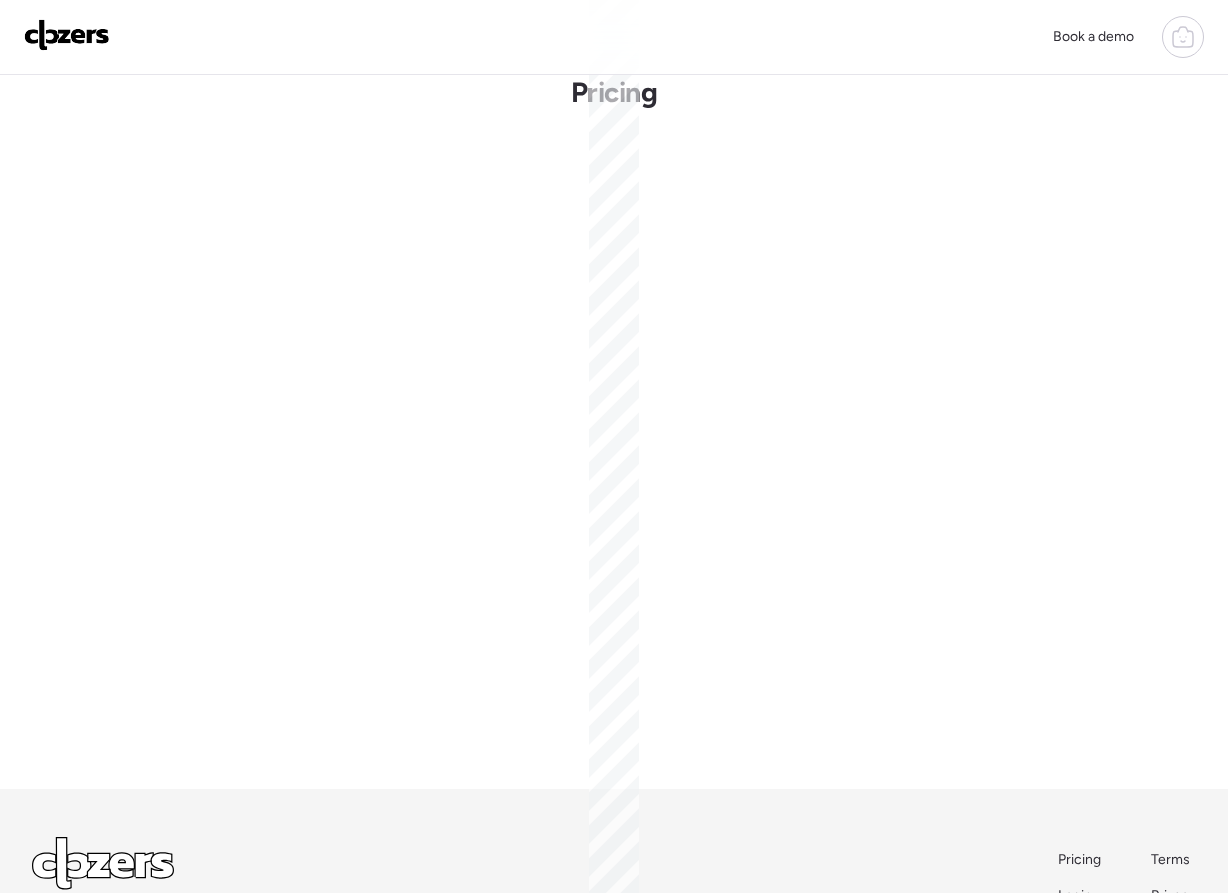 scroll, scrollTop: 136, scrollLeft: 0, axis: vertical 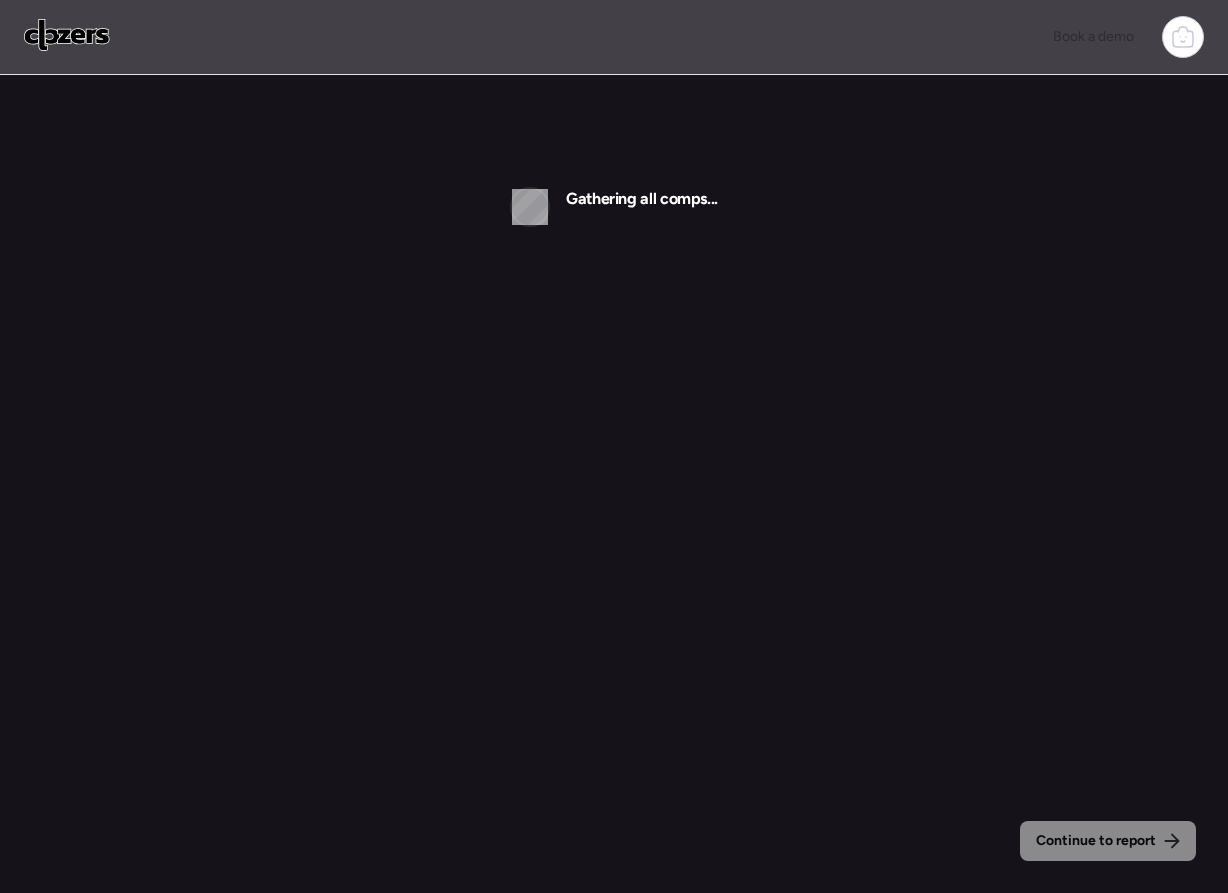 click at bounding box center [1183, 37] 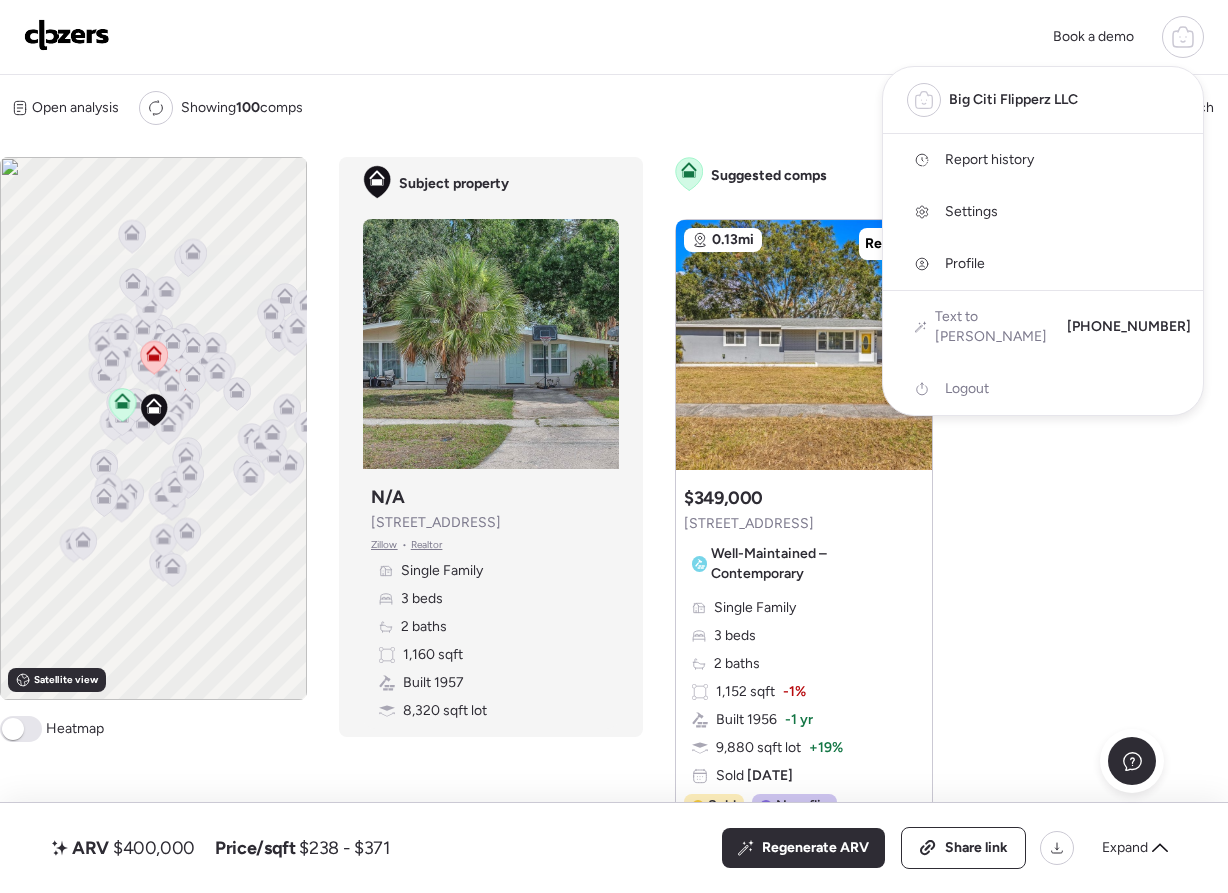 click at bounding box center [614, 390] 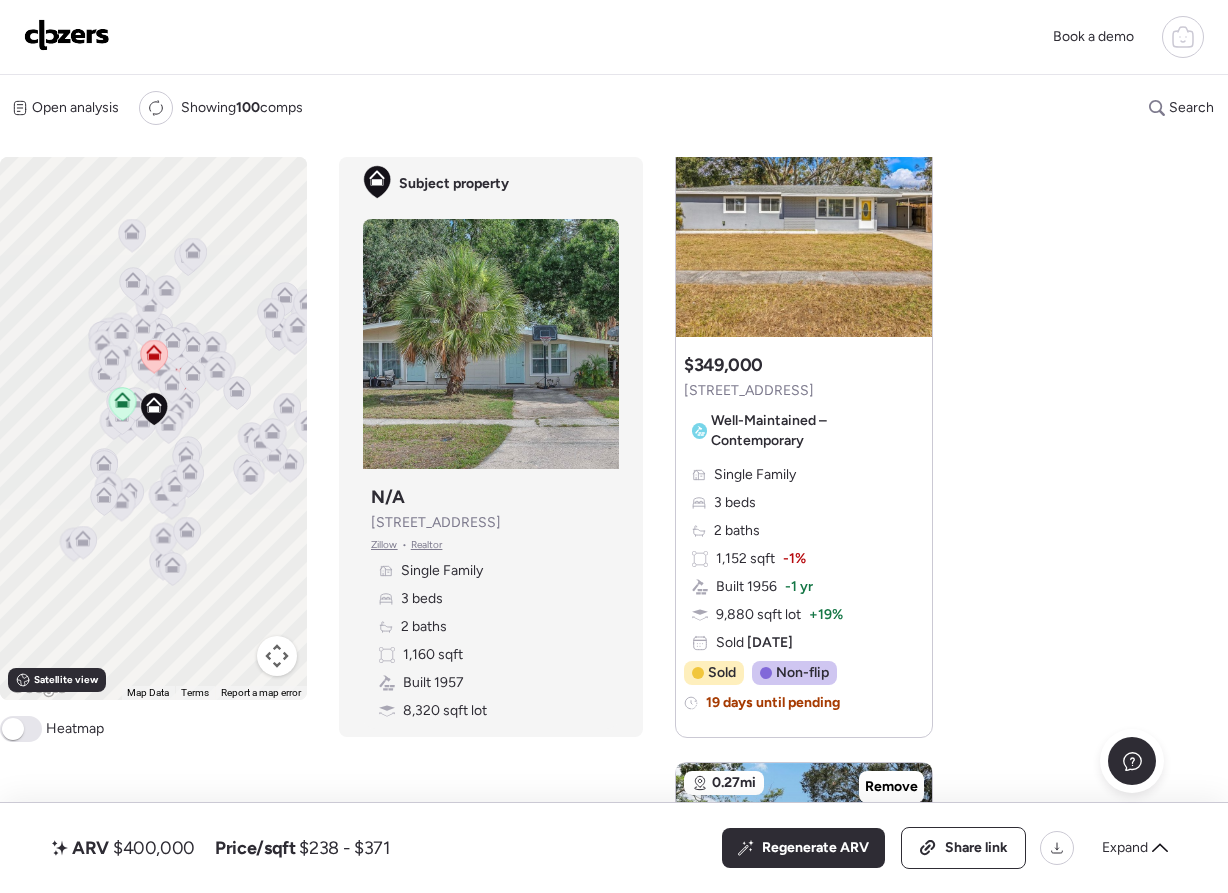 scroll, scrollTop: 246, scrollLeft: 0, axis: vertical 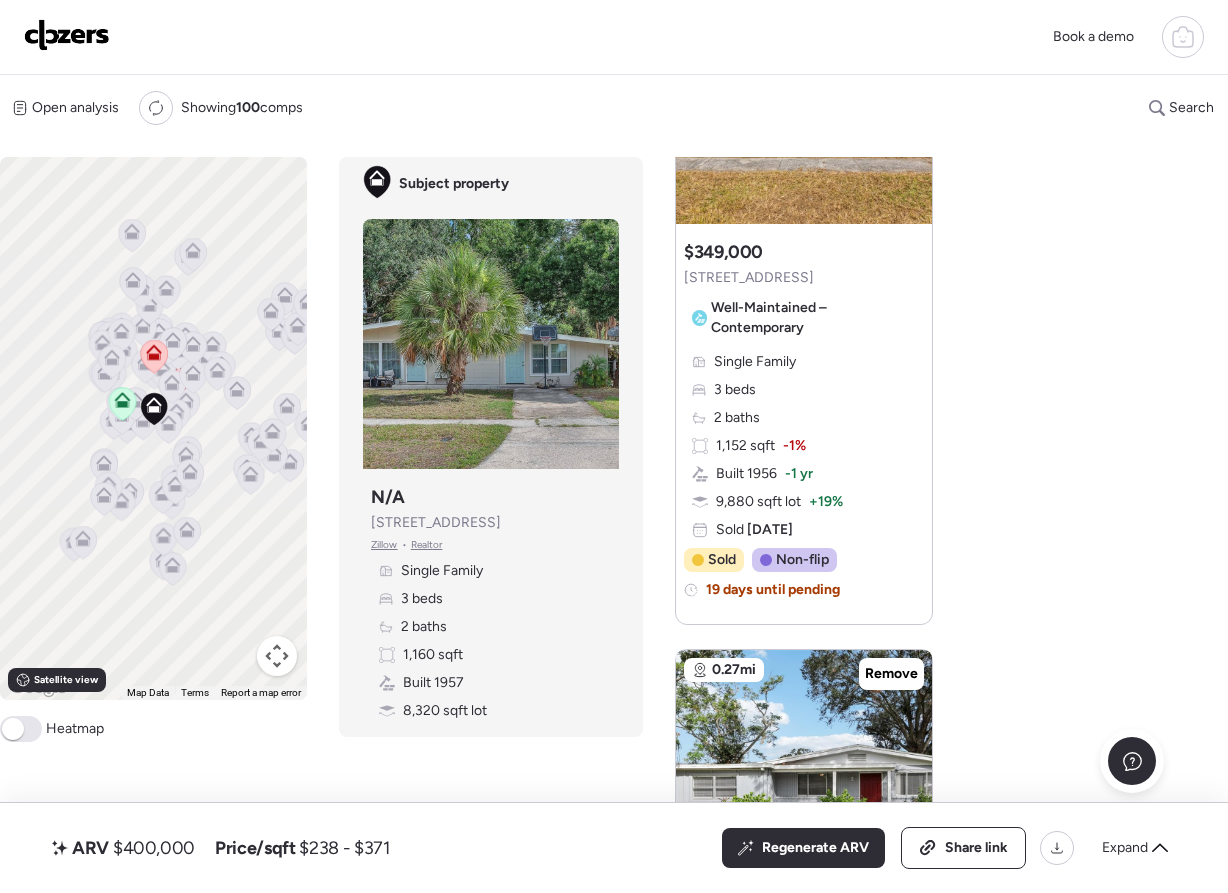 click on "Single Family 3 beds 2 baths 1,152 sqft -1% Built 1956 -1 yr 9,880 sqft lot + 19% Sold   6 months ago" at bounding box center (804, 446) 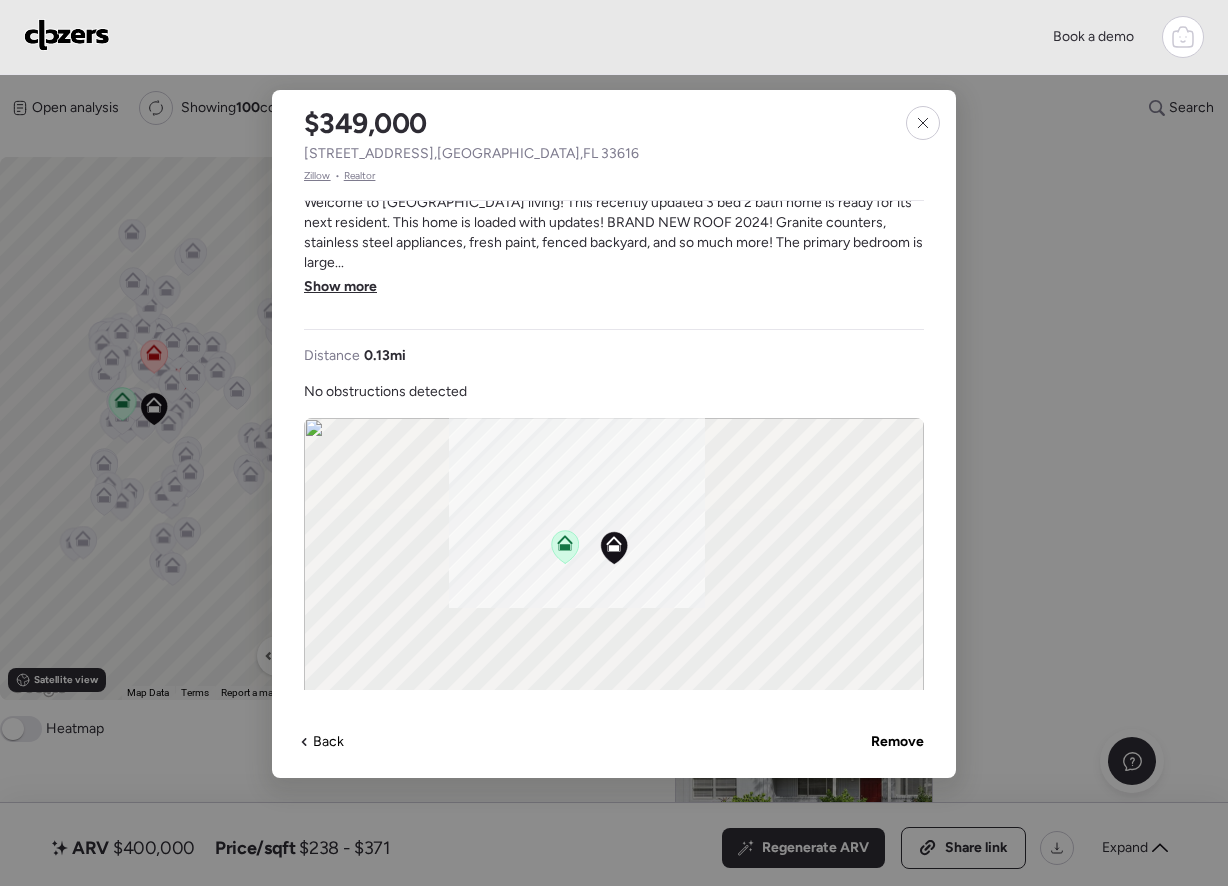 scroll, scrollTop: 974, scrollLeft: 0, axis: vertical 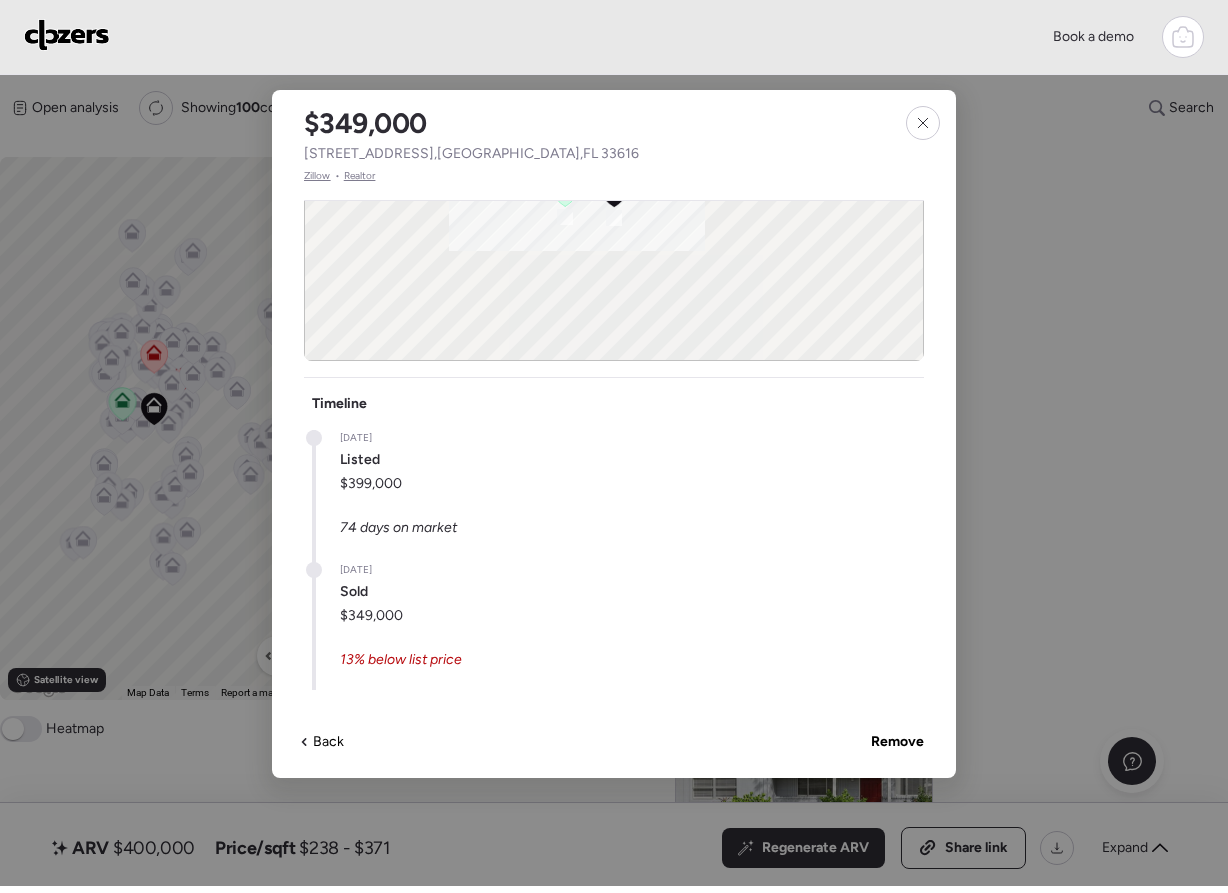 click at bounding box center (614, 443) 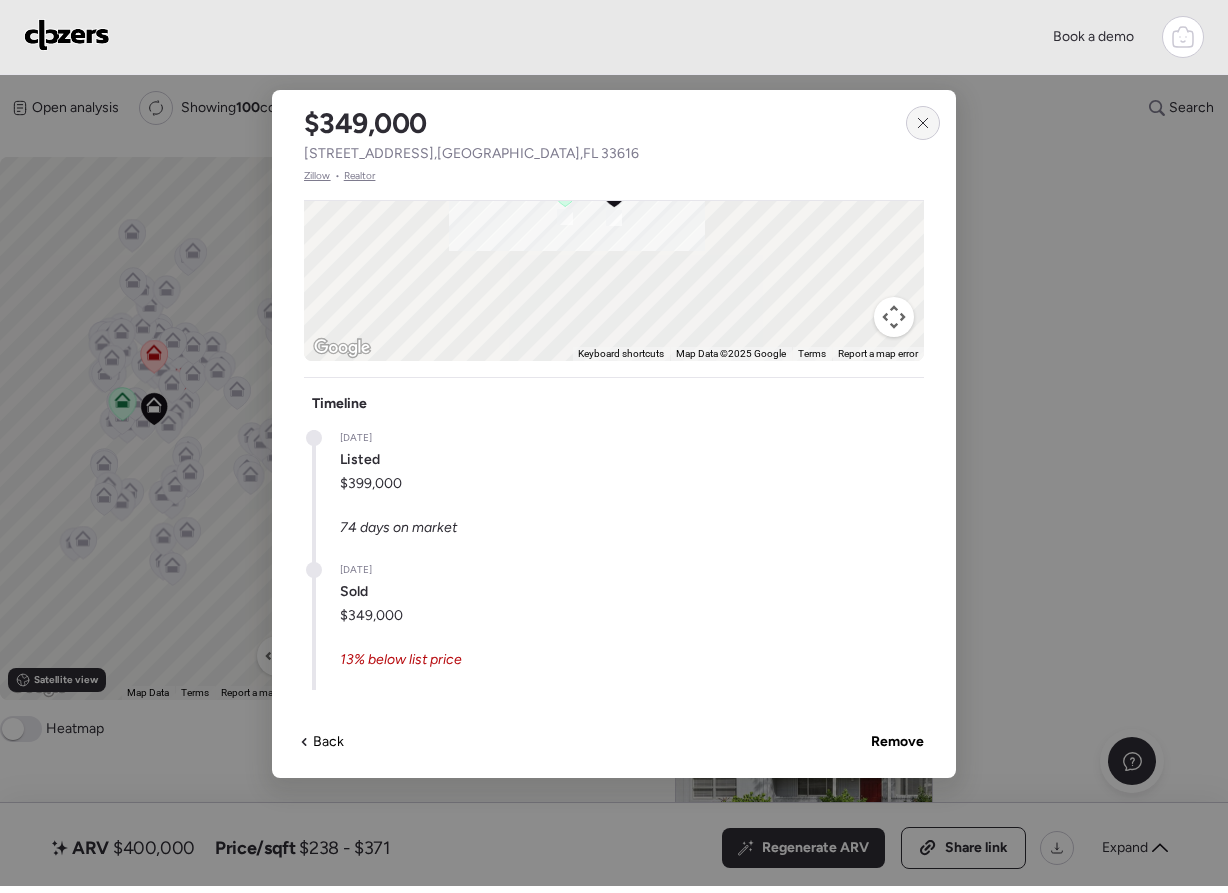click 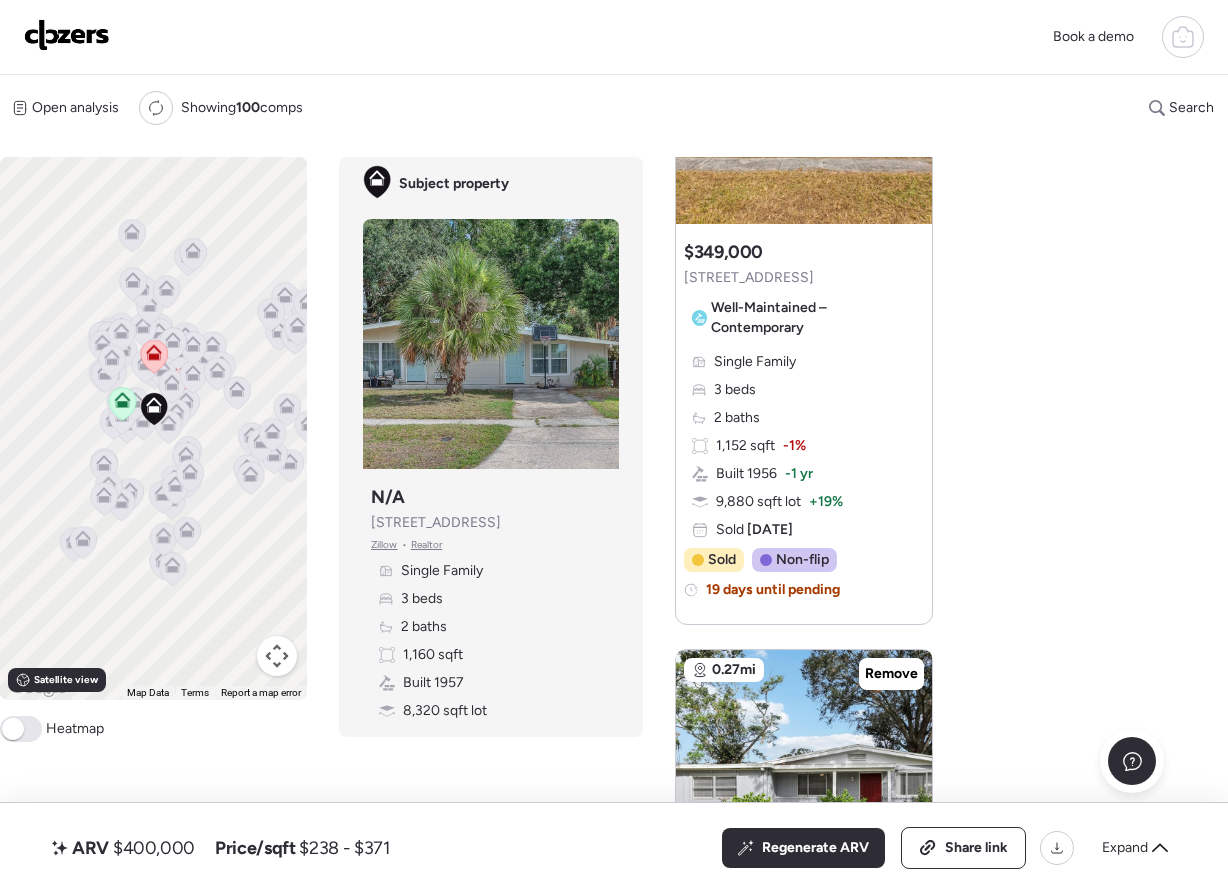 scroll, scrollTop: 0, scrollLeft: 0, axis: both 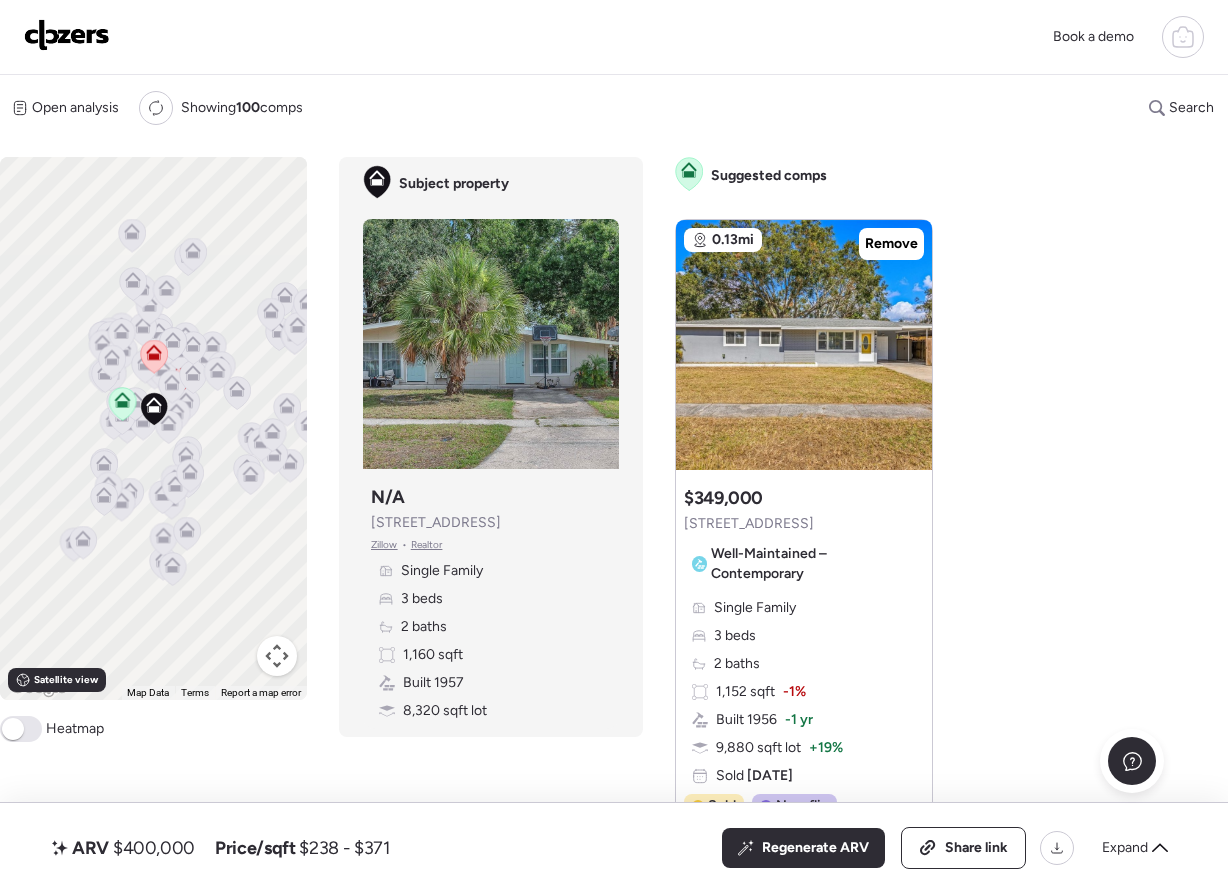 click at bounding box center (491, 344) 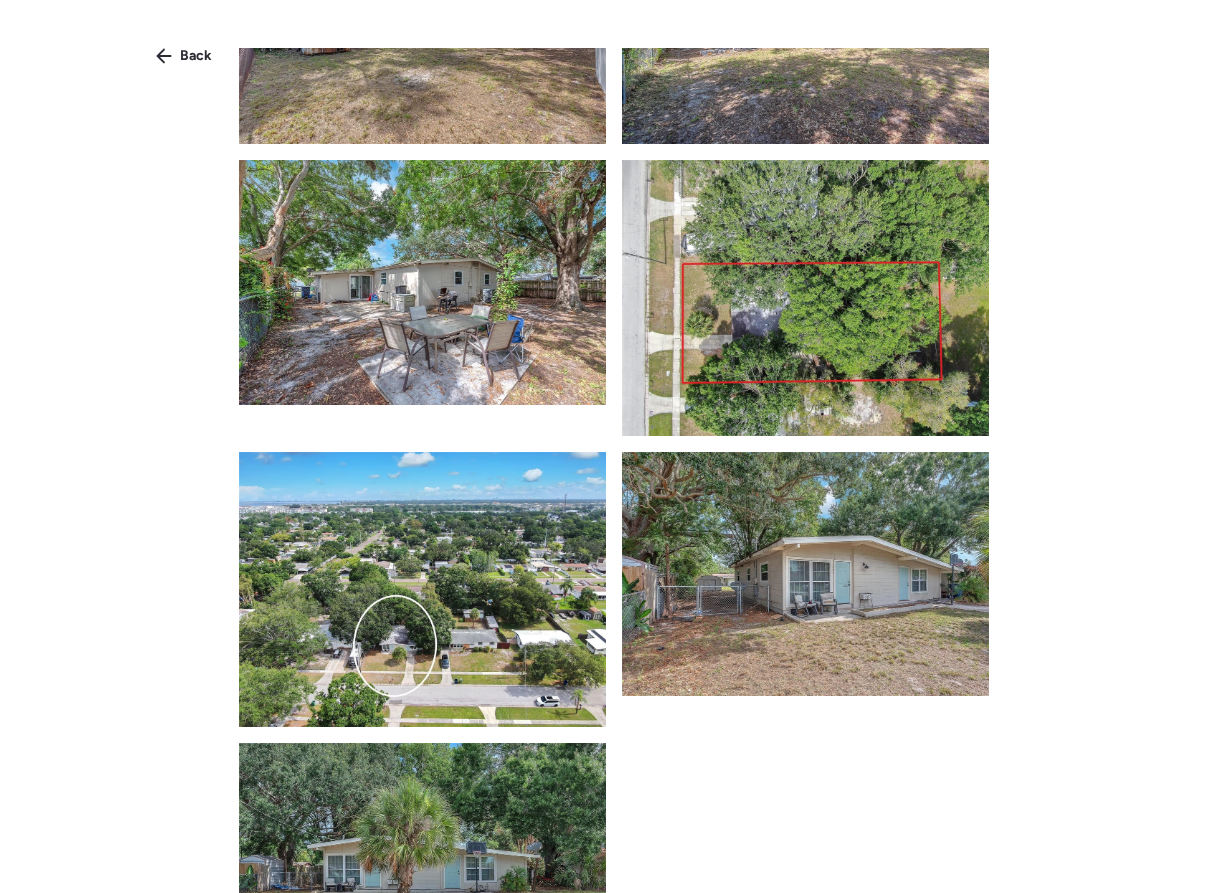 scroll, scrollTop: 2620, scrollLeft: 0, axis: vertical 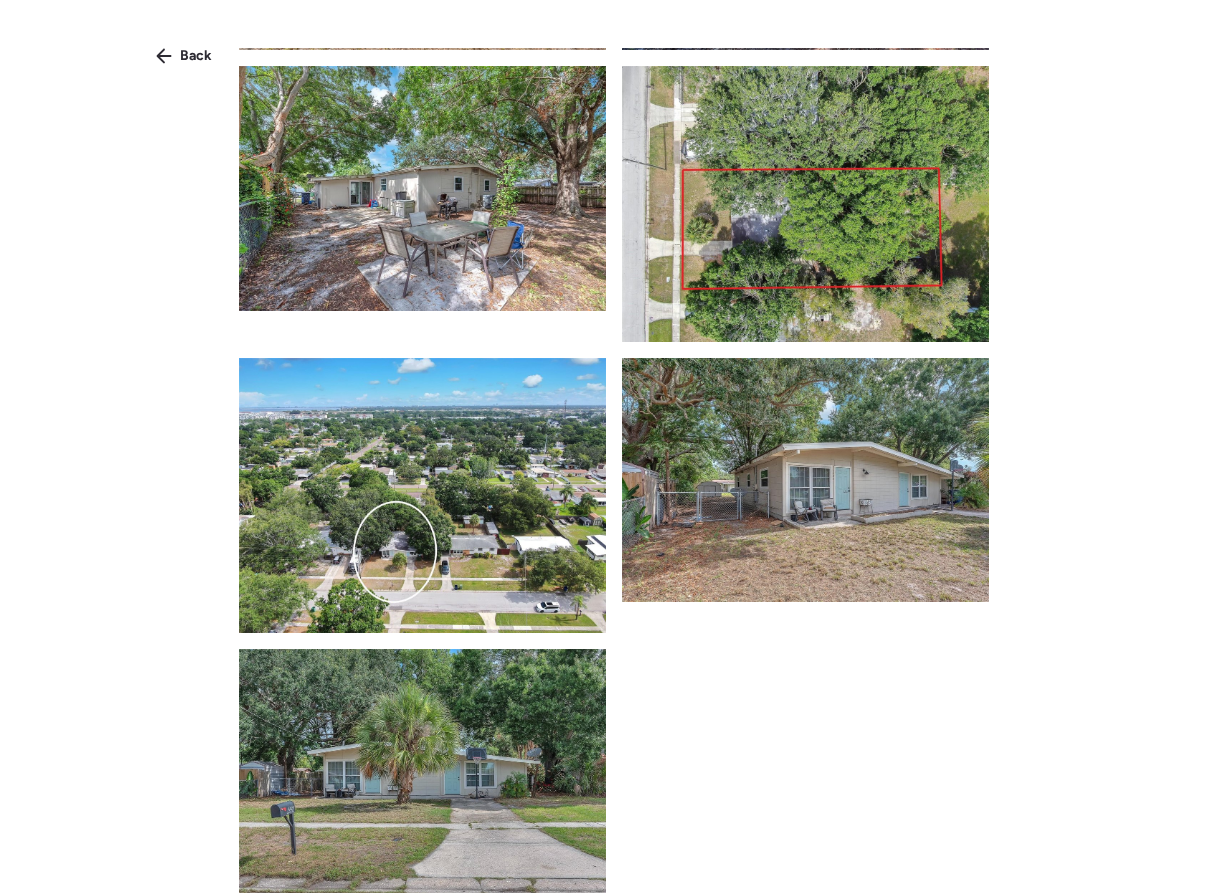 click on "Back" at bounding box center [614, 462] 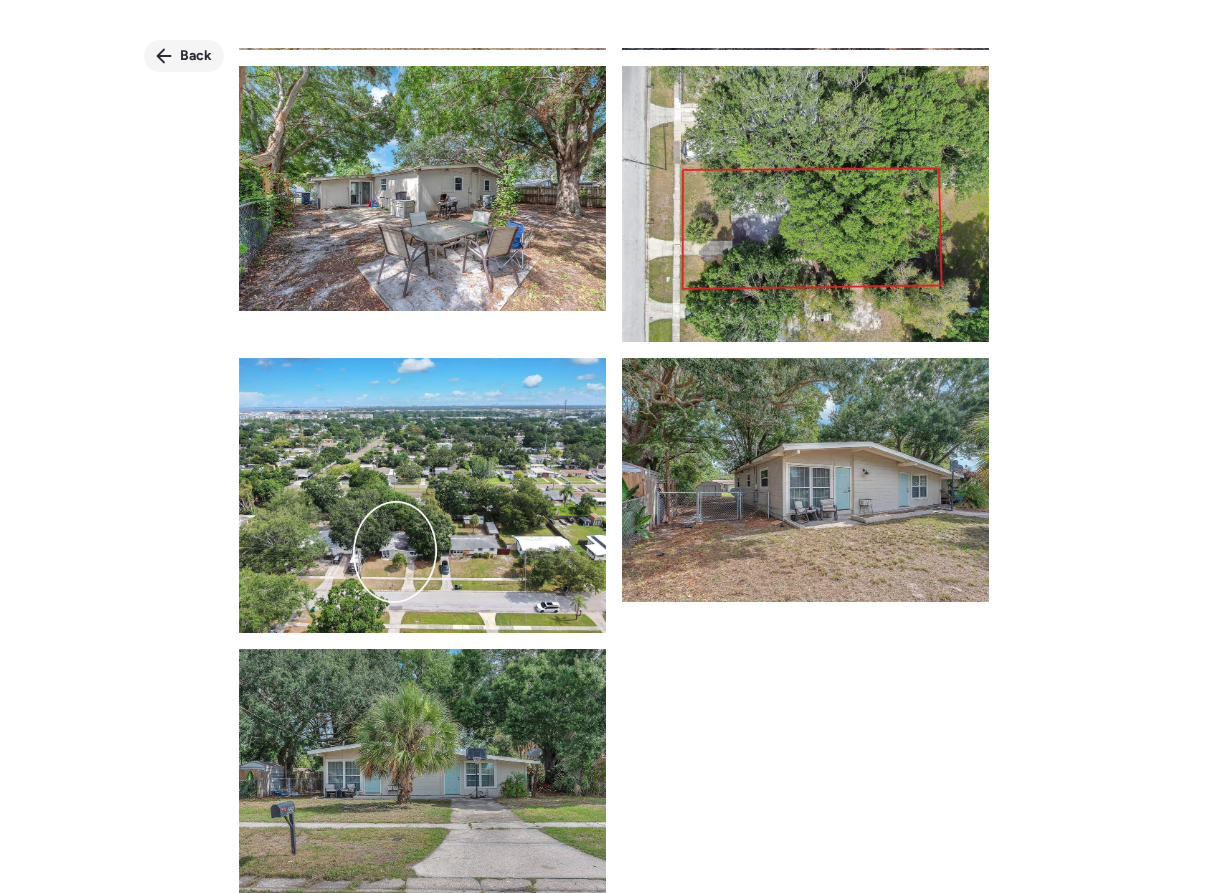 click on "Back" at bounding box center [184, 56] 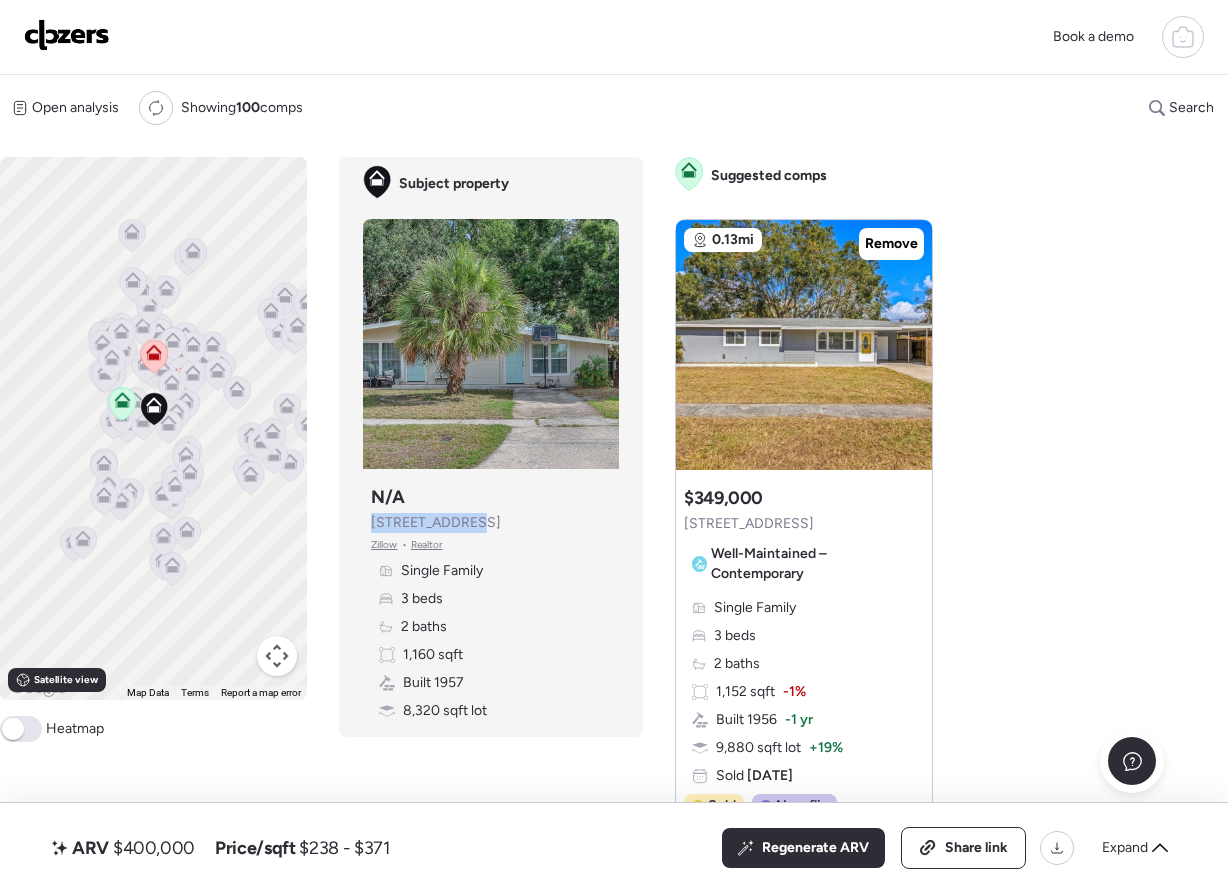drag, startPoint x: 478, startPoint y: 528, endPoint x: 358, endPoint y: 529, distance: 120.004166 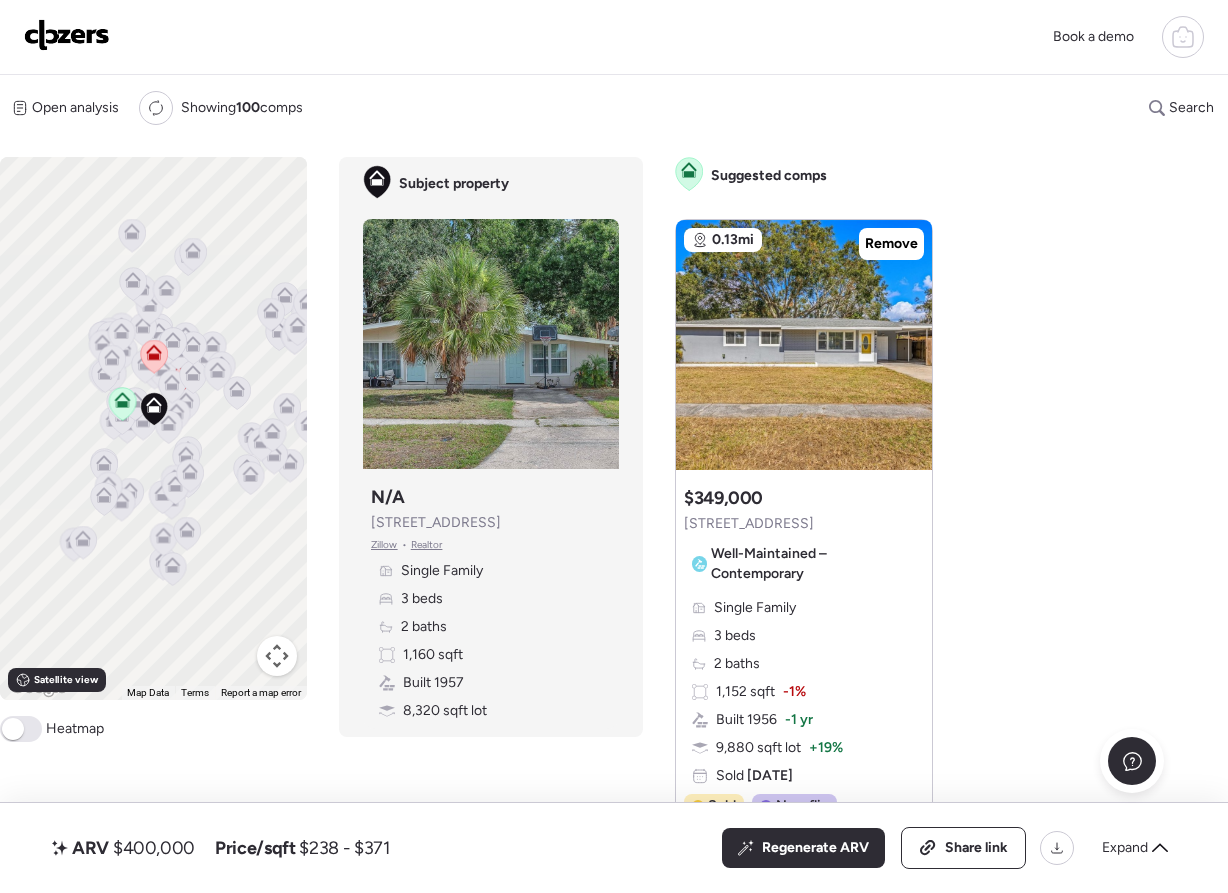 click on "Single Family 3 beds 2 baths 1,152 sqft -1% Built 1956 -1 yr 9,880 sqft lot + 19% Sold   6 months ago" at bounding box center (804, 692) 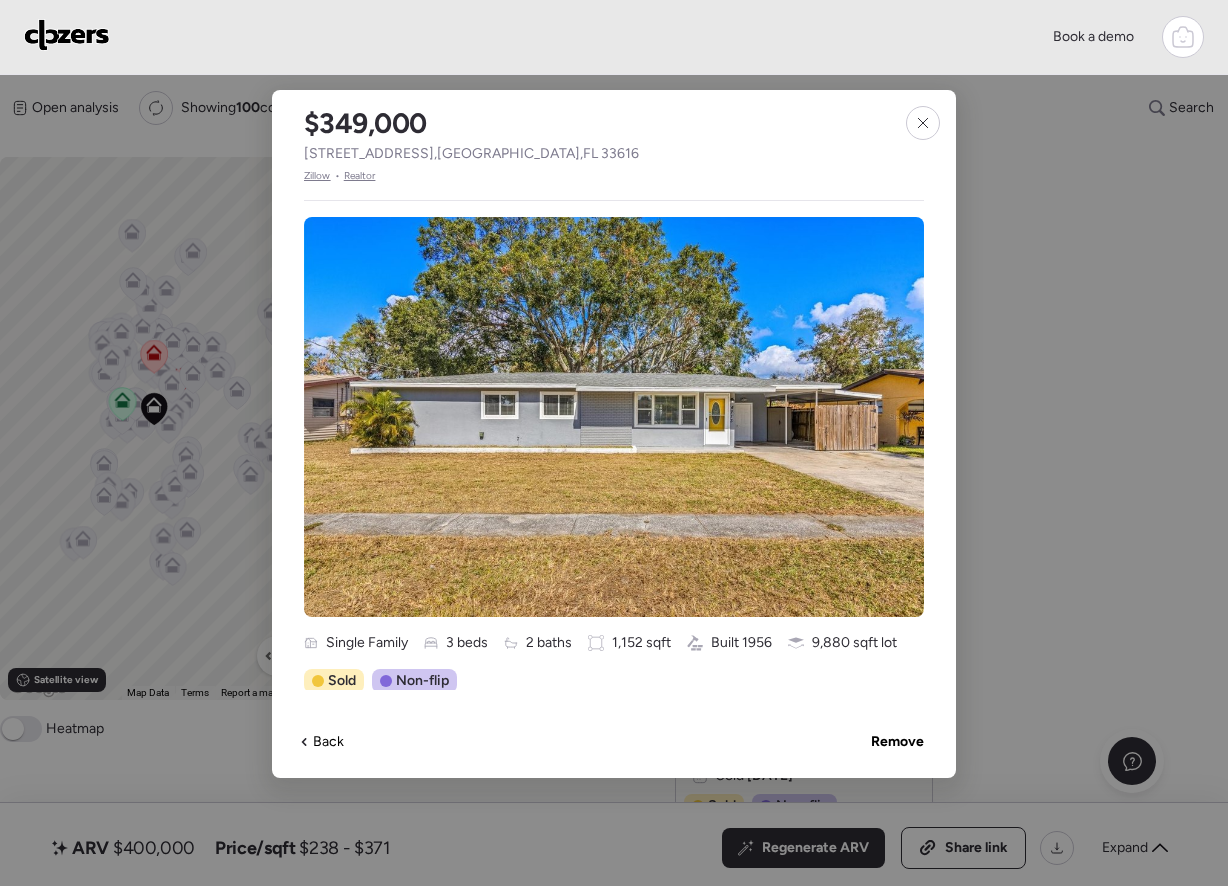 click at bounding box center [614, 443] 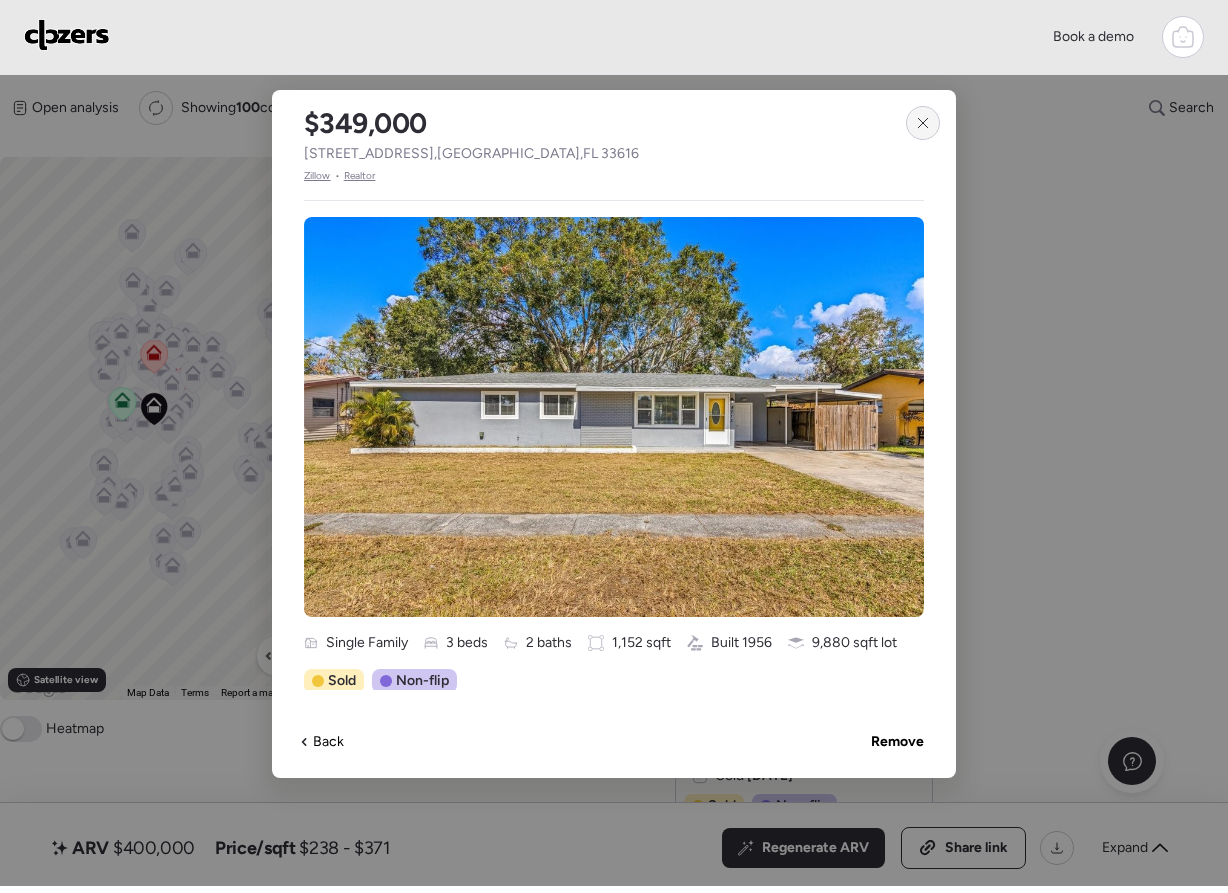 click at bounding box center (923, 123) 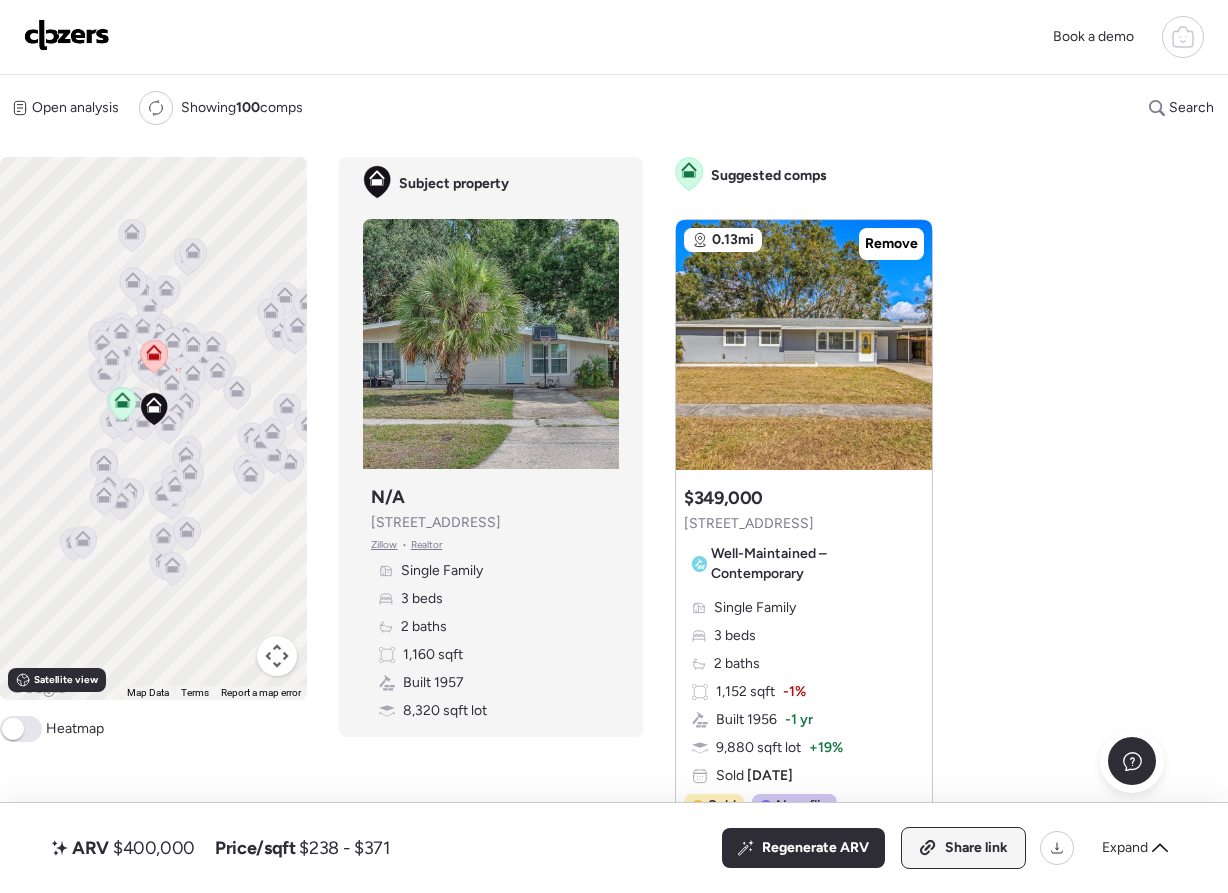 click on "Share link" at bounding box center (976, 848) 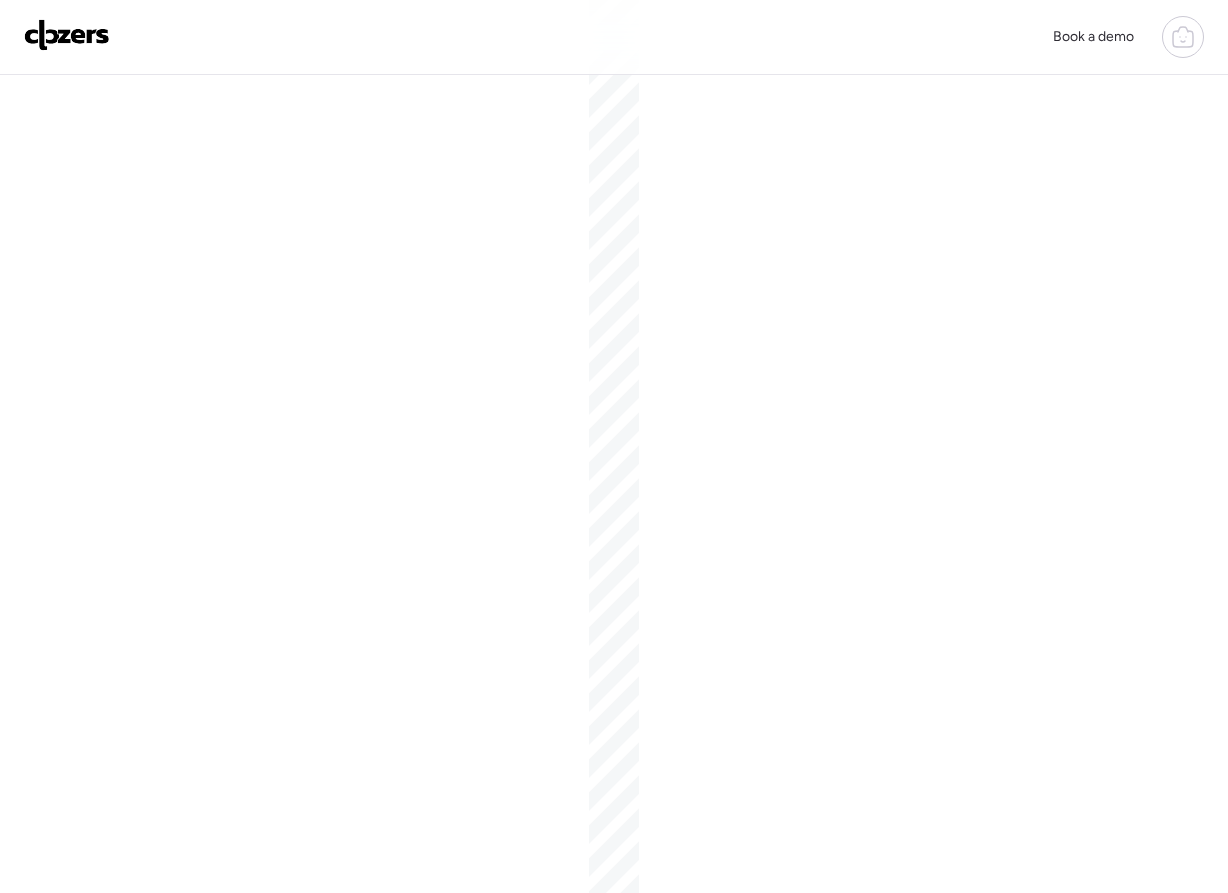 scroll, scrollTop: 0, scrollLeft: 0, axis: both 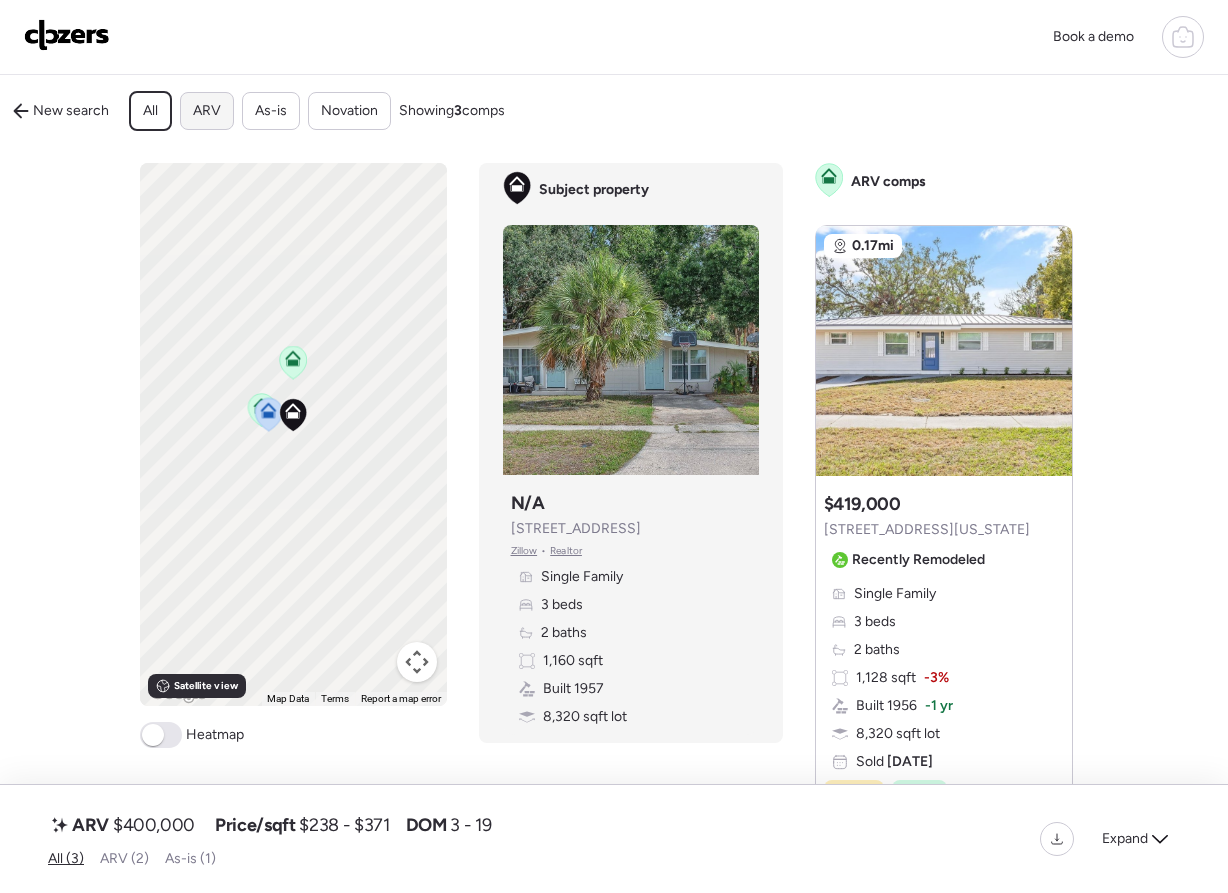 click on "ARV" at bounding box center [207, 111] 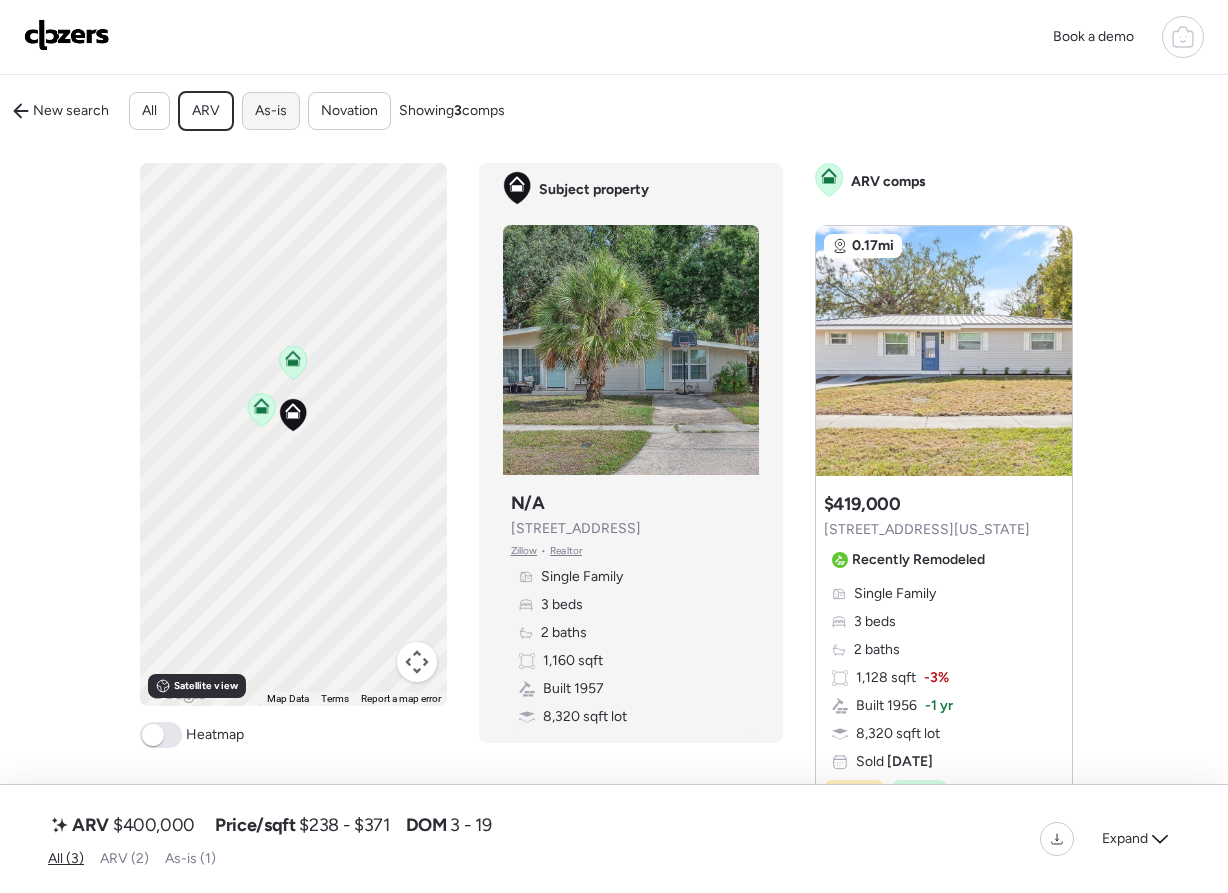 click on "As-is" at bounding box center [271, 111] 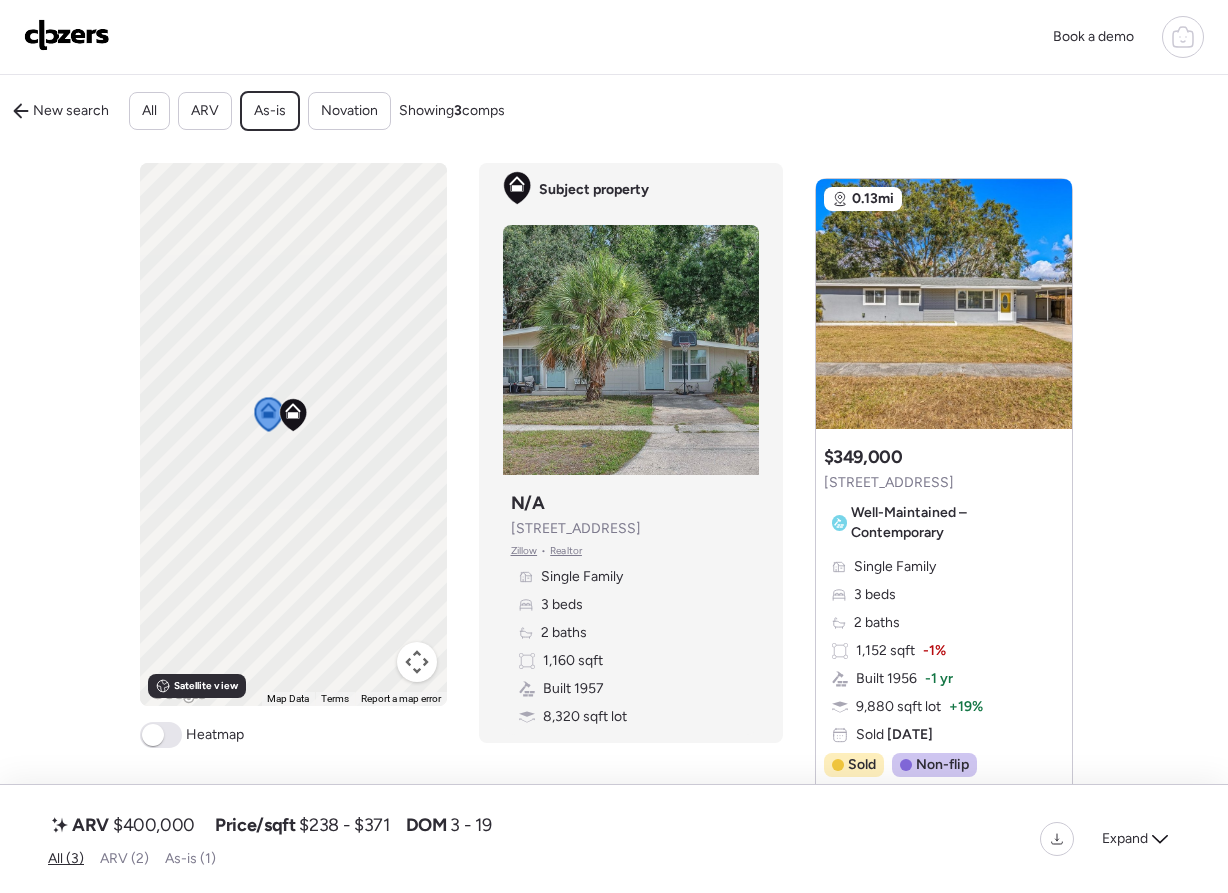 scroll, scrollTop: 58, scrollLeft: 0, axis: vertical 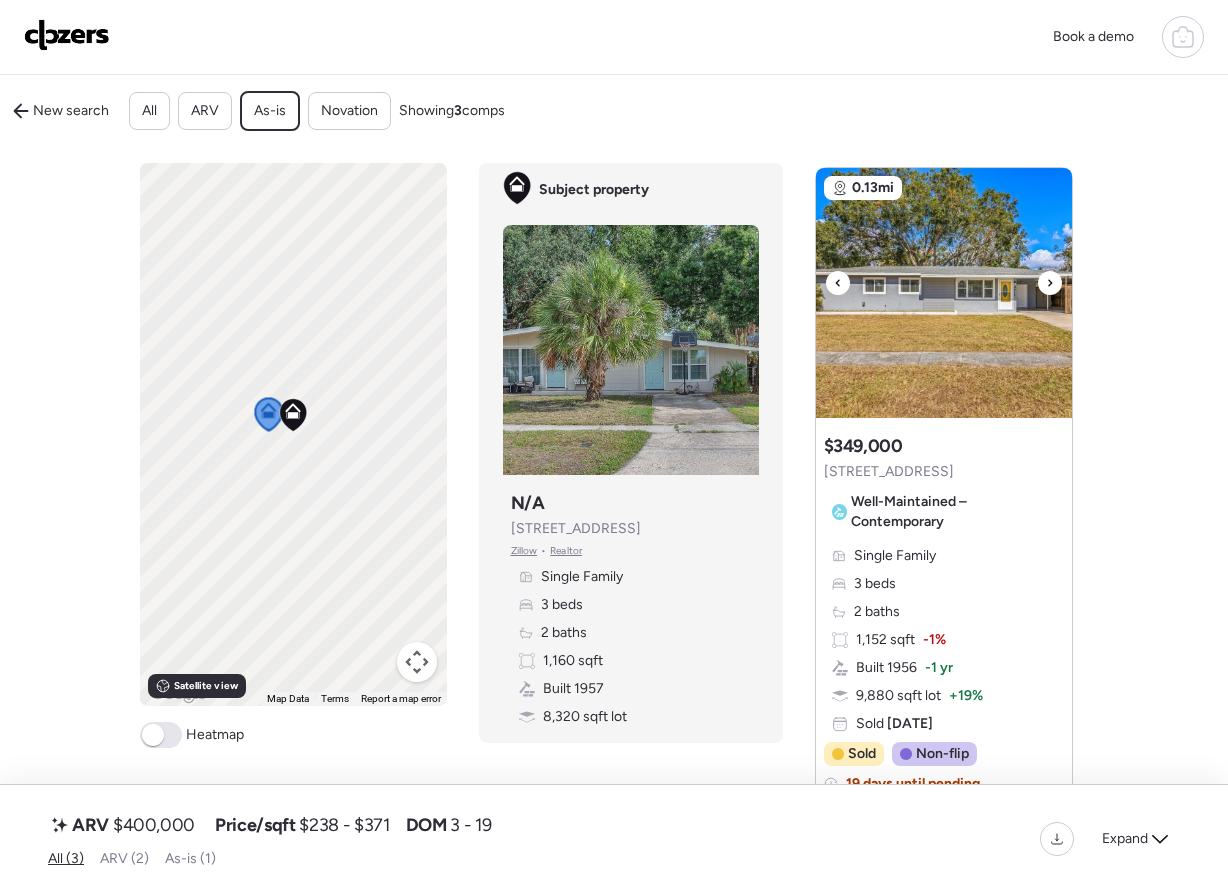 click 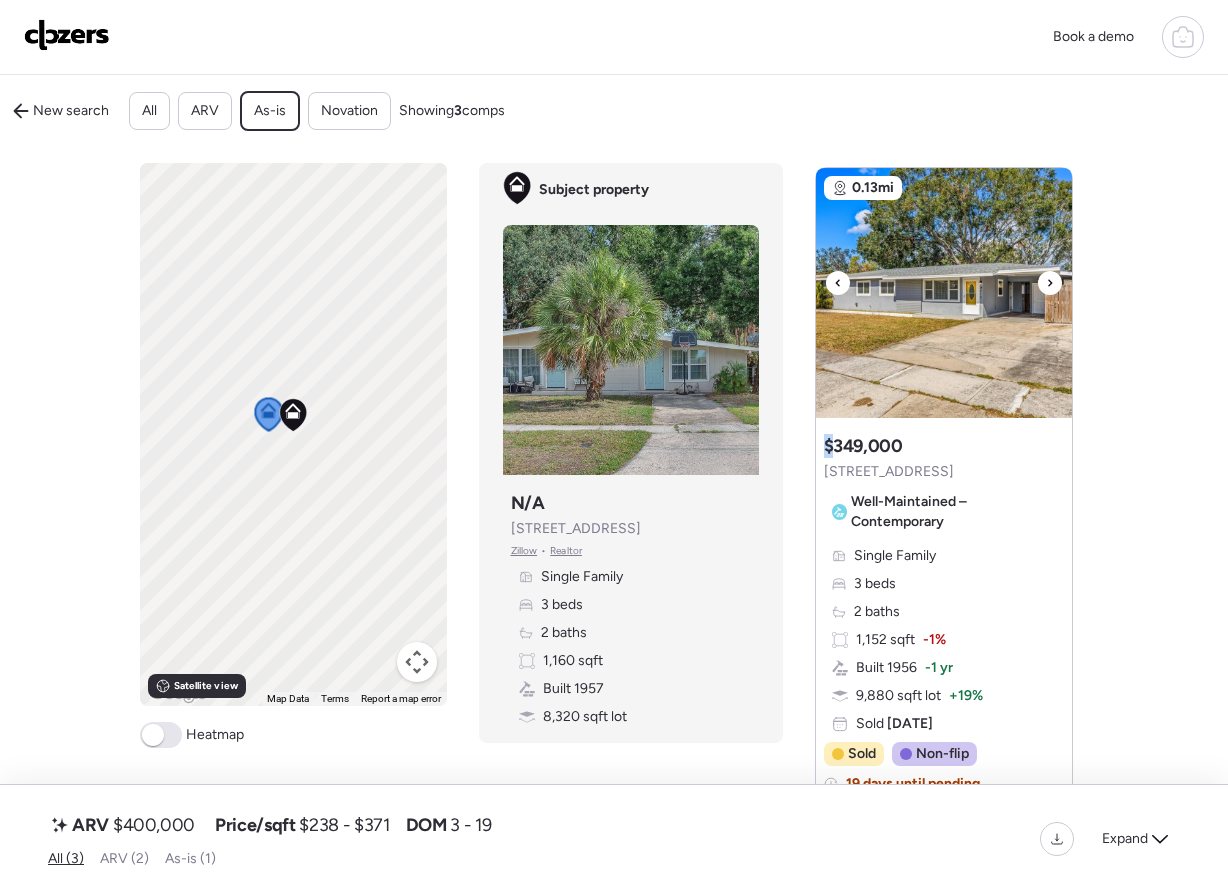 click 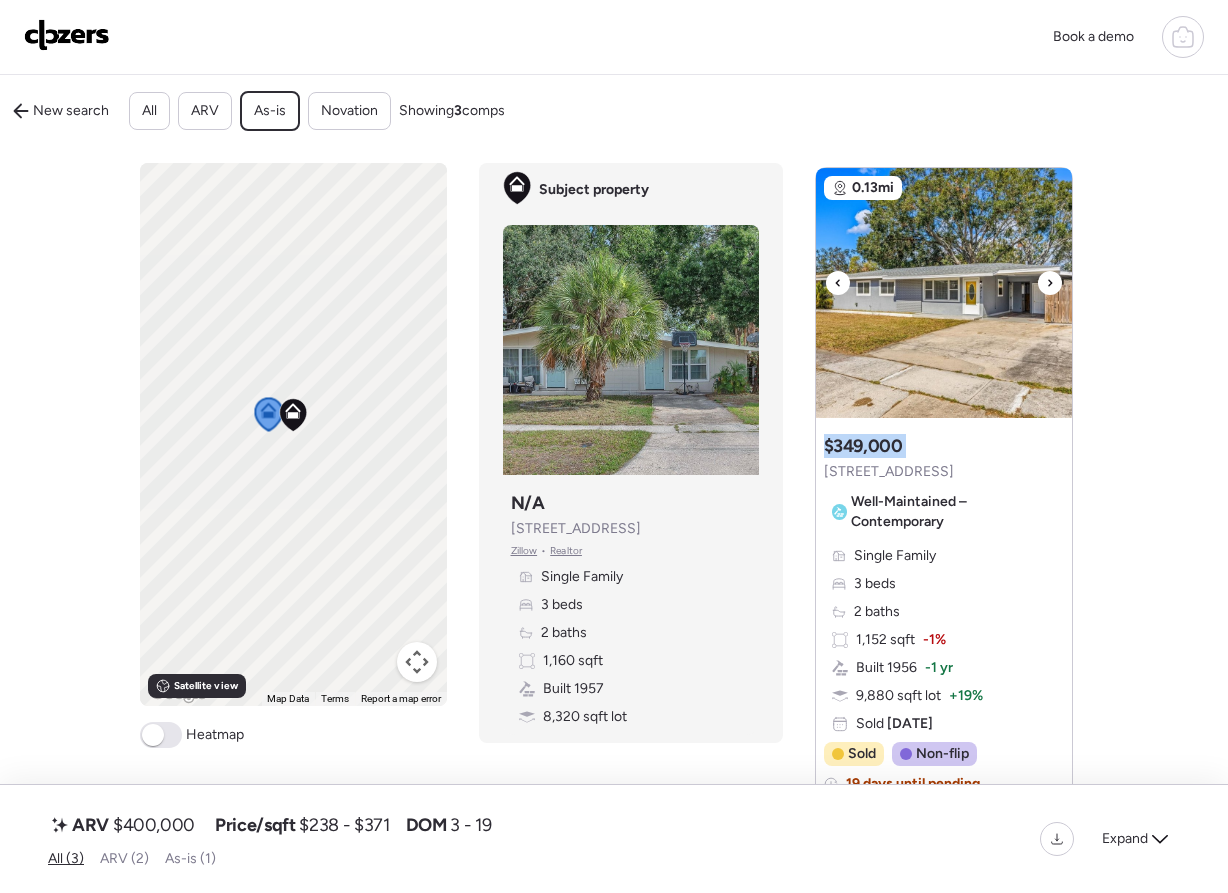 click 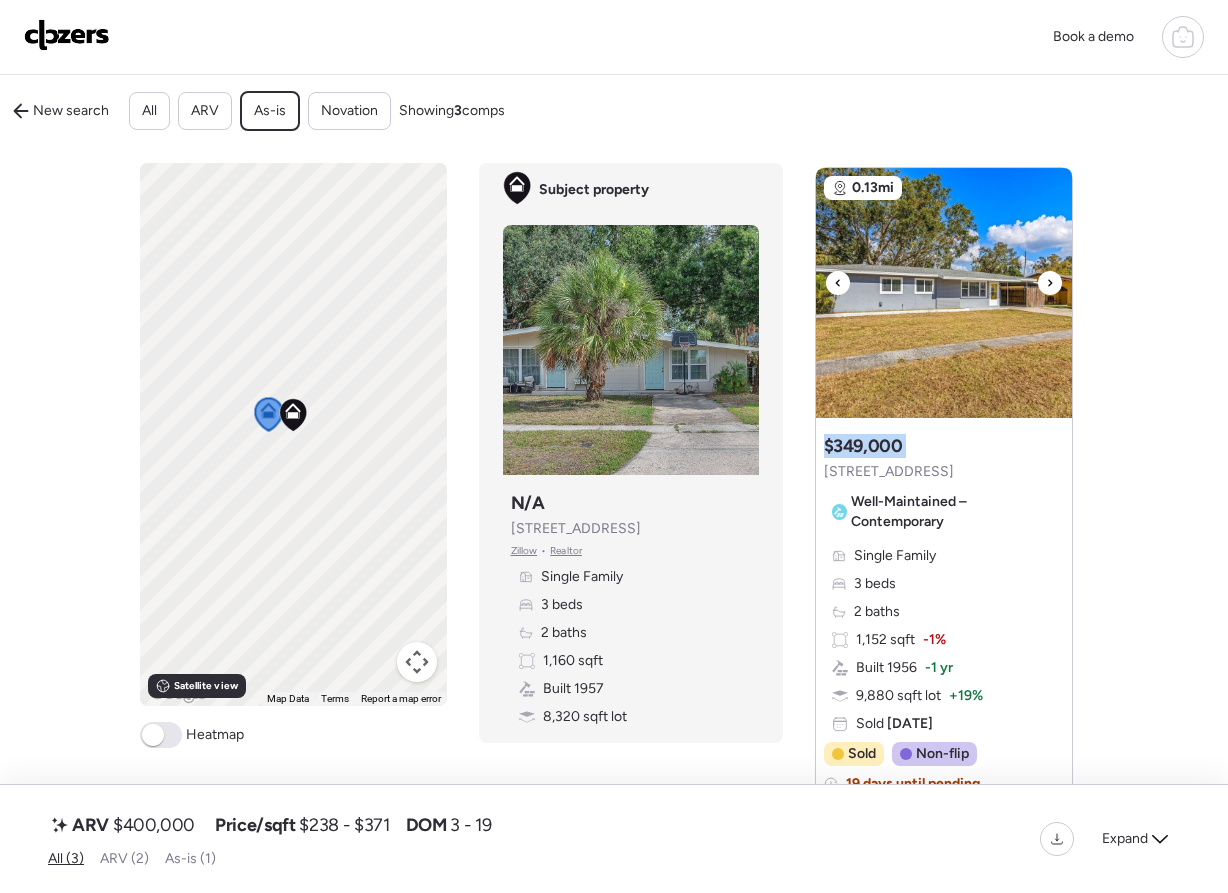 click 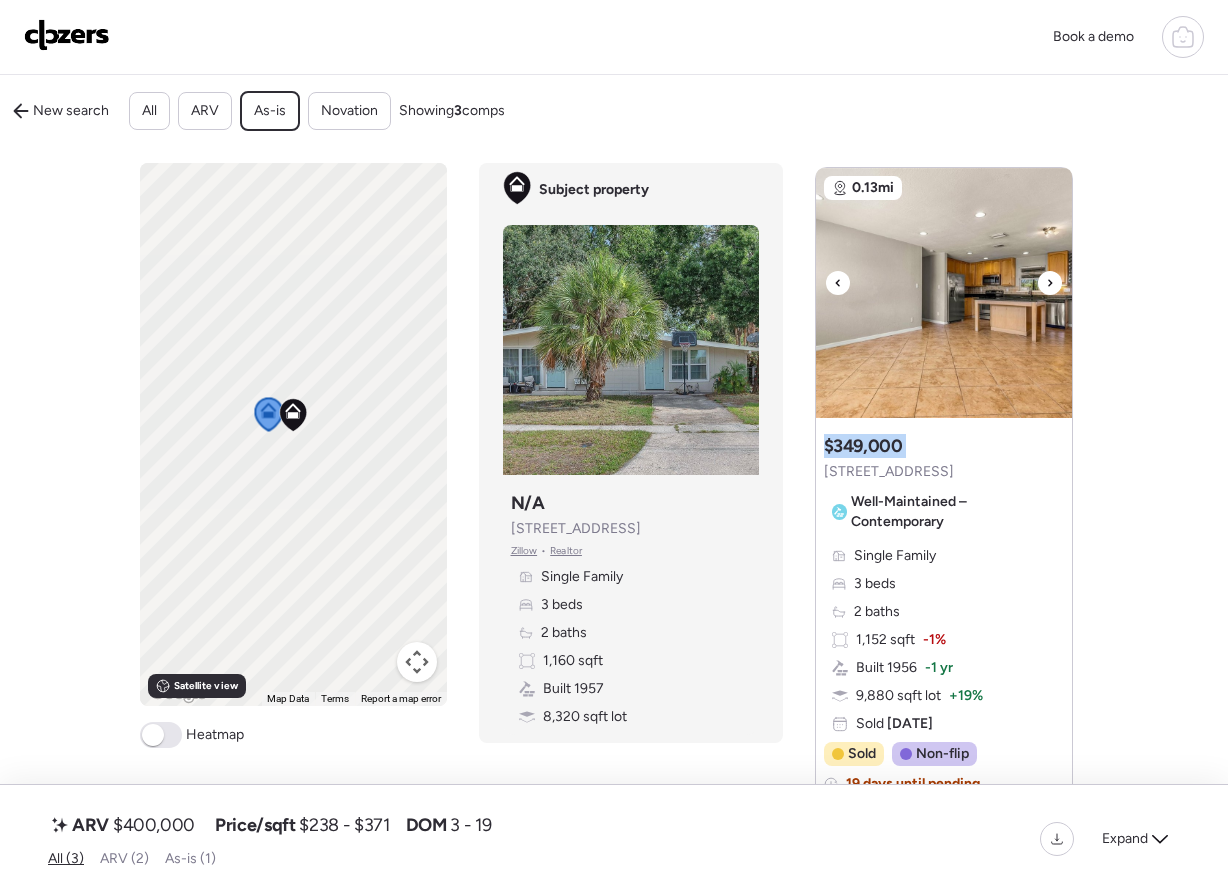 click 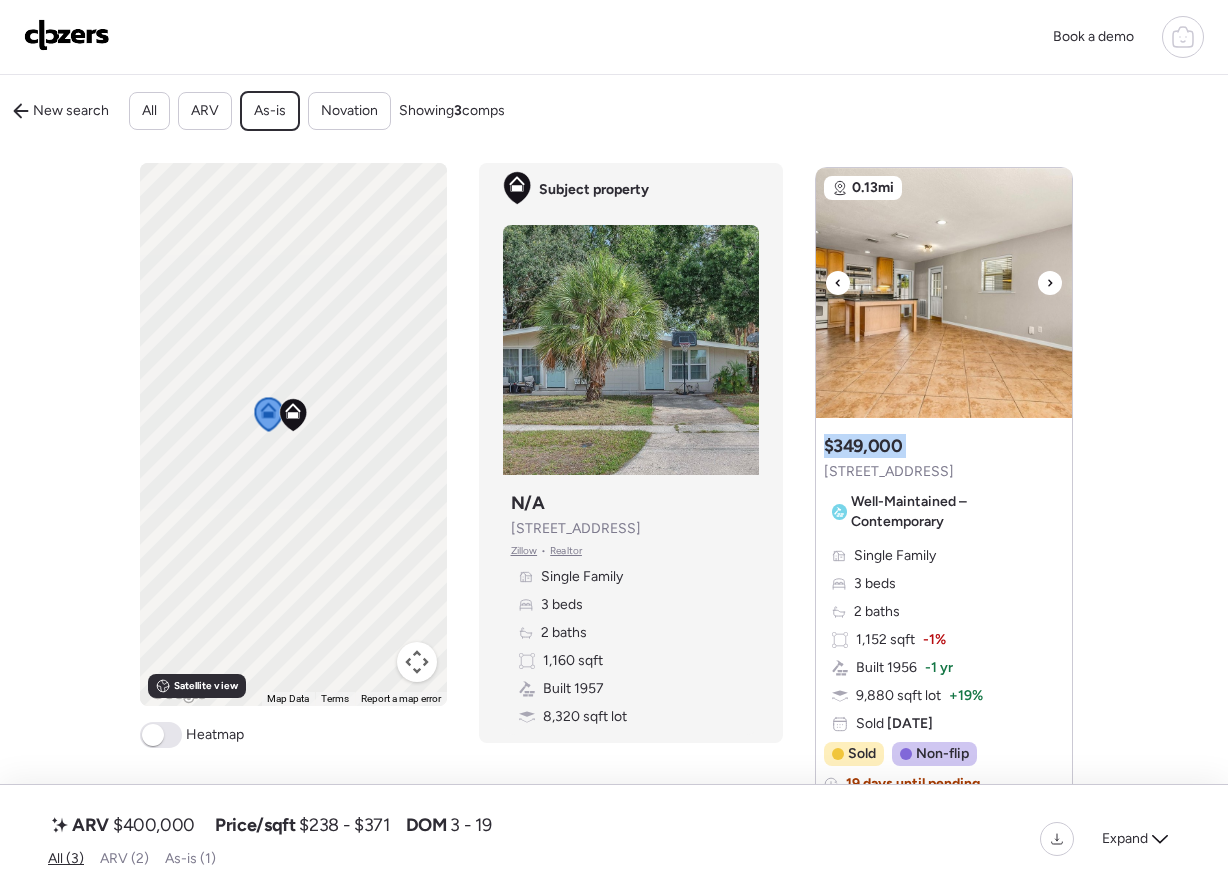 click 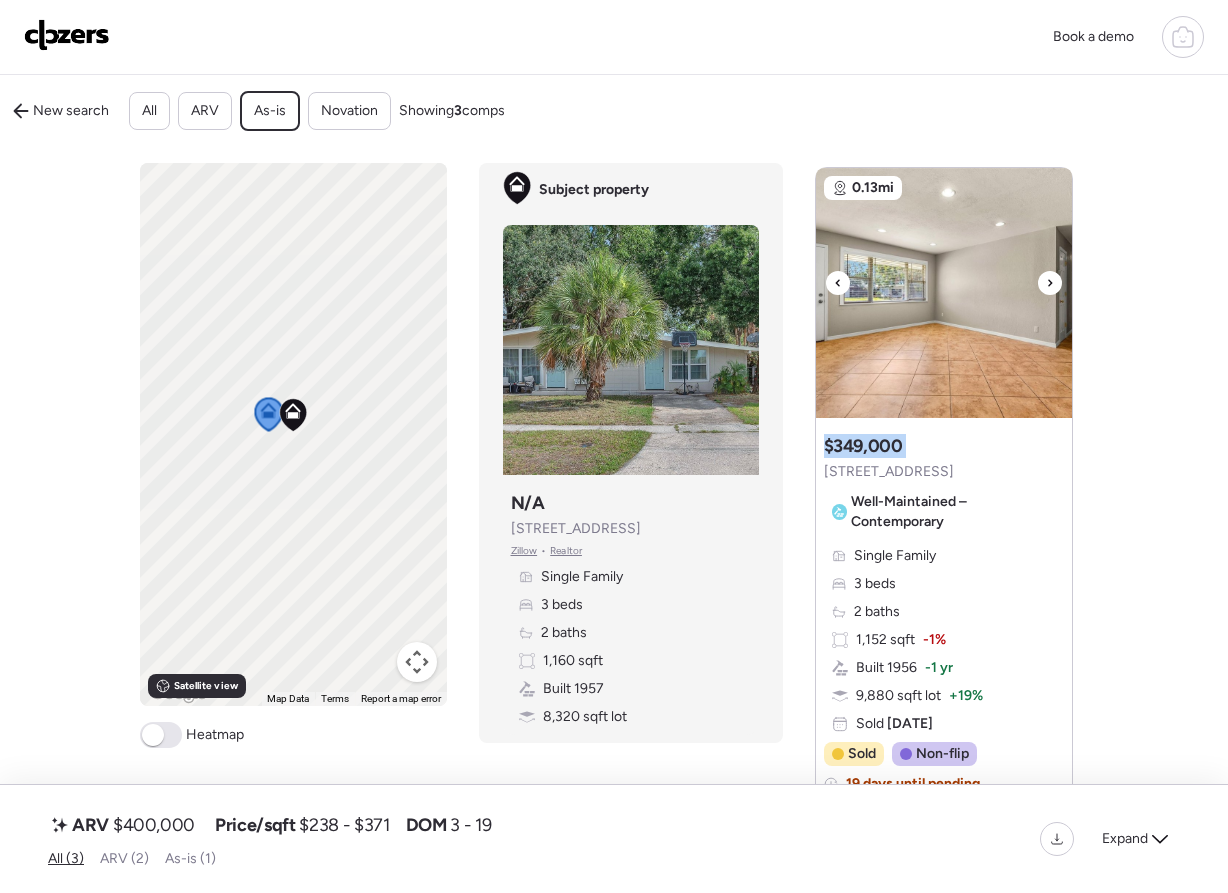 click 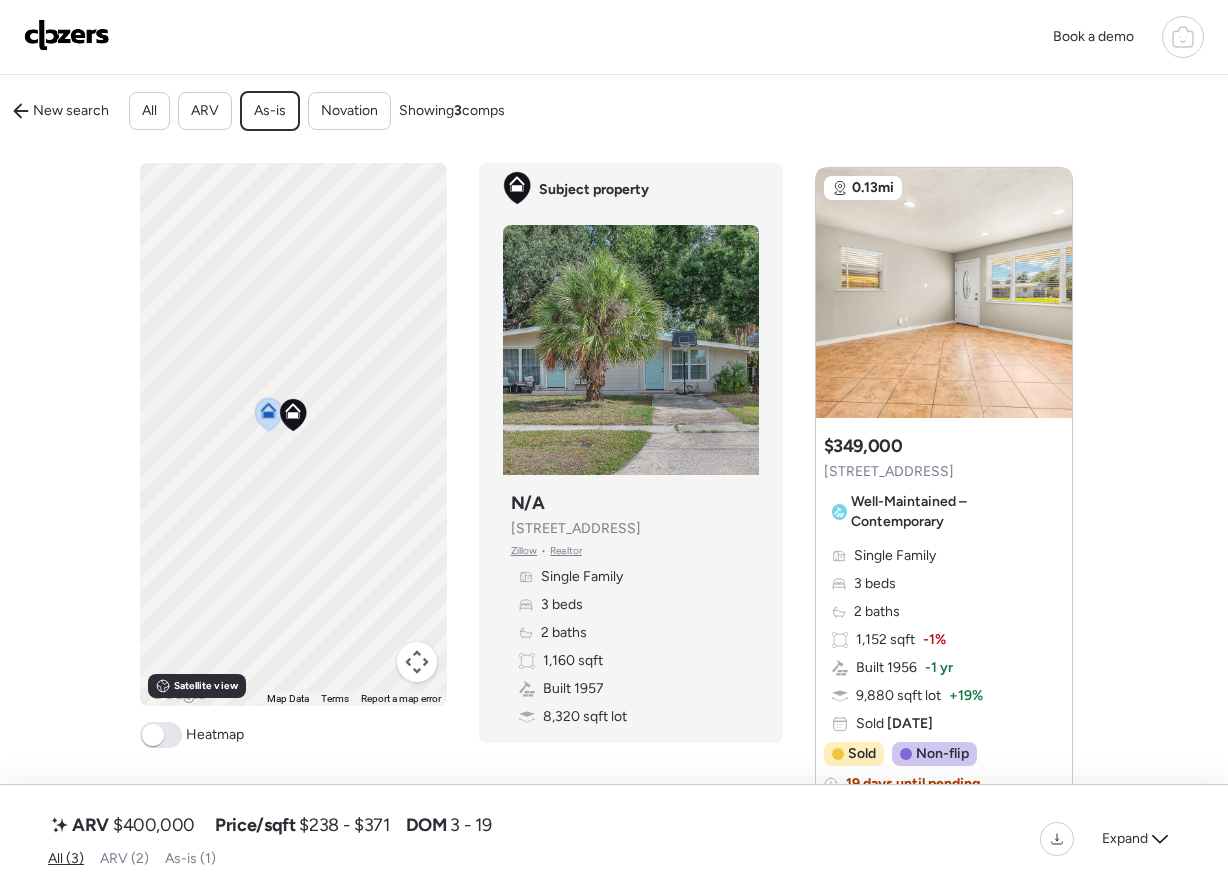 click on "Showing  3  comps" at bounding box center [452, 111] 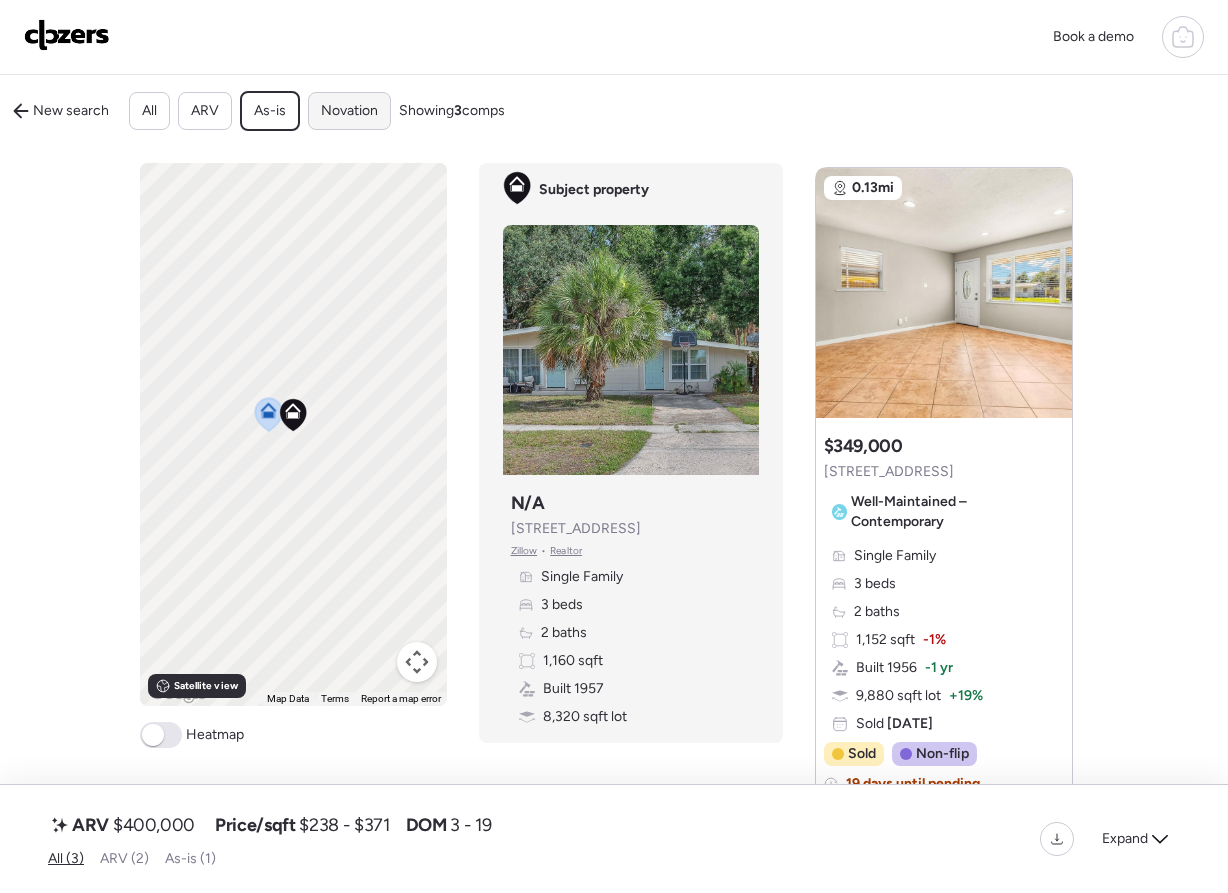 click on "Novation" at bounding box center [349, 111] 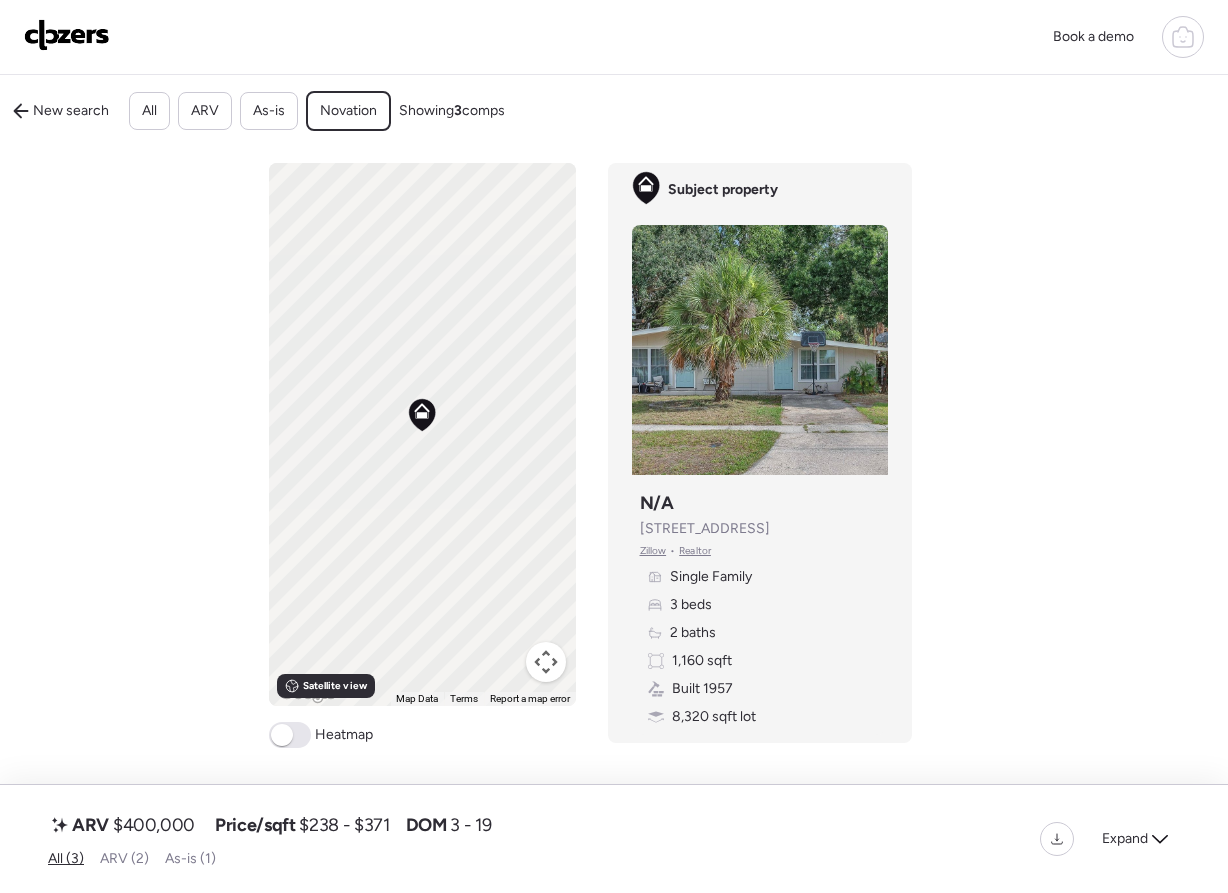 scroll, scrollTop: 0, scrollLeft: 0, axis: both 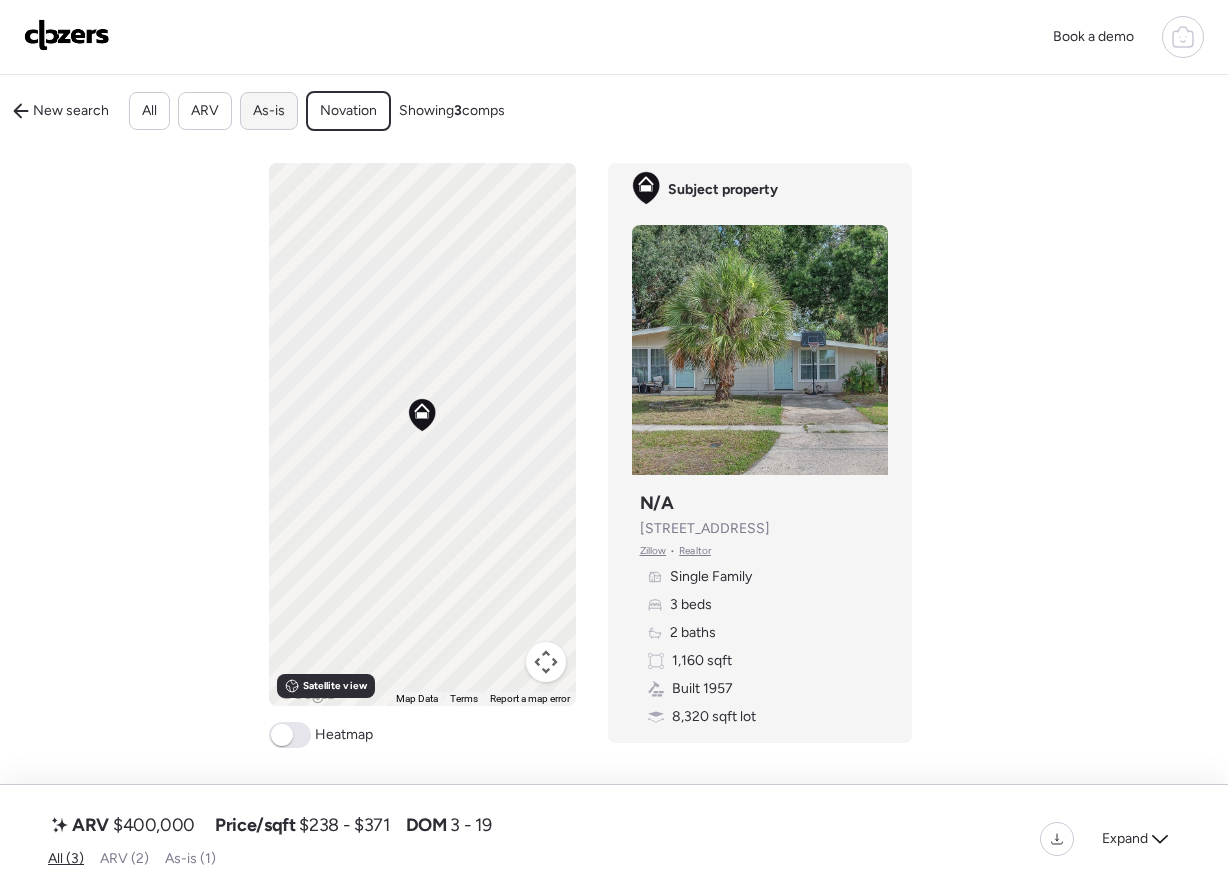 click on "As-is" at bounding box center [269, 111] 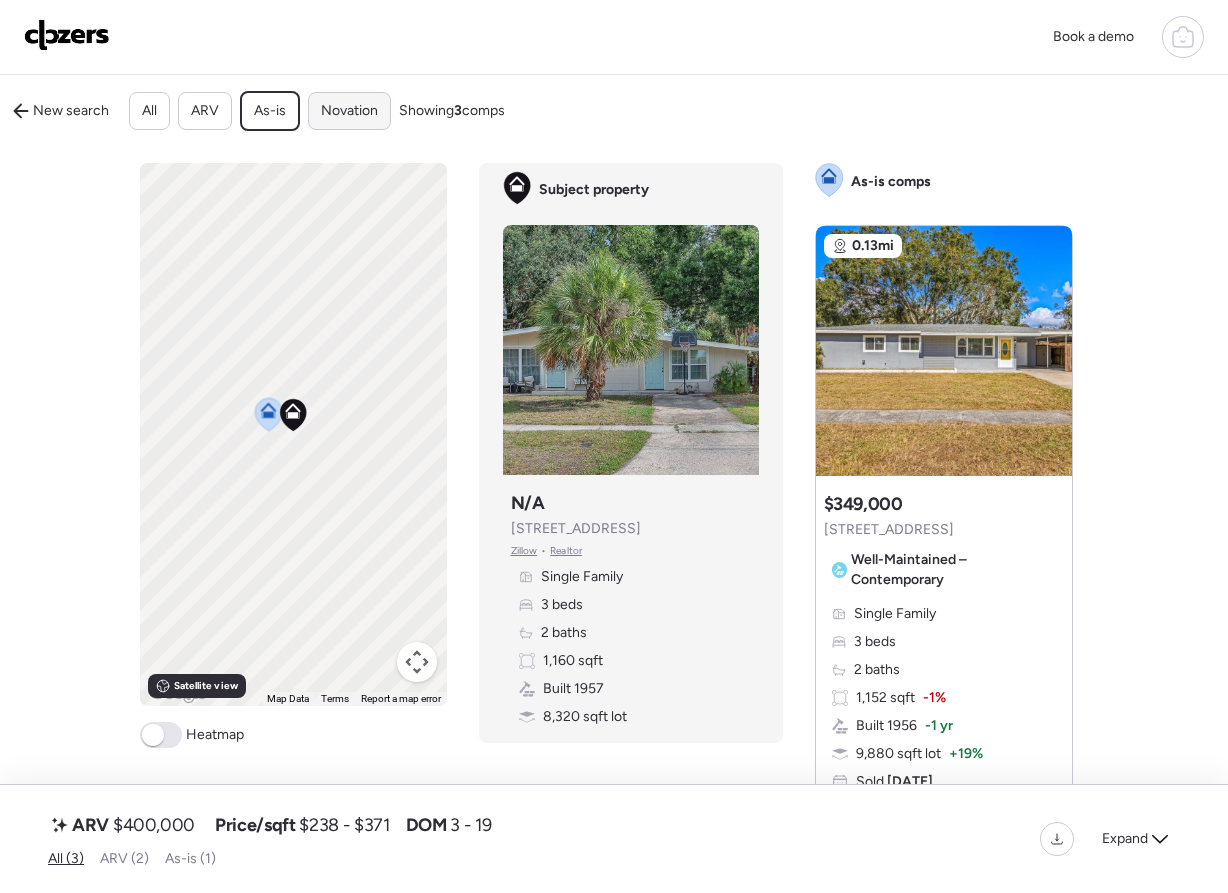 click on "Novation" at bounding box center [349, 111] 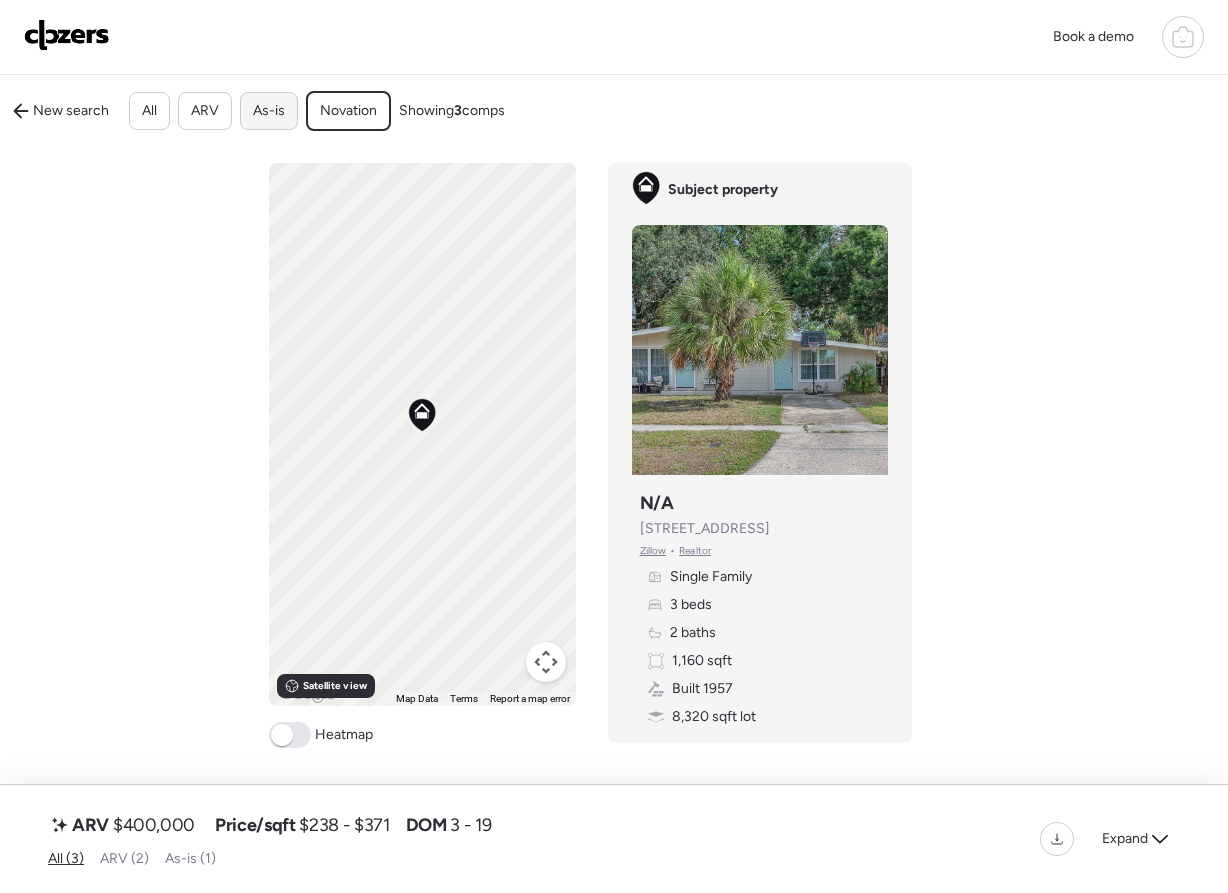 click on "As-is" at bounding box center (269, 111) 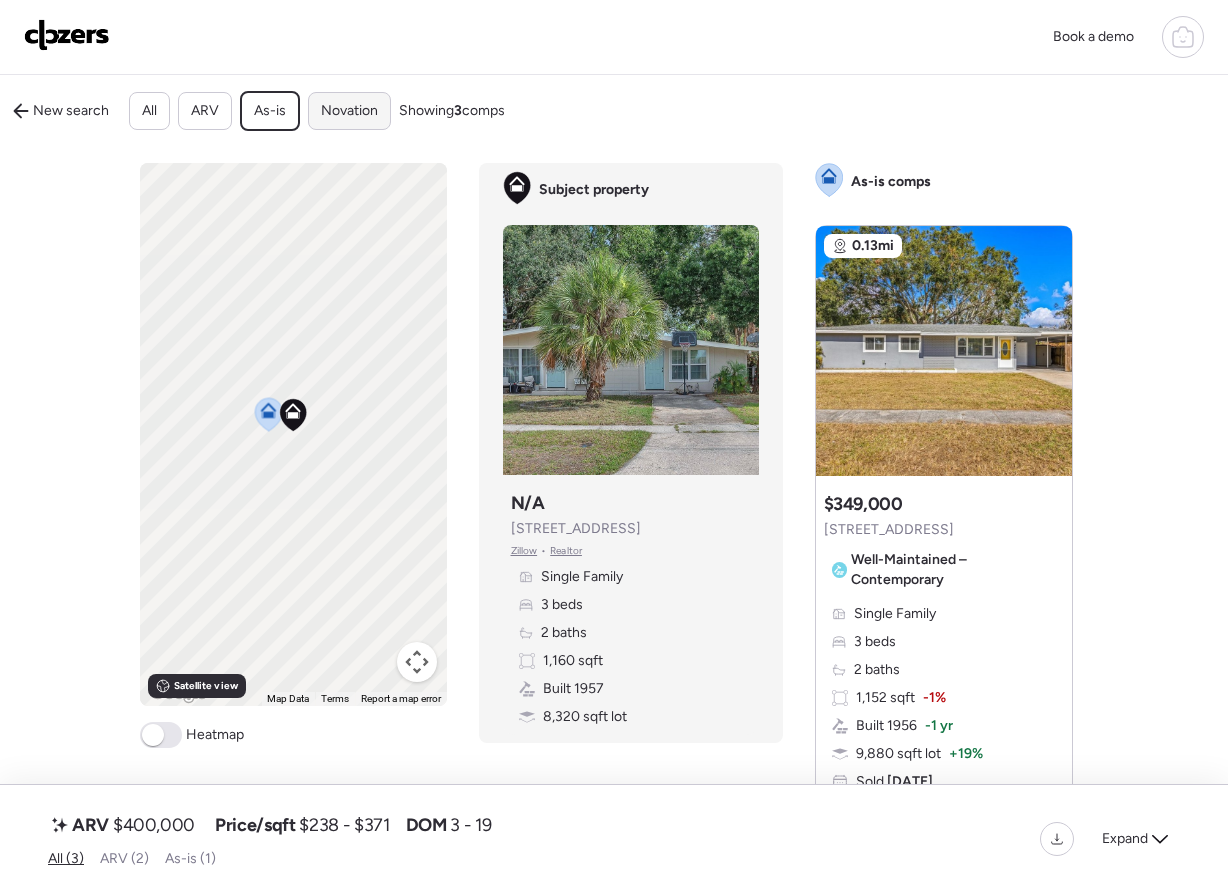 click on "Novation" at bounding box center [349, 111] 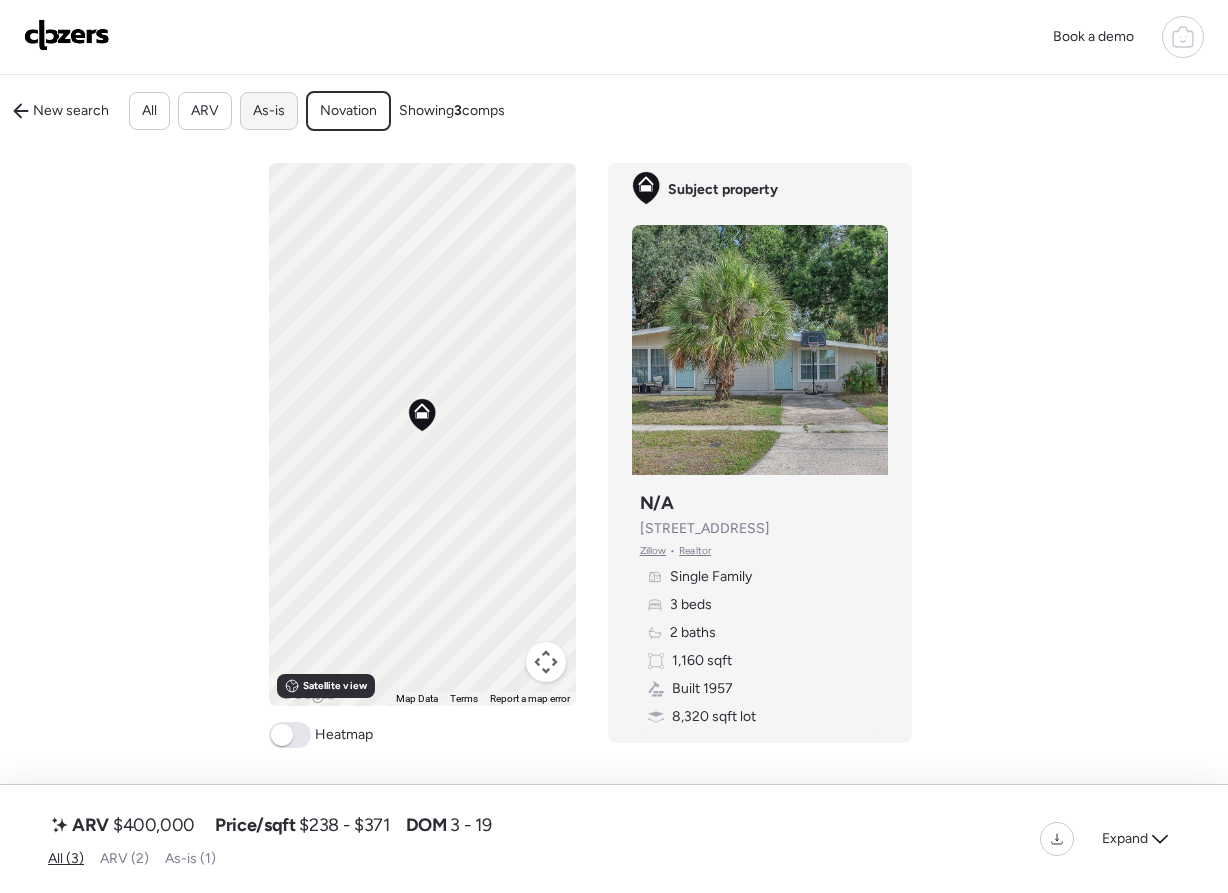 click on "As-is" at bounding box center (269, 111) 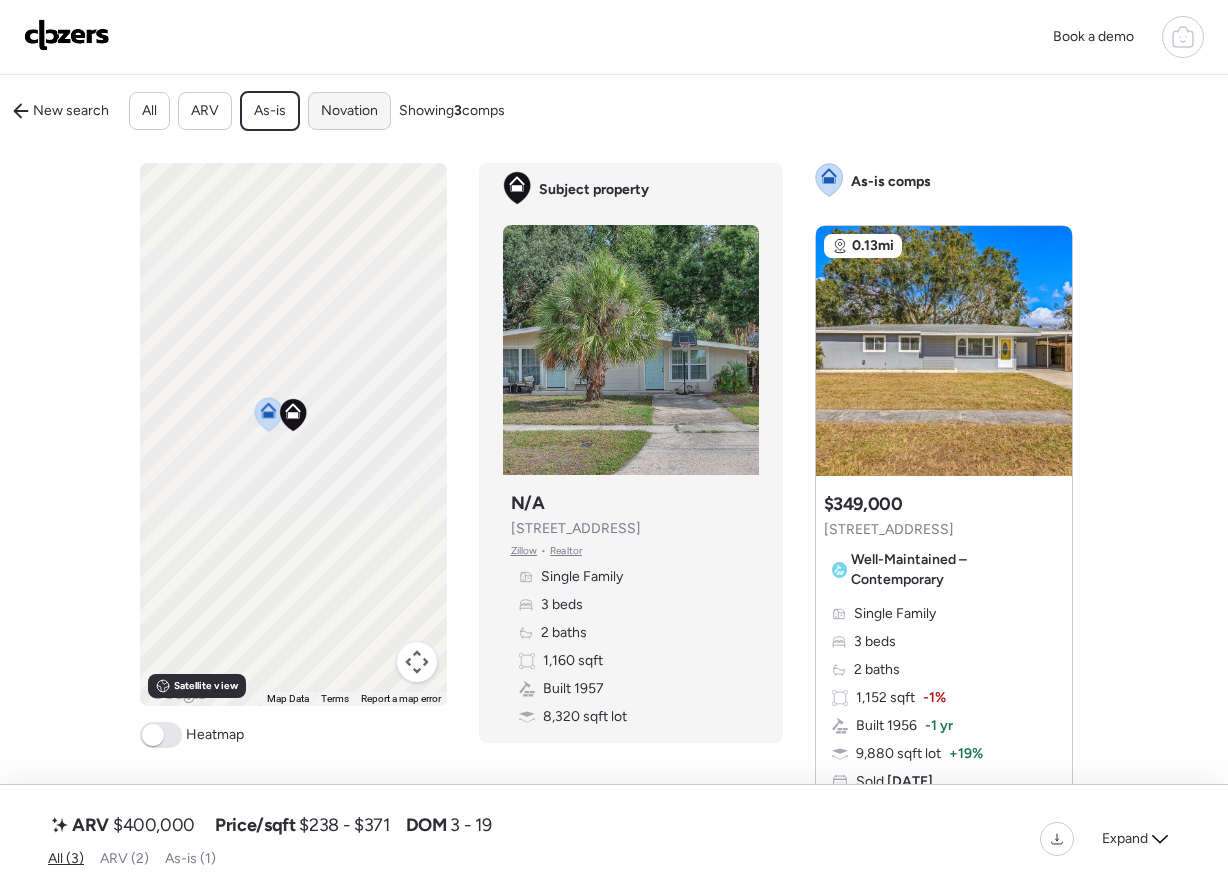 click on "Novation" at bounding box center (349, 111) 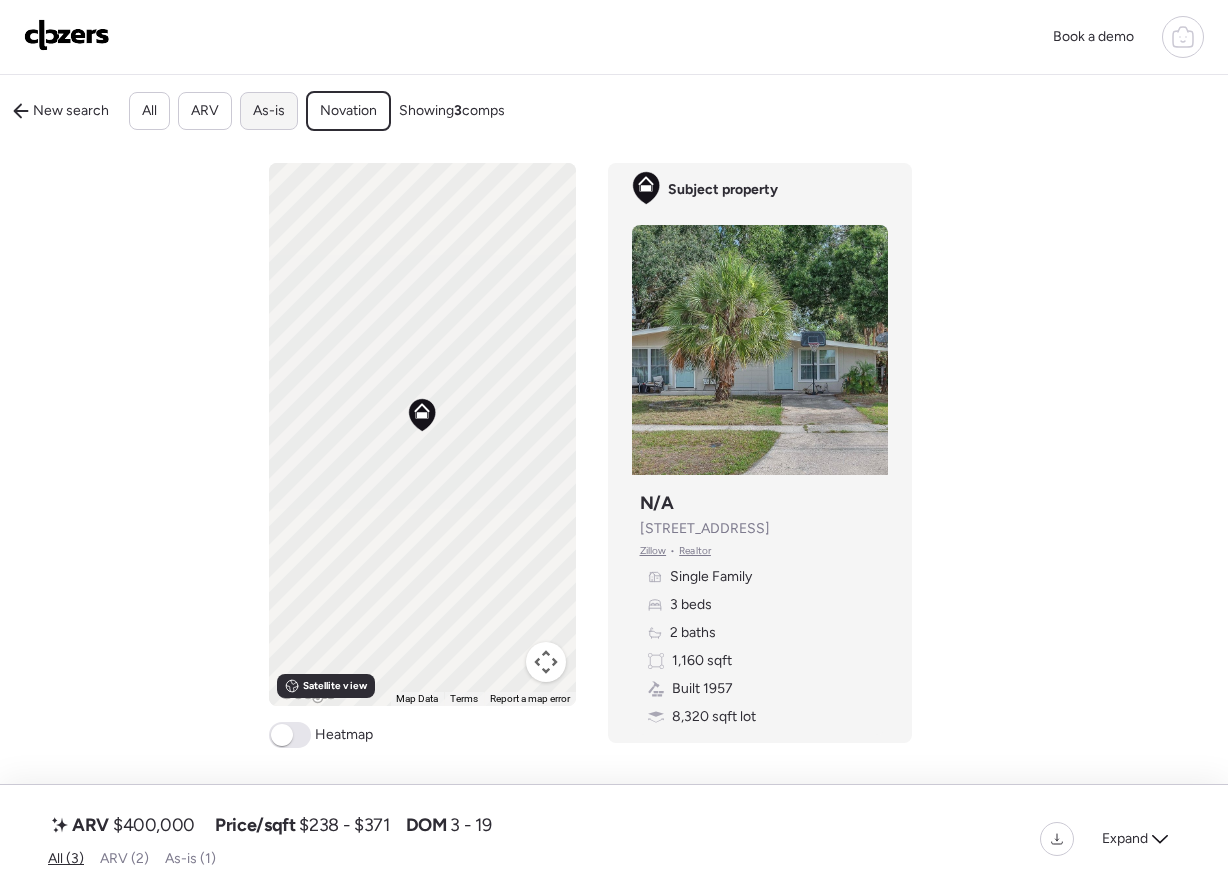 click on "As-is" at bounding box center (269, 111) 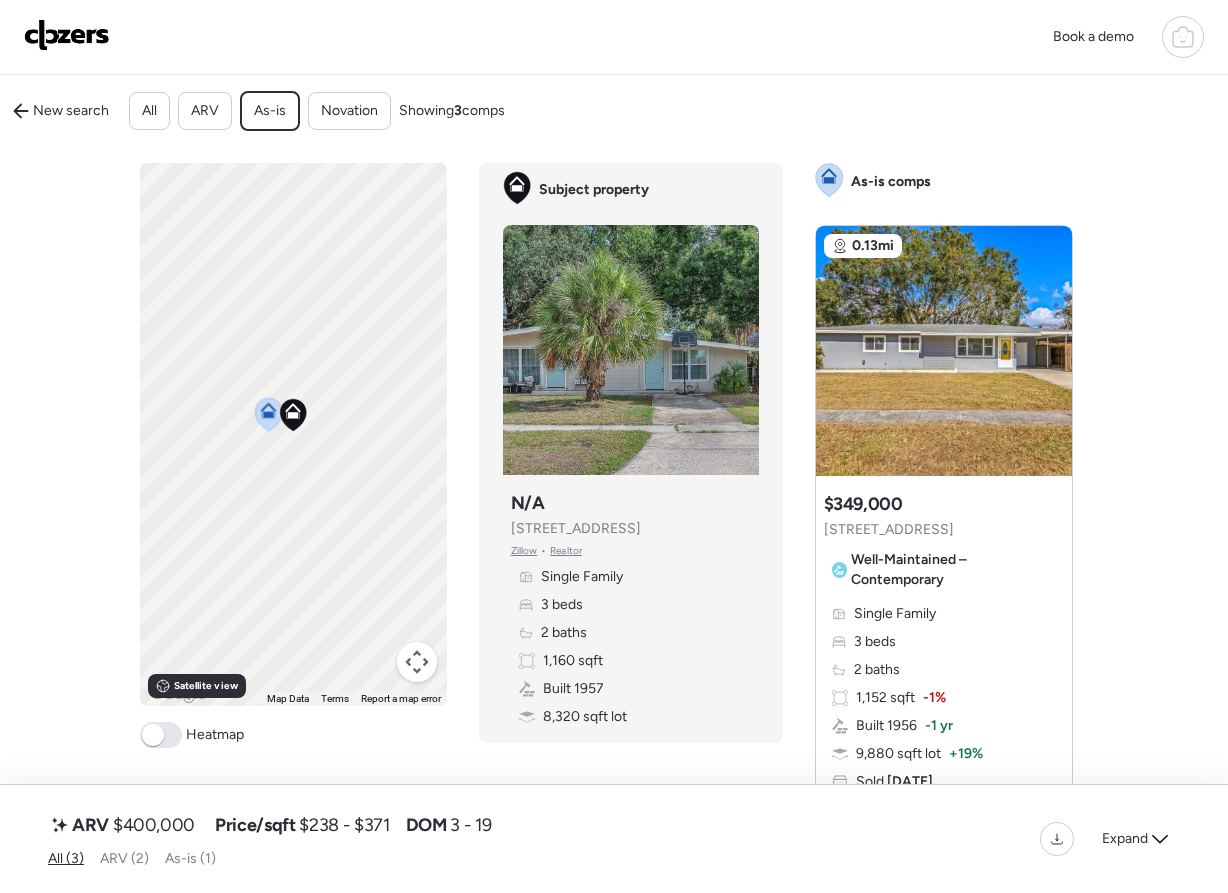 click at bounding box center [161, 735] 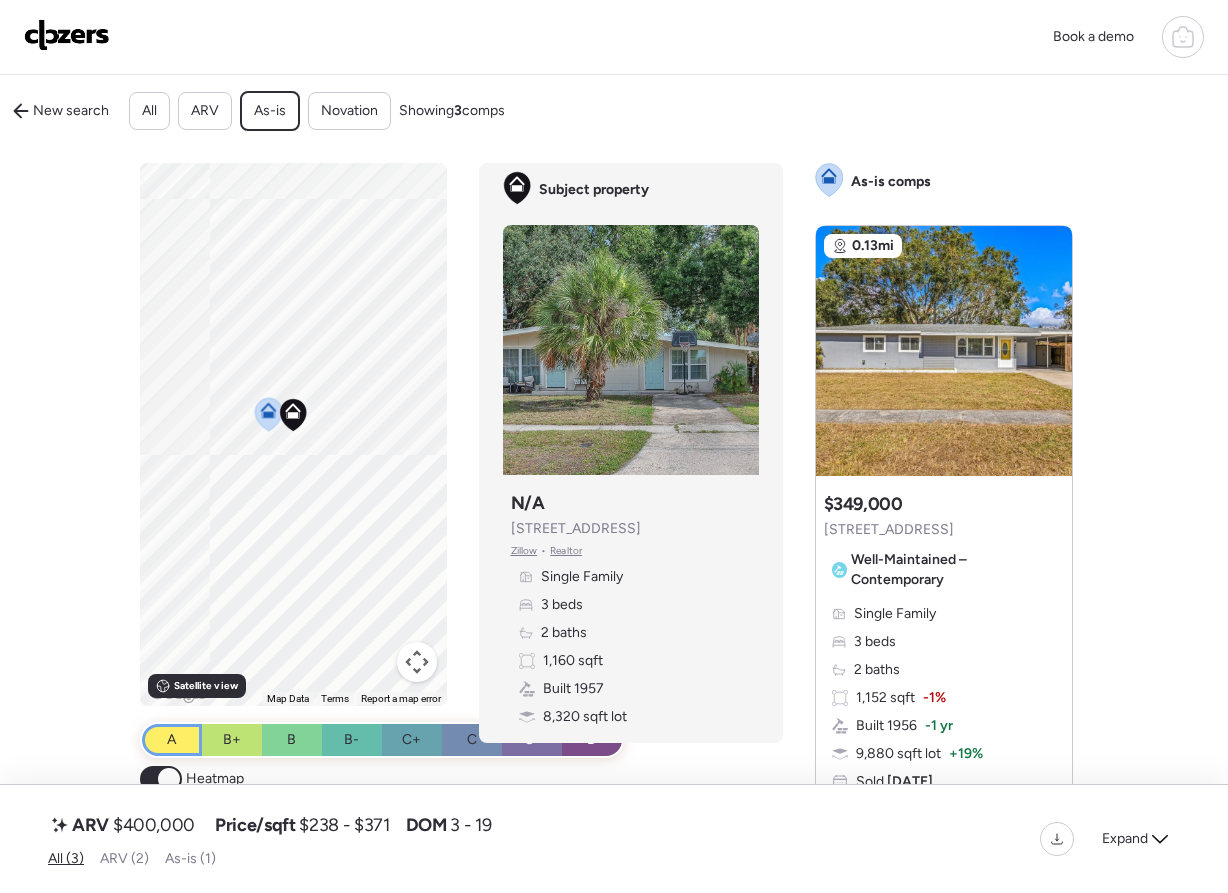click on "A" at bounding box center [171, 740] 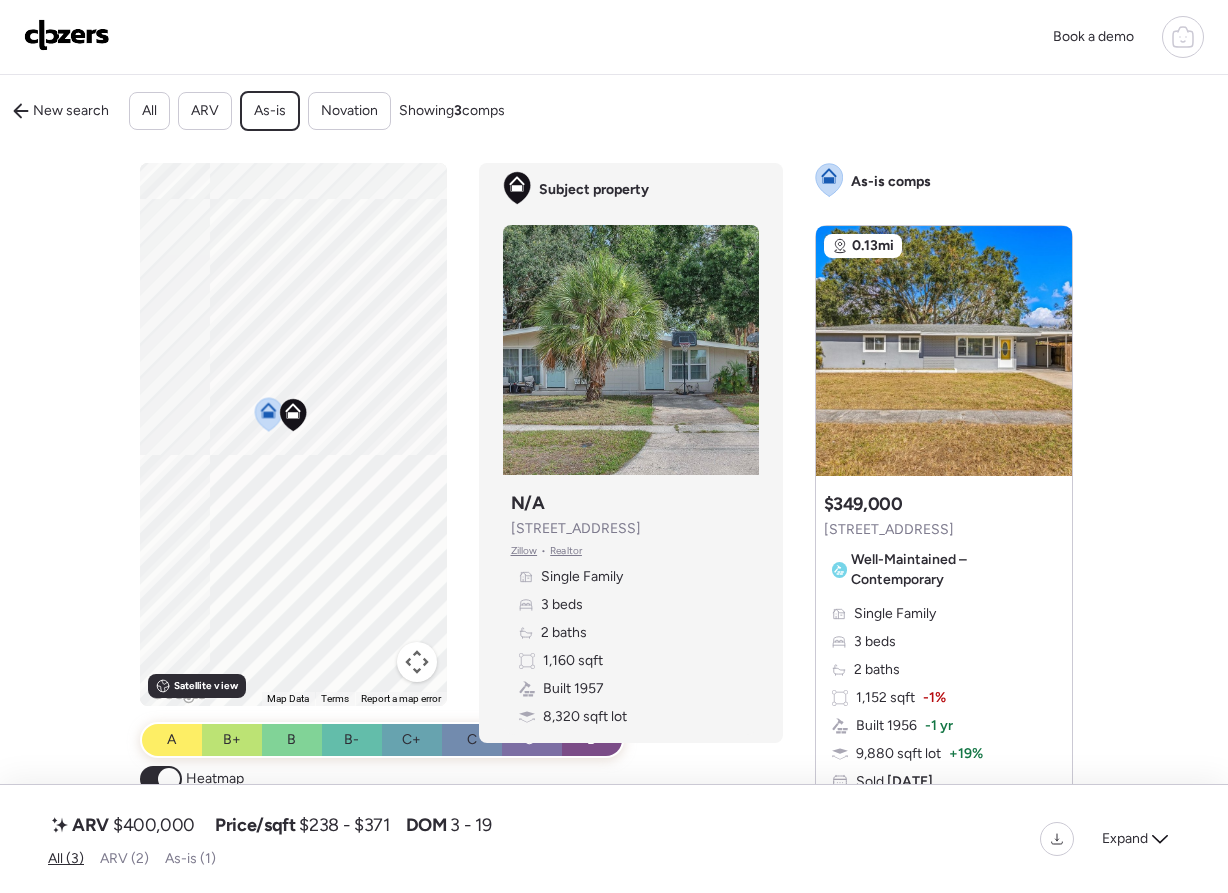 click on "ARV $400,000 Price/sqft $238 - $371 DOM 3 - 19 All (3) ARV (2) As-is (1) Expand 0.13mi $349,000 Sold 3  bd | 2  ba | 1,152  sqft | SFH 4713 W Bay Ave ,  Tampa Sold   6 months ago As-is comp 0.17mi $419,000 Sold 3  bd | 2  ba | 1,128  sqft | SFH 4720 Ohio Ave ,  Tampa Sold   5 months ago ARV comp 0.27mi $315,000 Sold 3  bd | 2  ba | 1,326  sqft | SFH 4435 W Trilby Ave ,  Tampa Sold   5 months ago ARV comp" at bounding box center (614, 839) 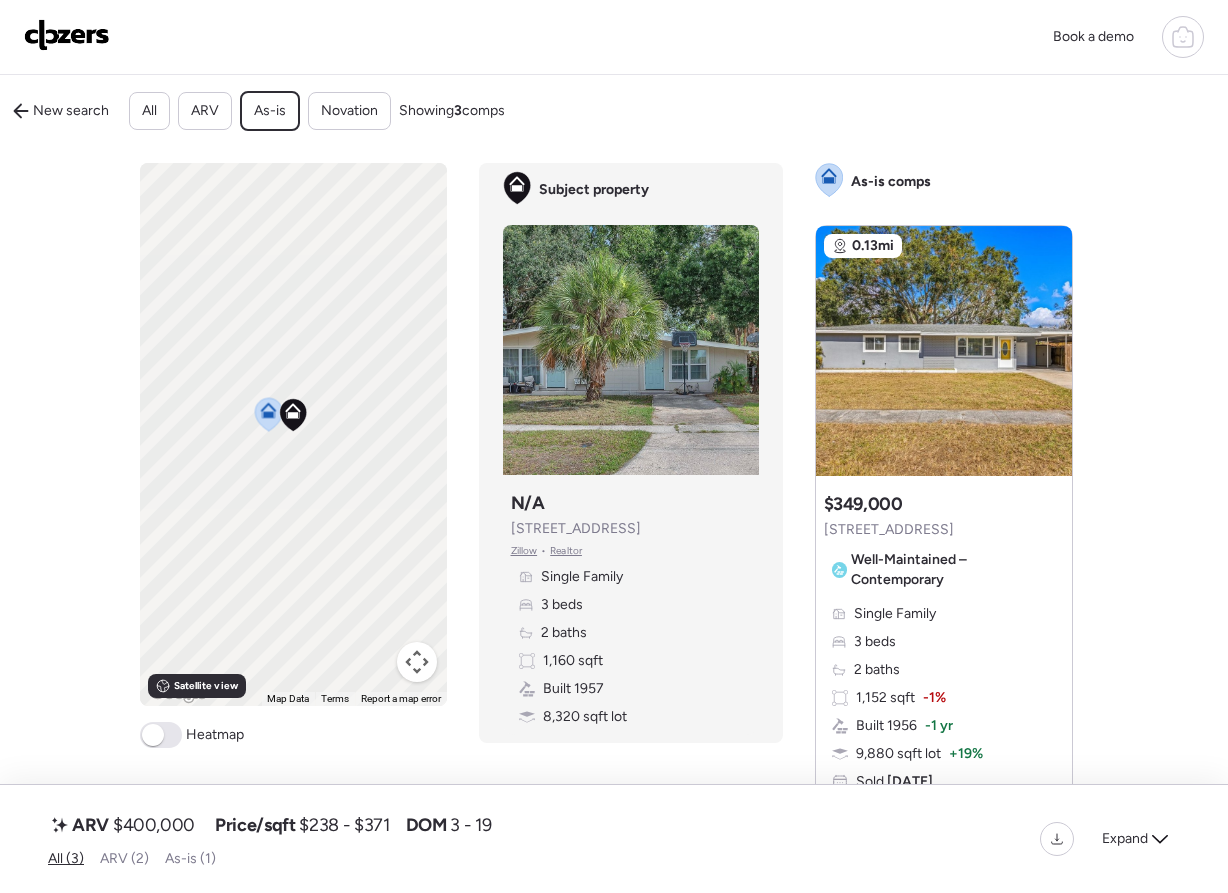 click on "ARV (2)" at bounding box center (124, 858) 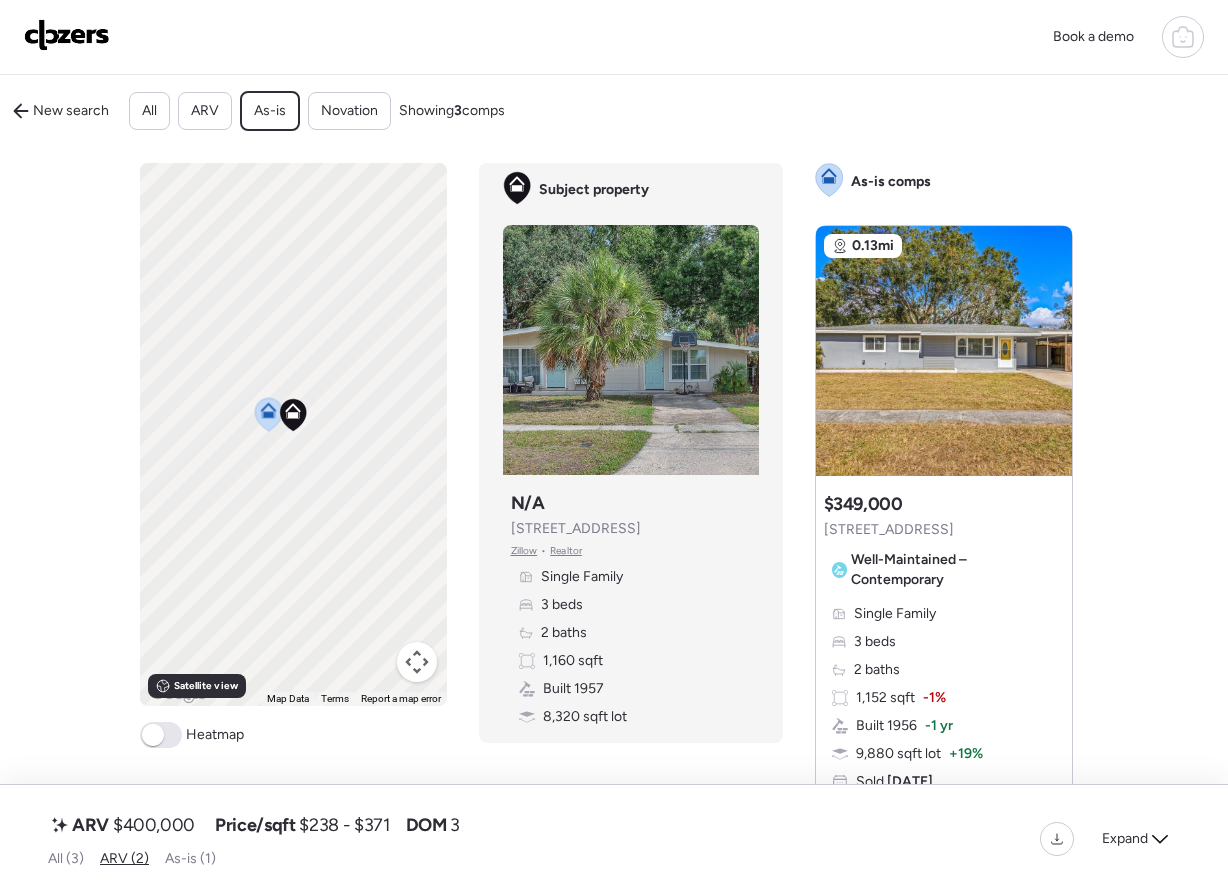 click on "All (3)" at bounding box center [66, 858] 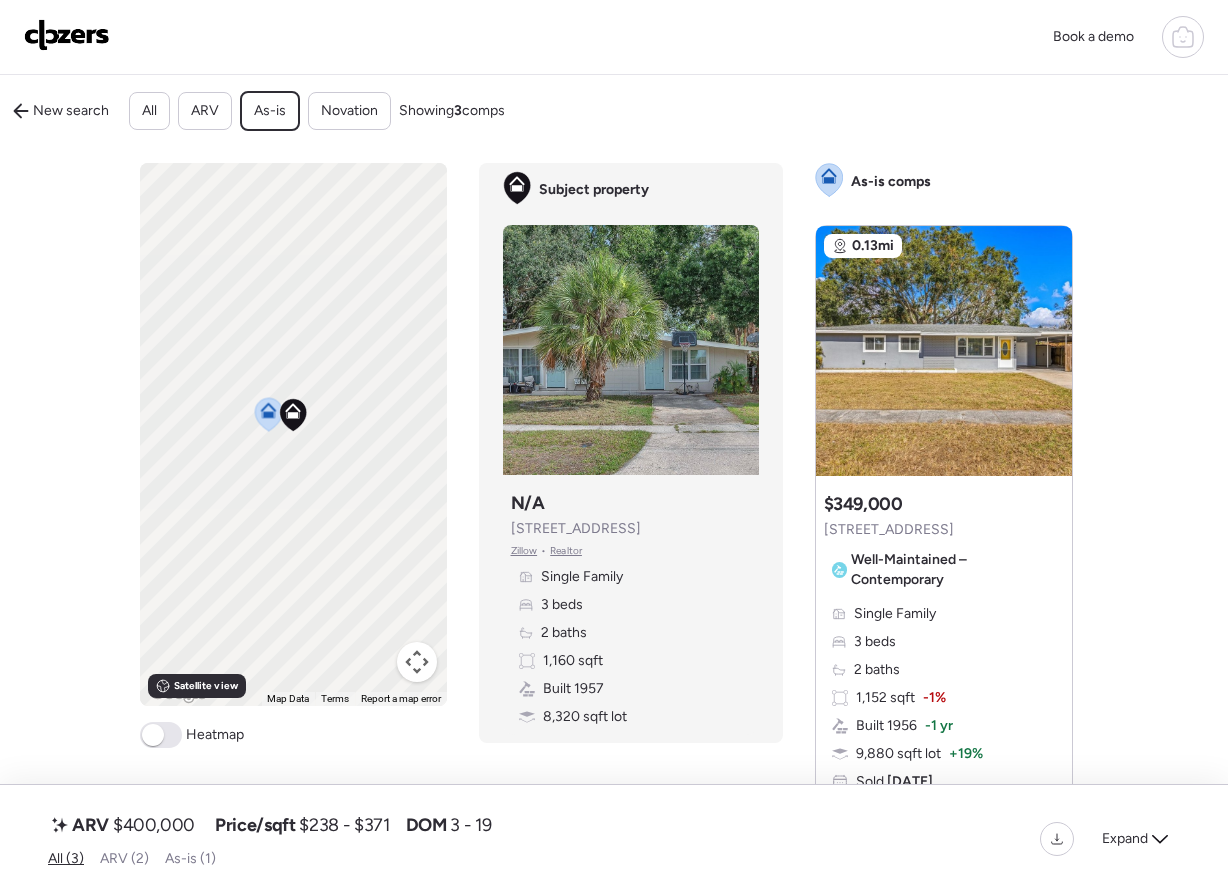 click on "ARV (2)" at bounding box center (124, 858) 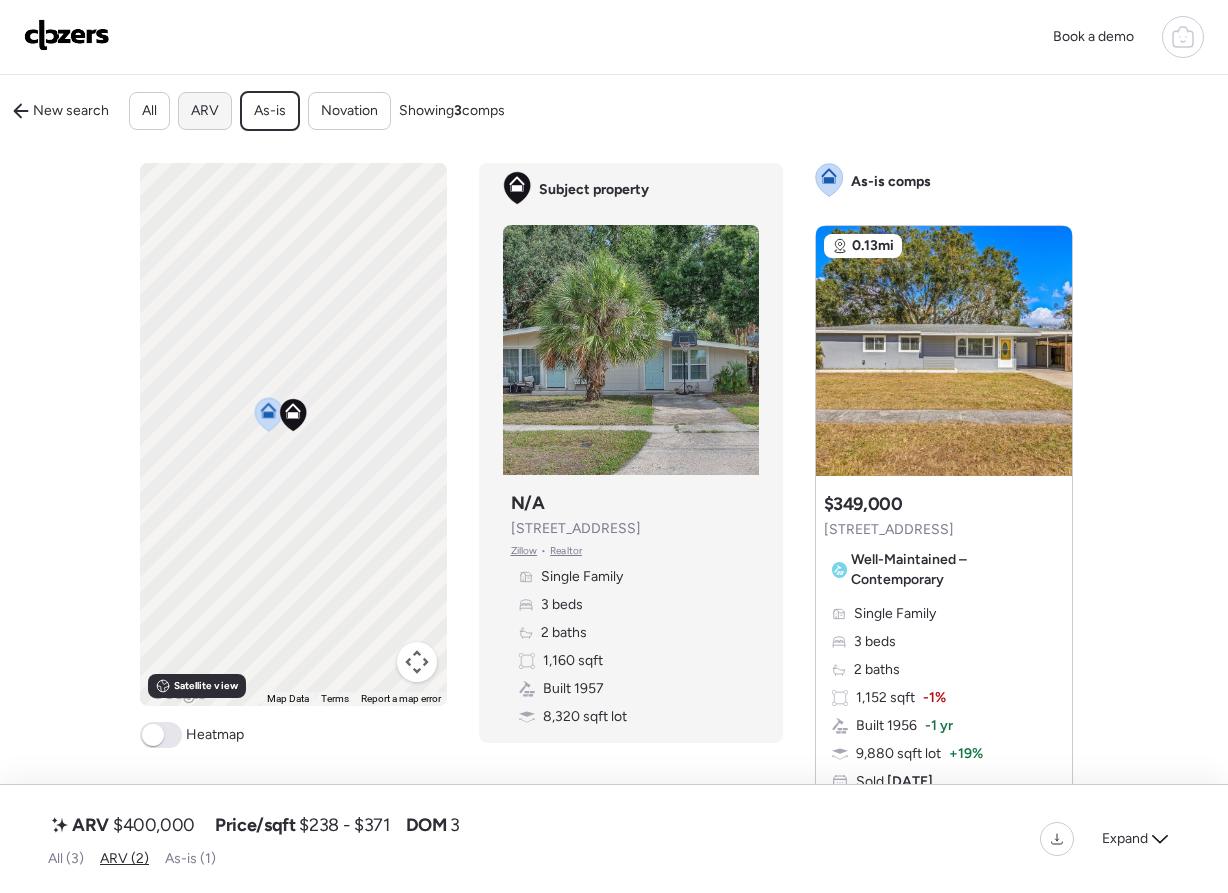 click on "ARV" at bounding box center (205, 111) 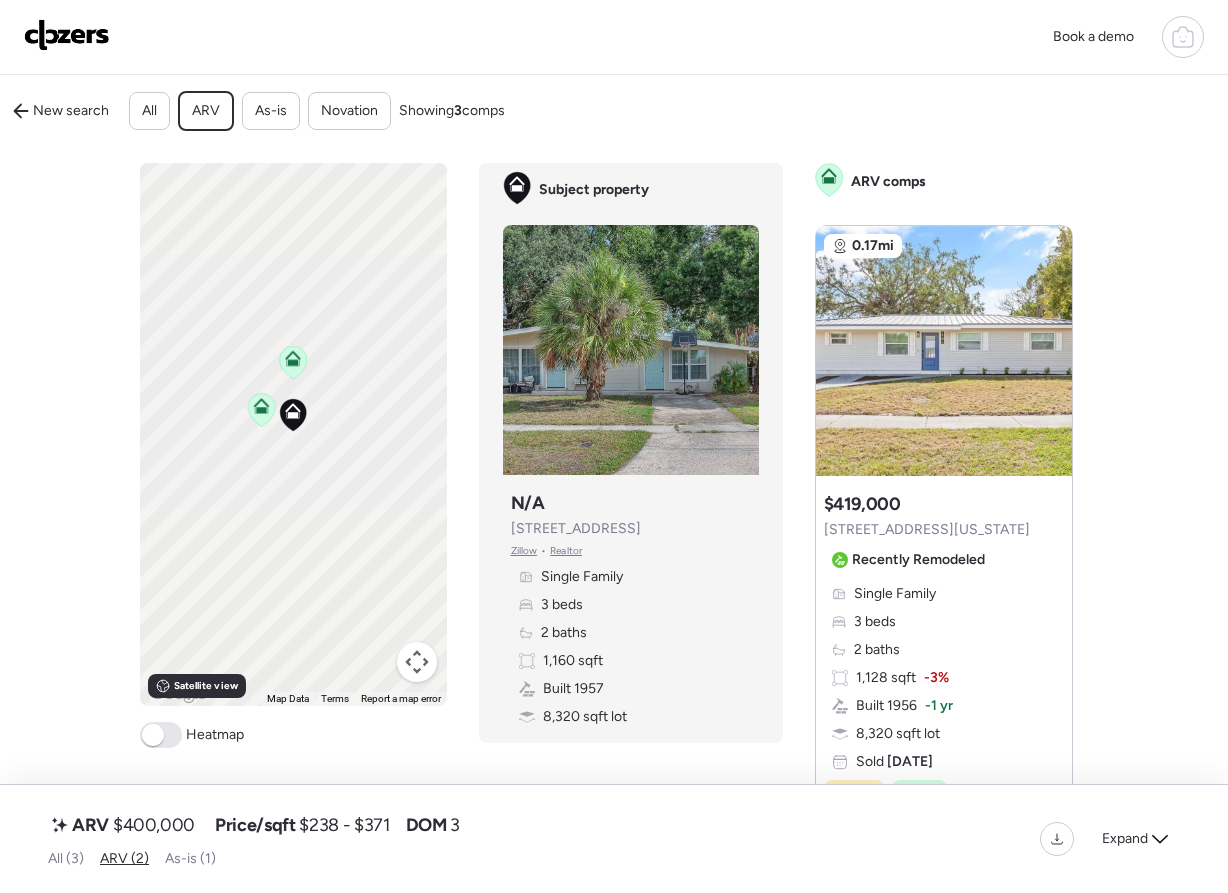 click on "ARV" at bounding box center (206, 111) 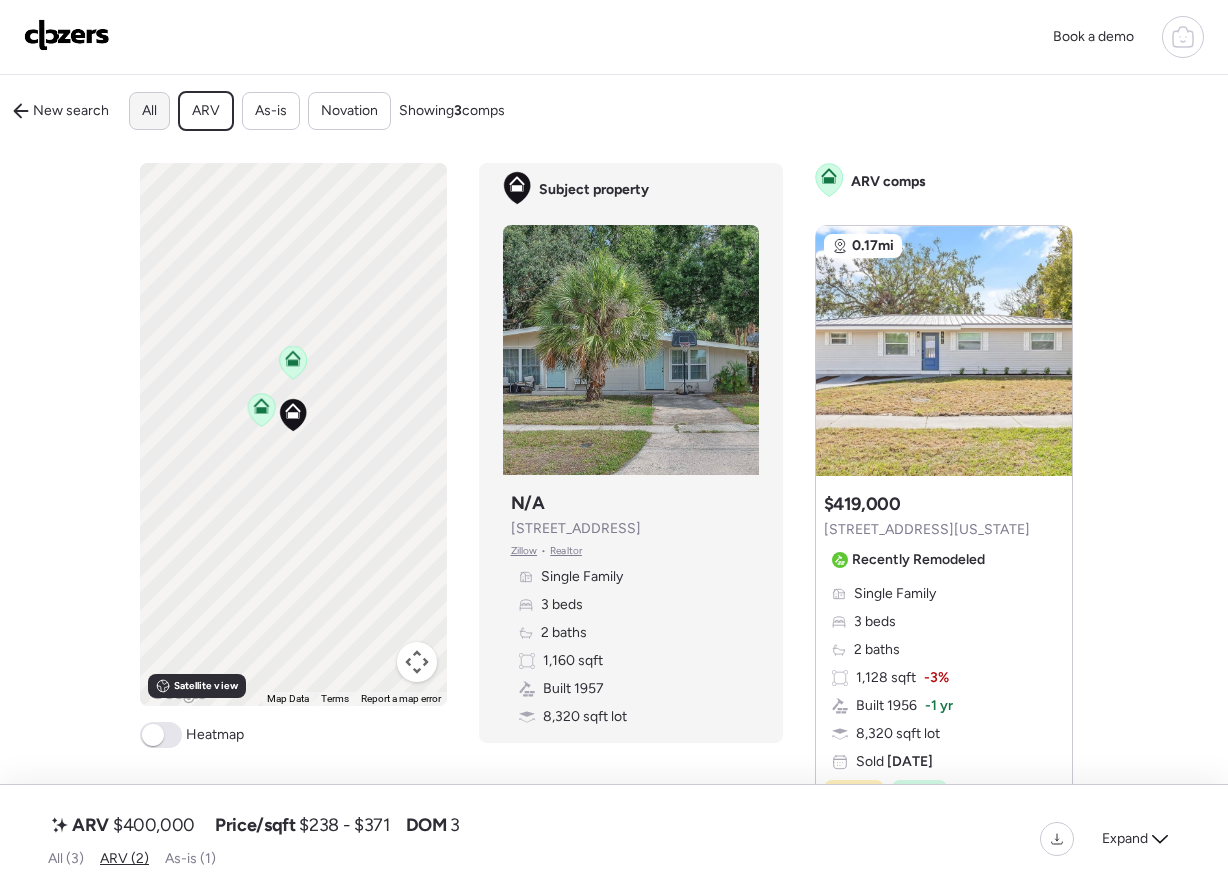 click on "All" at bounding box center (149, 111) 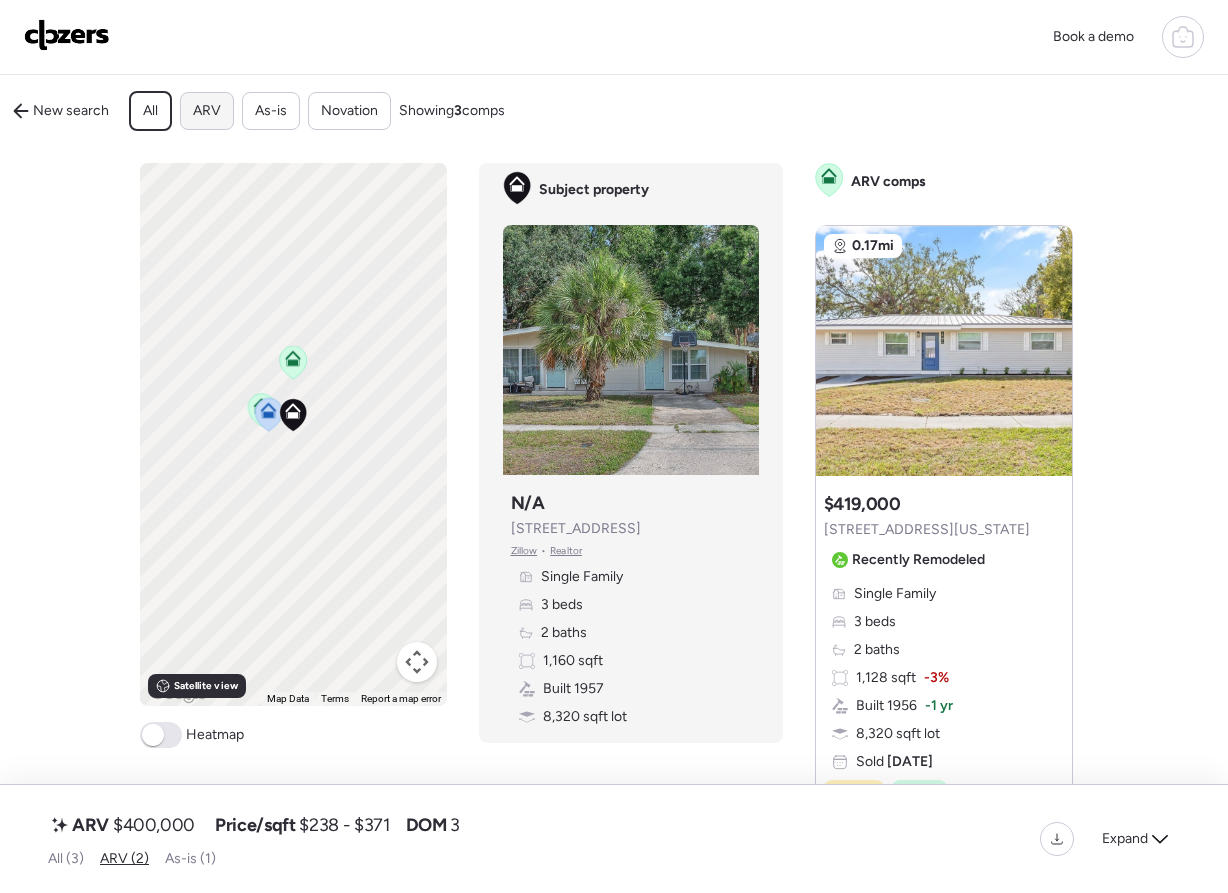 click on "ARV" at bounding box center (207, 111) 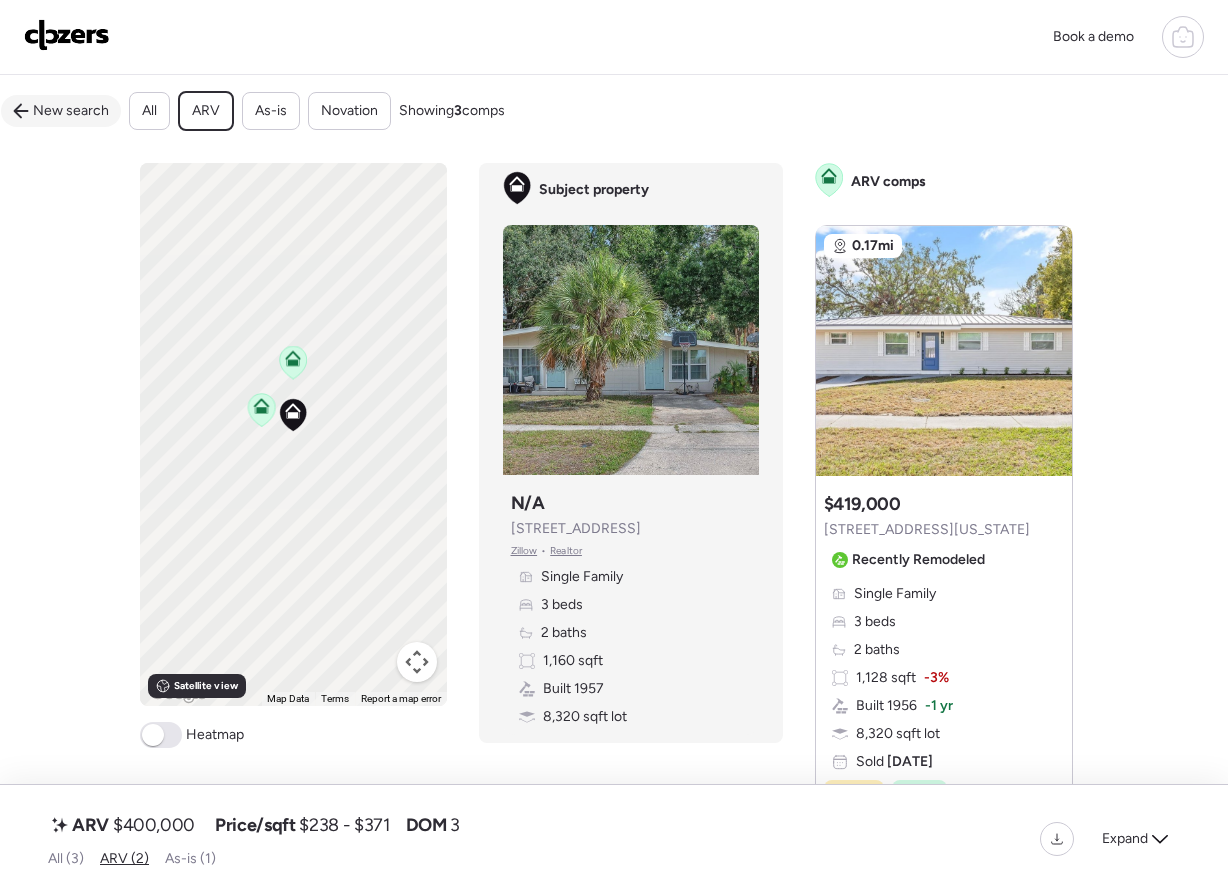 click on "New search" at bounding box center (71, 111) 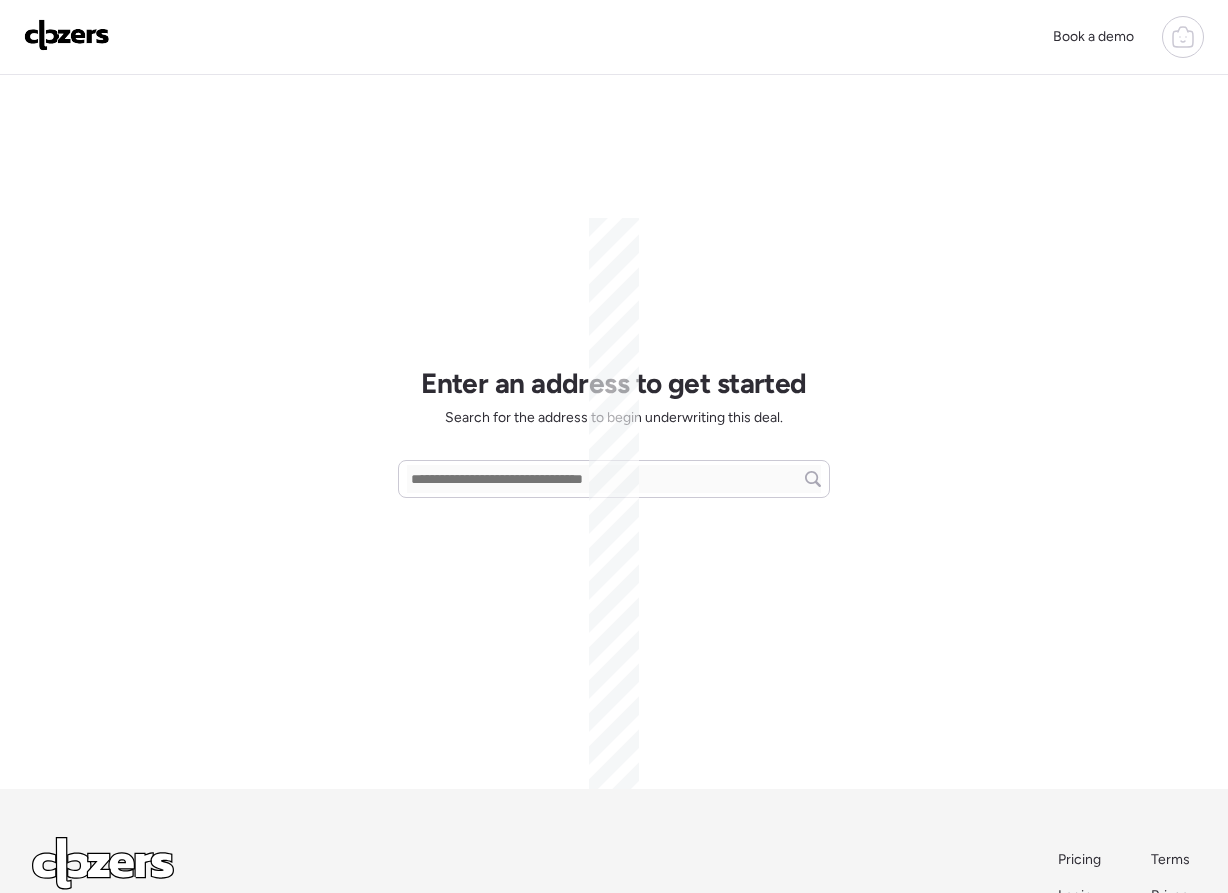 scroll, scrollTop: 0, scrollLeft: 0, axis: both 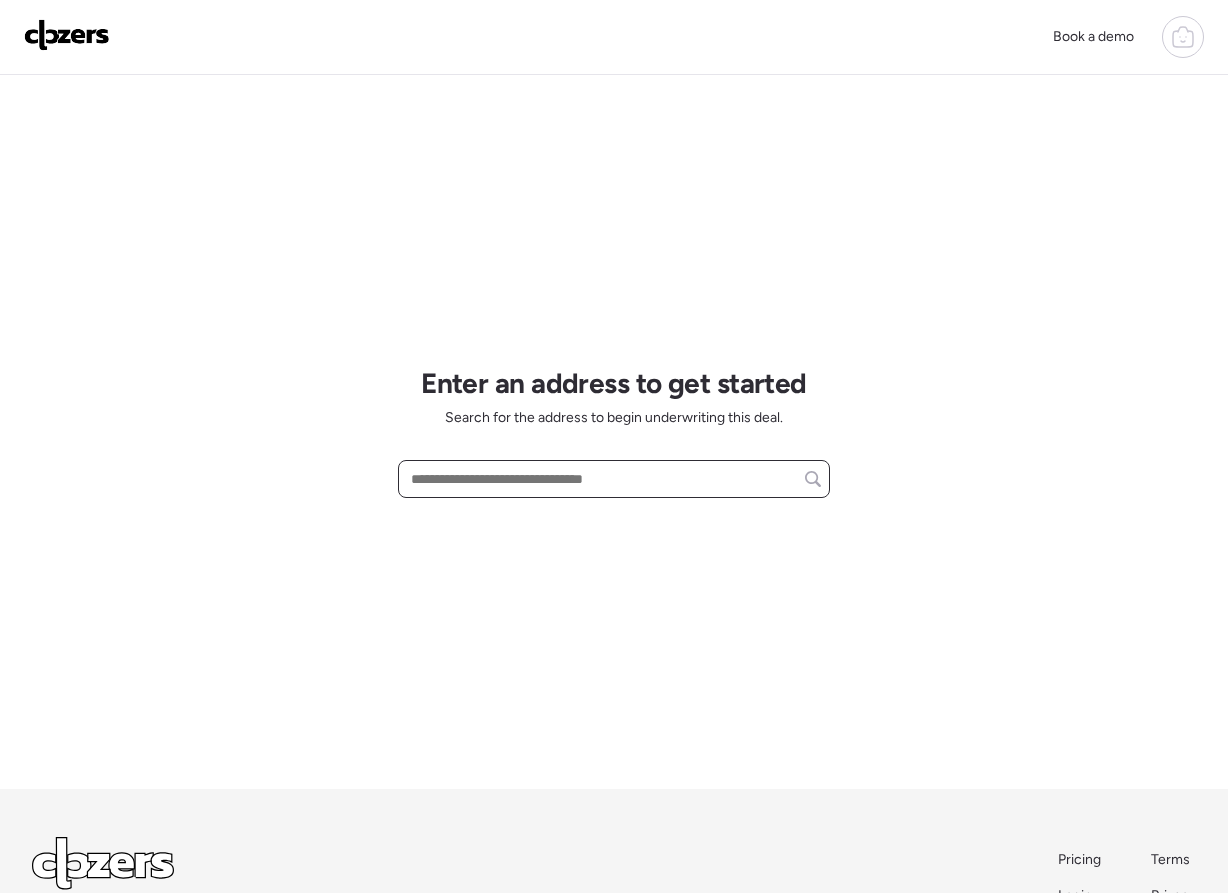 click at bounding box center (614, 479) 